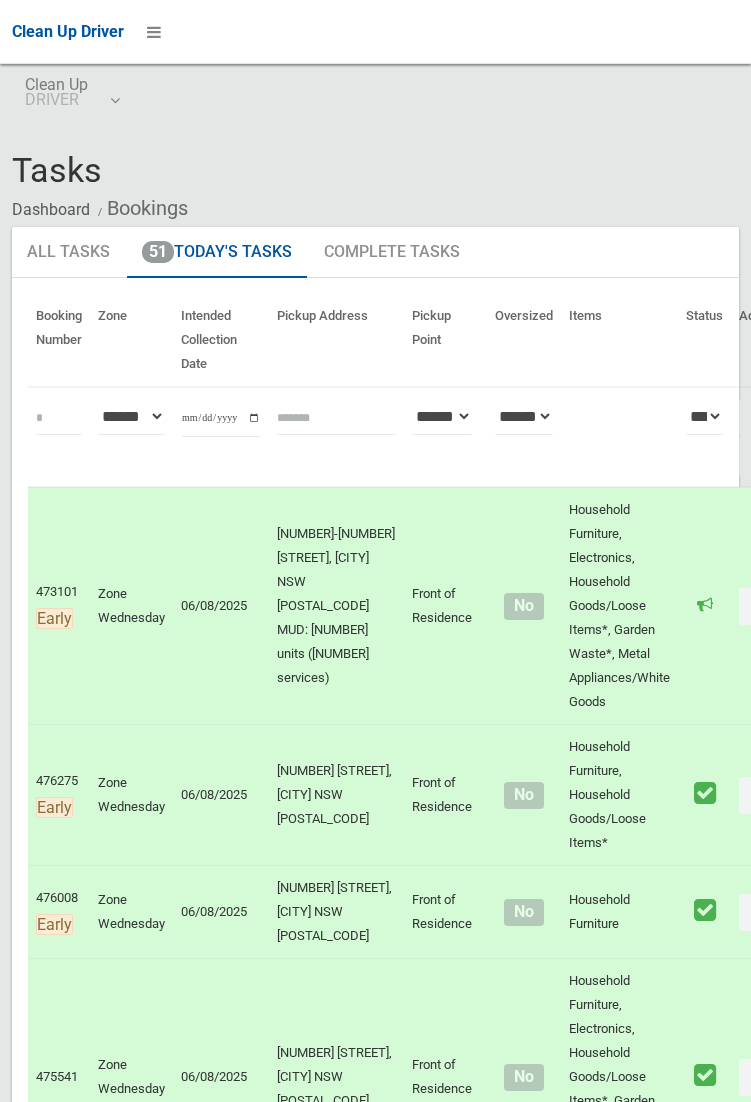 scroll, scrollTop: 13012, scrollLeft: 0, axis: vertical 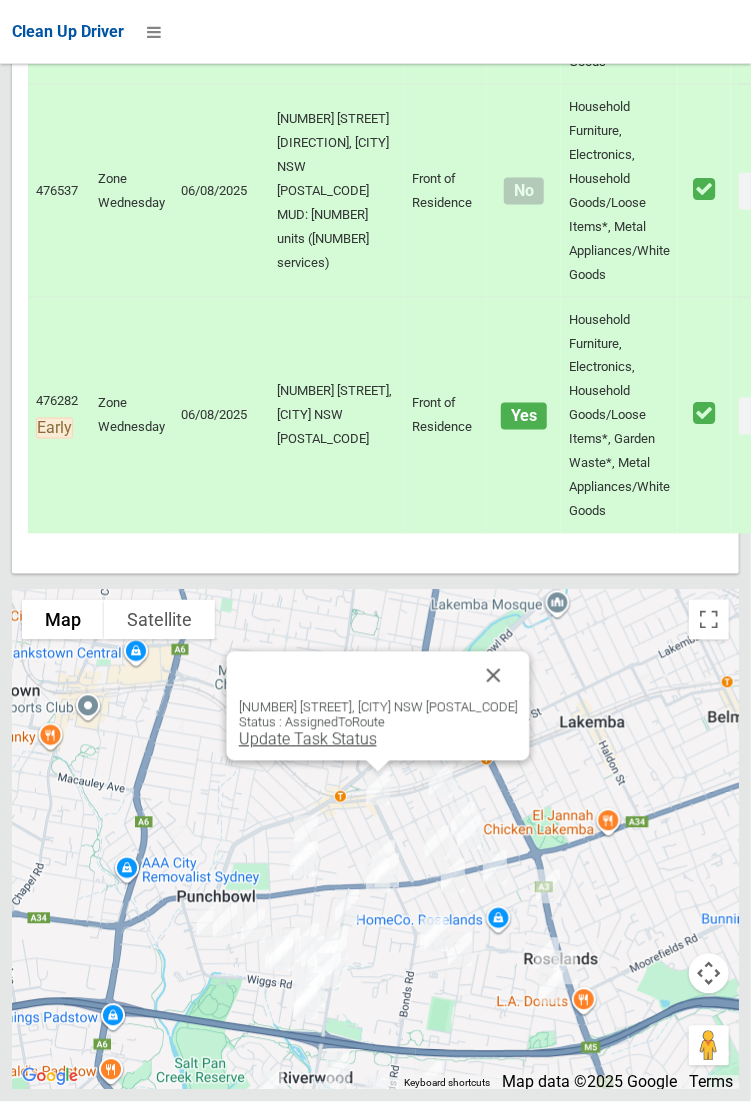 click on "Update Task Status" at bounding box center (307, 739) 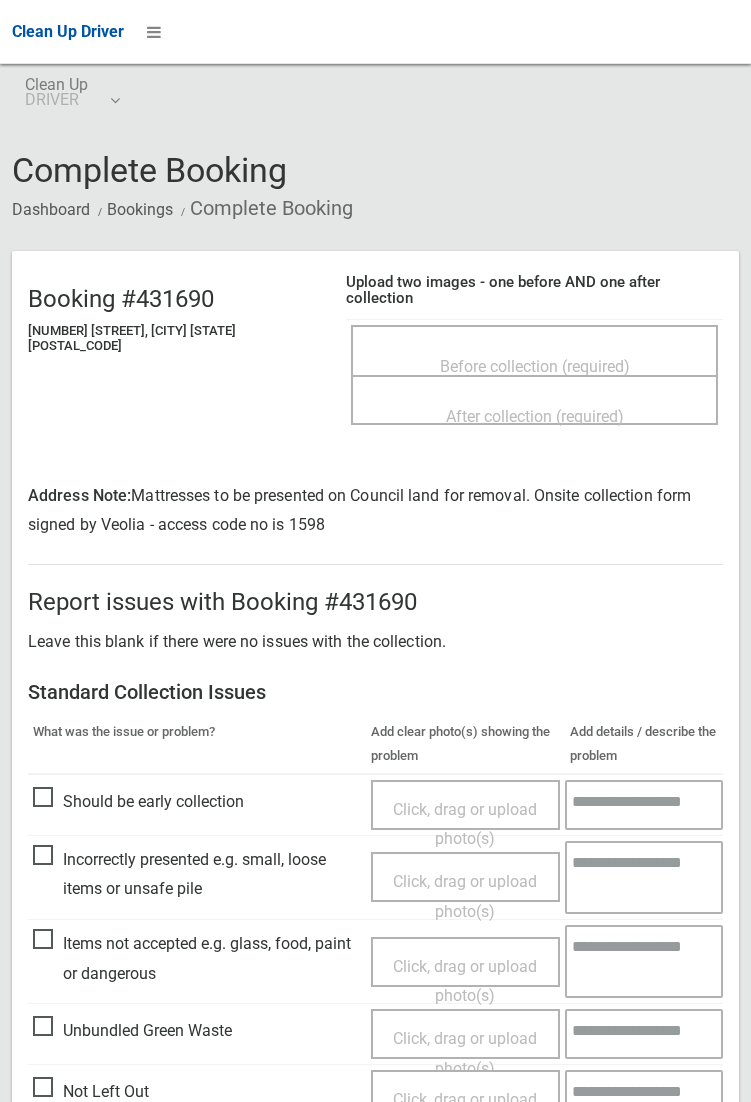 scroll, scrollTop: 0, scrollLeft: 0, axis: both 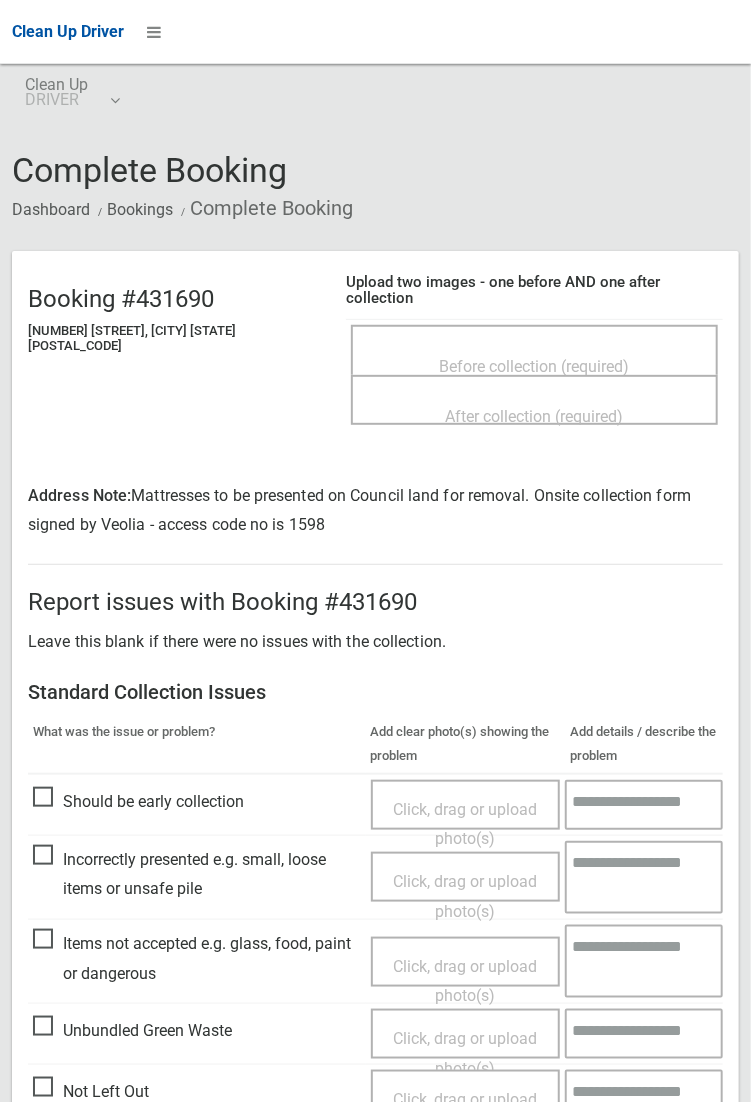 click on "Before collection (required)" at bounding box center [535, 366] 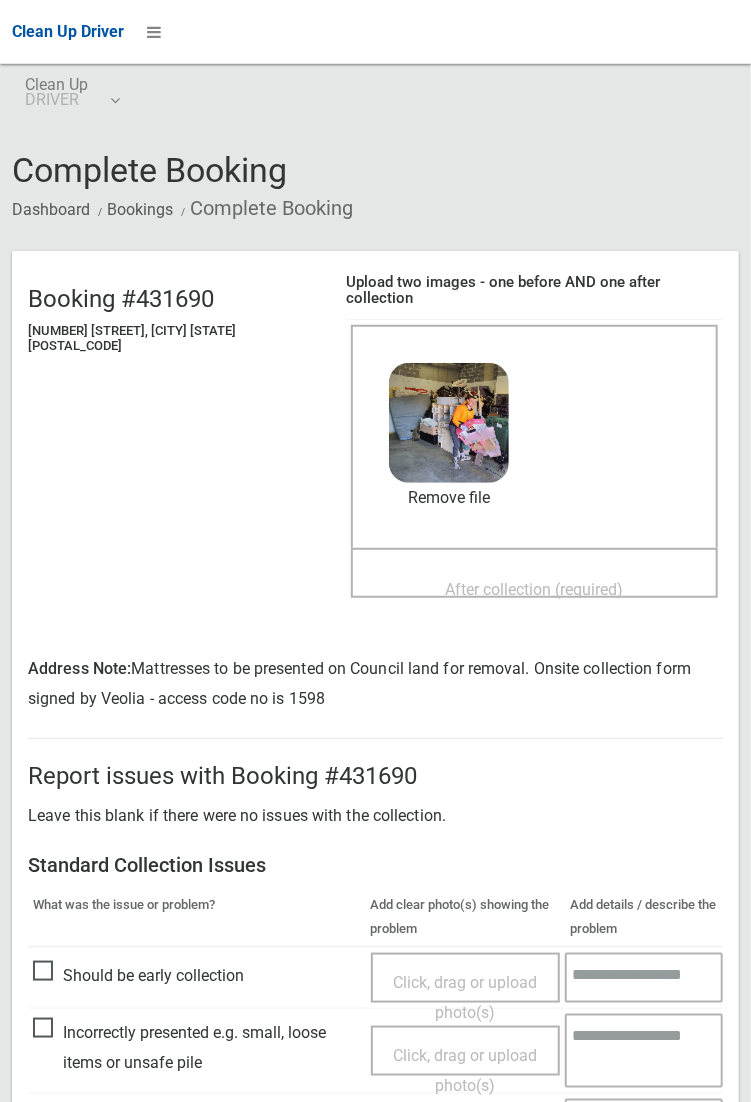 click on "After collection (required)" at bounding box center [535, 589] 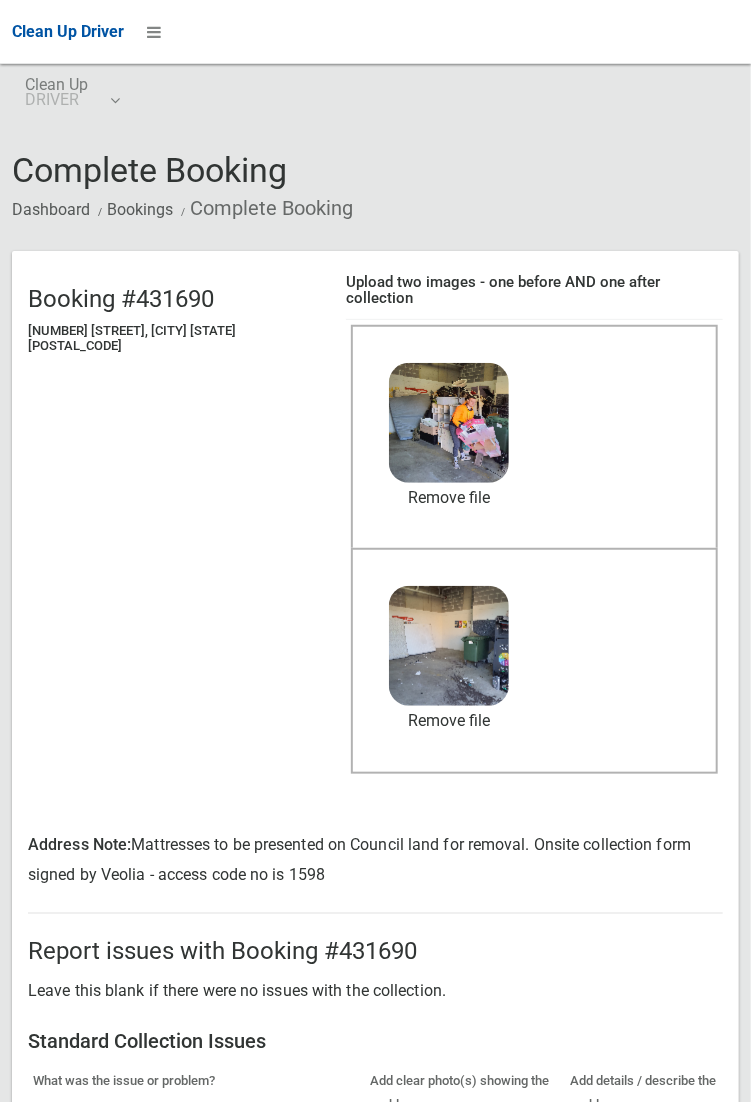 scroll, scrollTop: 539, scrollLeft: 0, axis: vertical 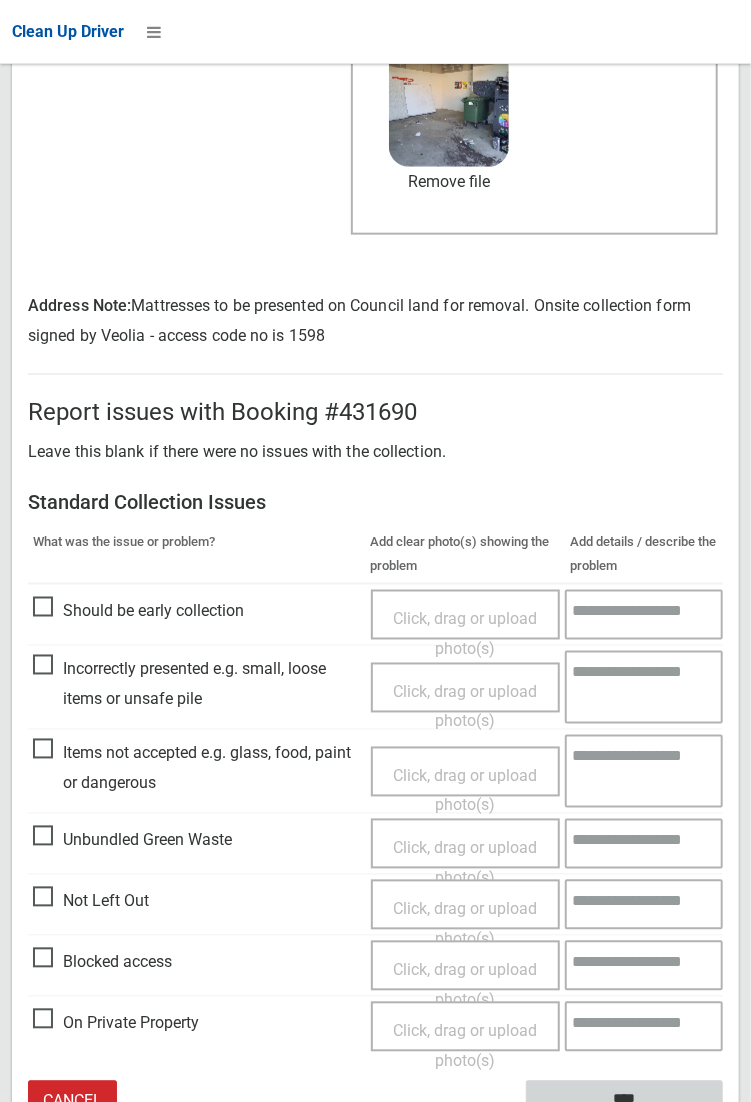 click on "****" at bounding box center (624, 1099) 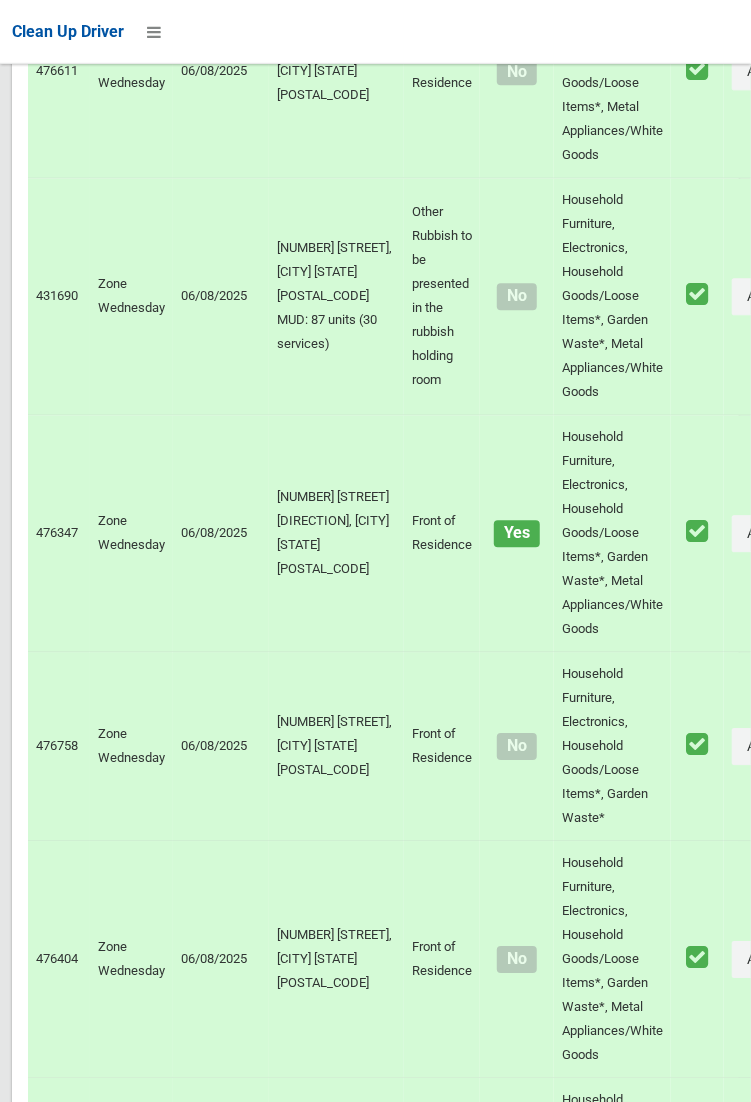 scroll, scrollTop: 12680, scrollLeft: 0, axis: vertical 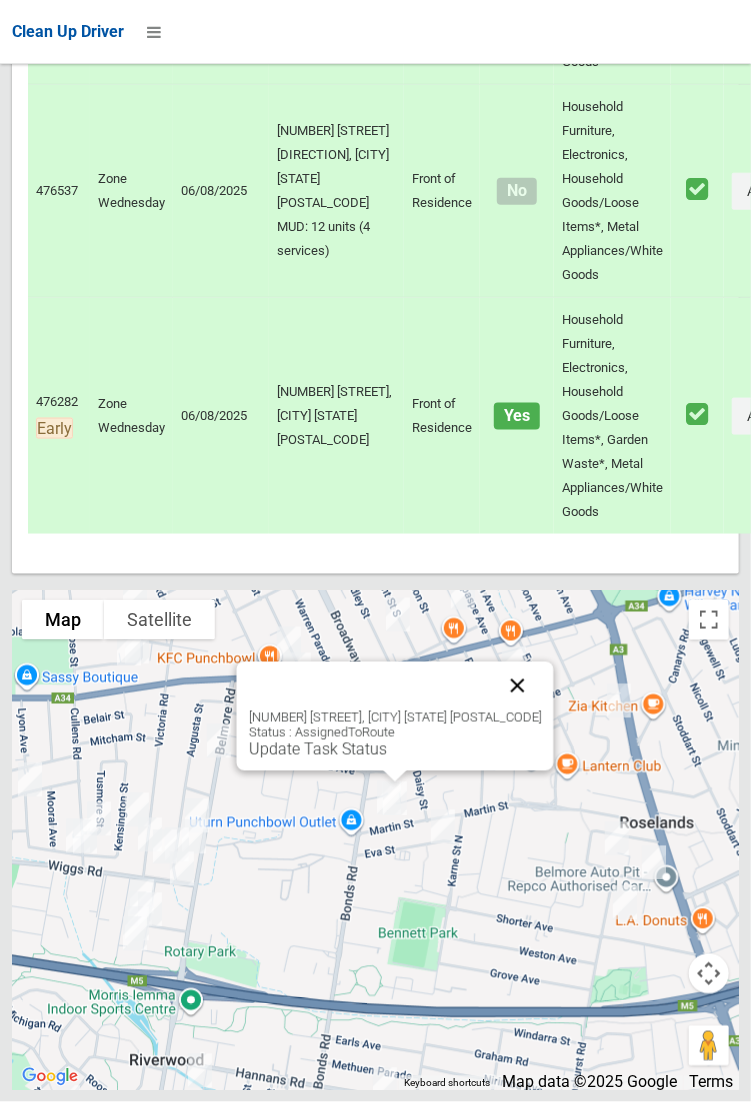 click at bounding box center (517, 686) 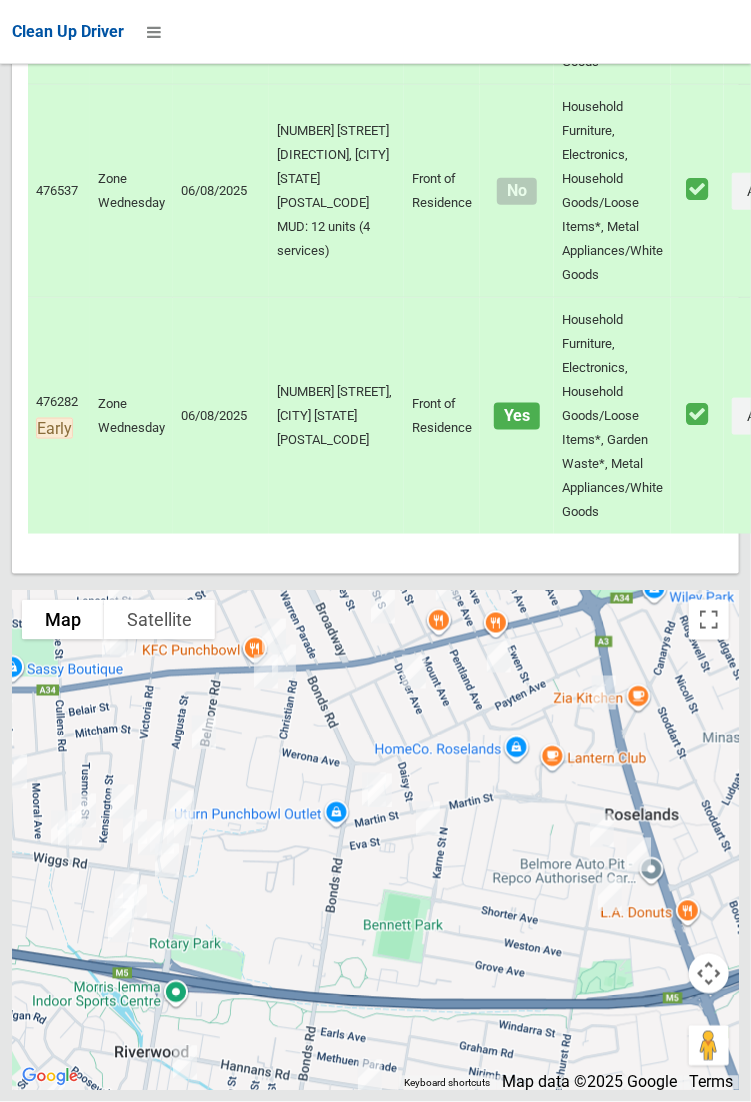 click on "Actions
Unmark as Collected
View Booking Details" at bounding box center (780, 191) 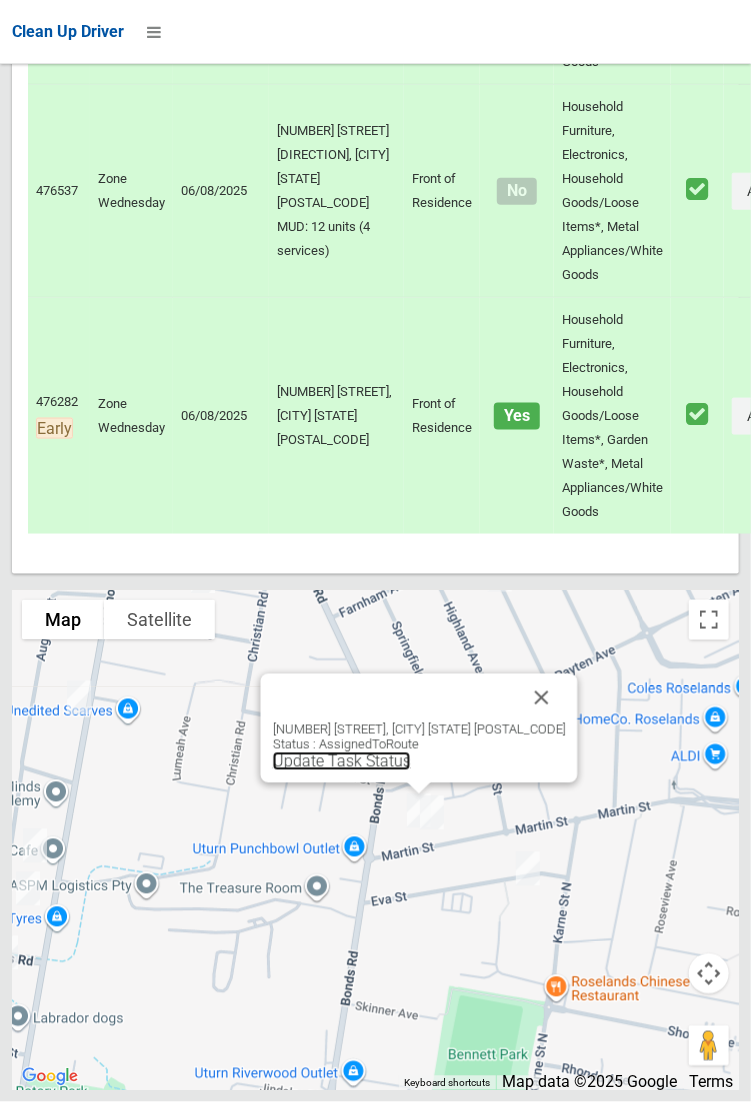 click on "Update Task Status" at bounding box center (341, 761) 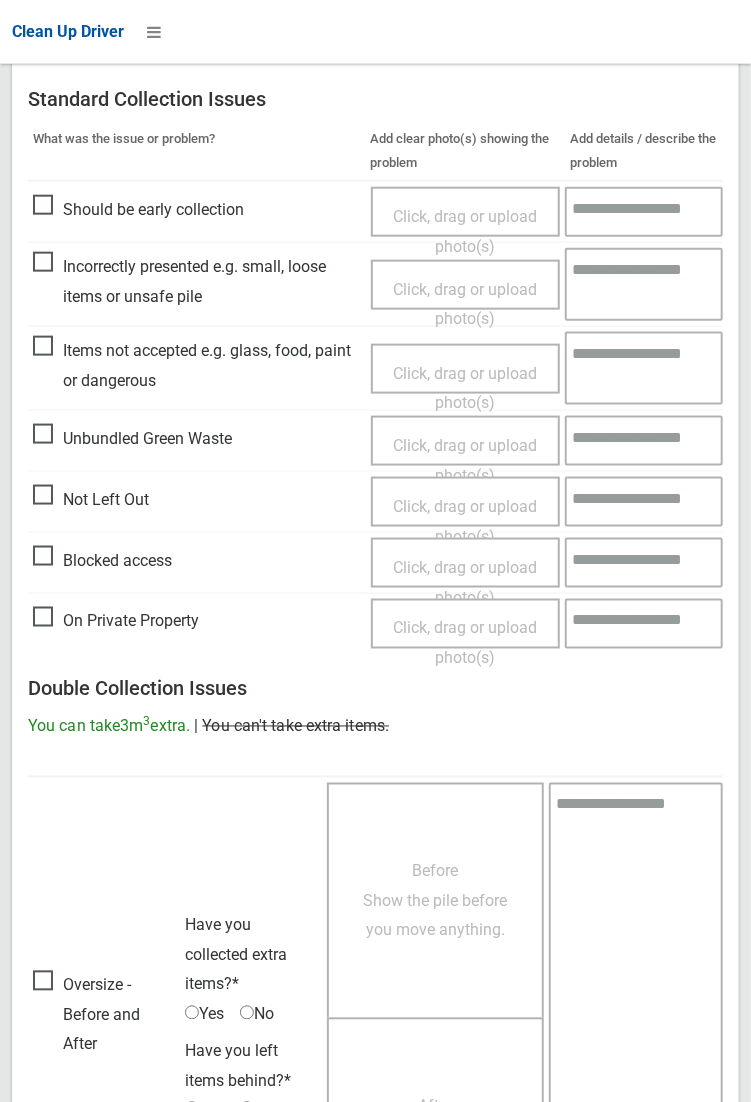 scroll, scrollTop: 521, scrollLeft: 0, axis: vertical 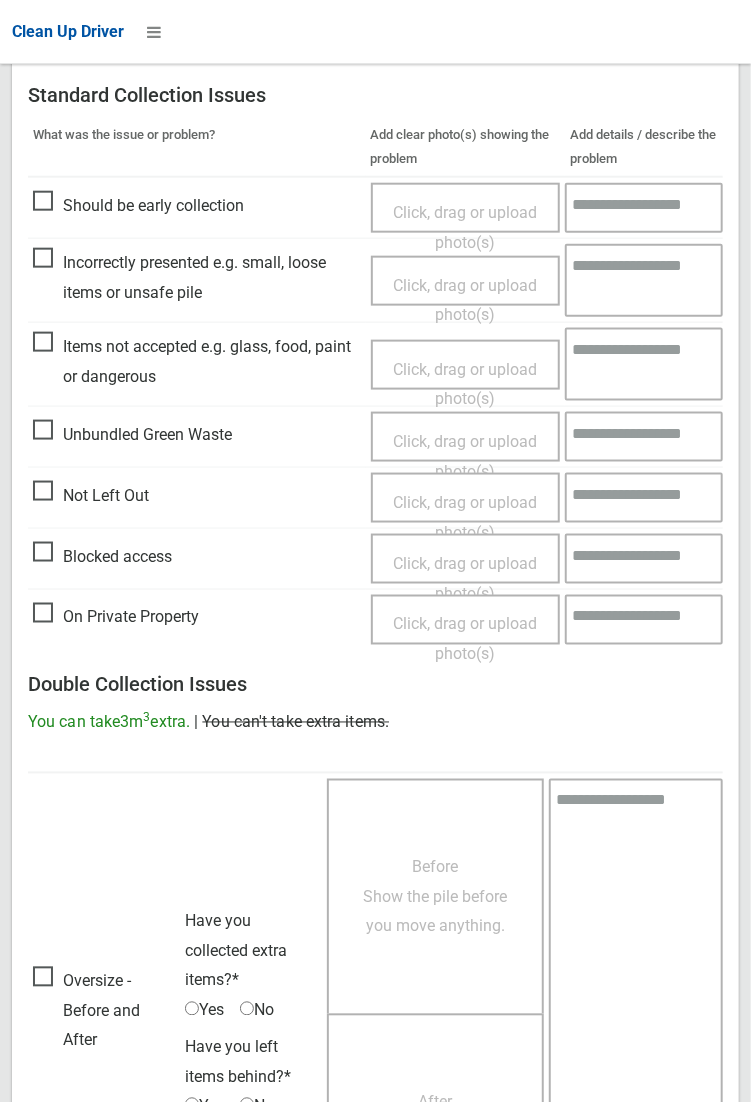 click on "Oversize - Before and After" at bounding box center (104, 1011) 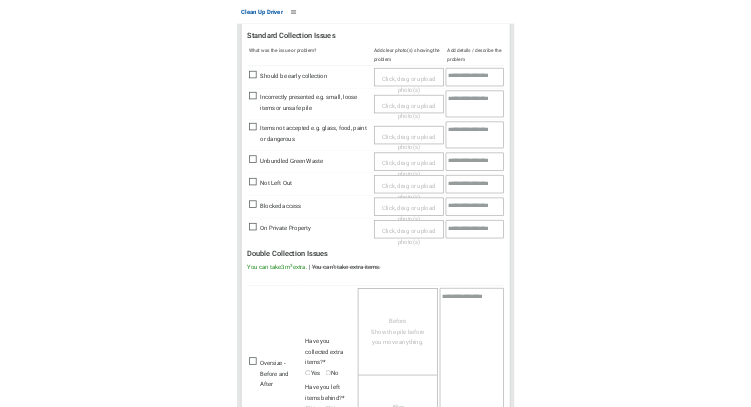 scroll, scrollTop: 547, scrollLeft: 0, axis: vertical 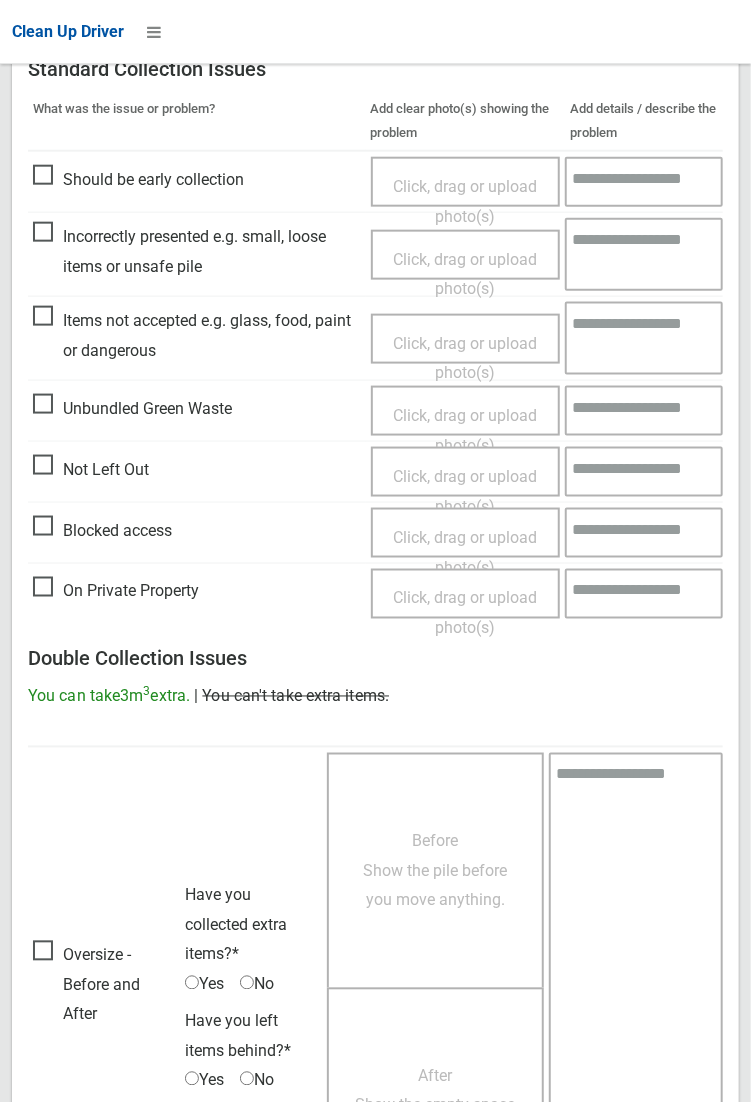 click on "Before Show the pile before you move anything." at bounding box center (436, 871) 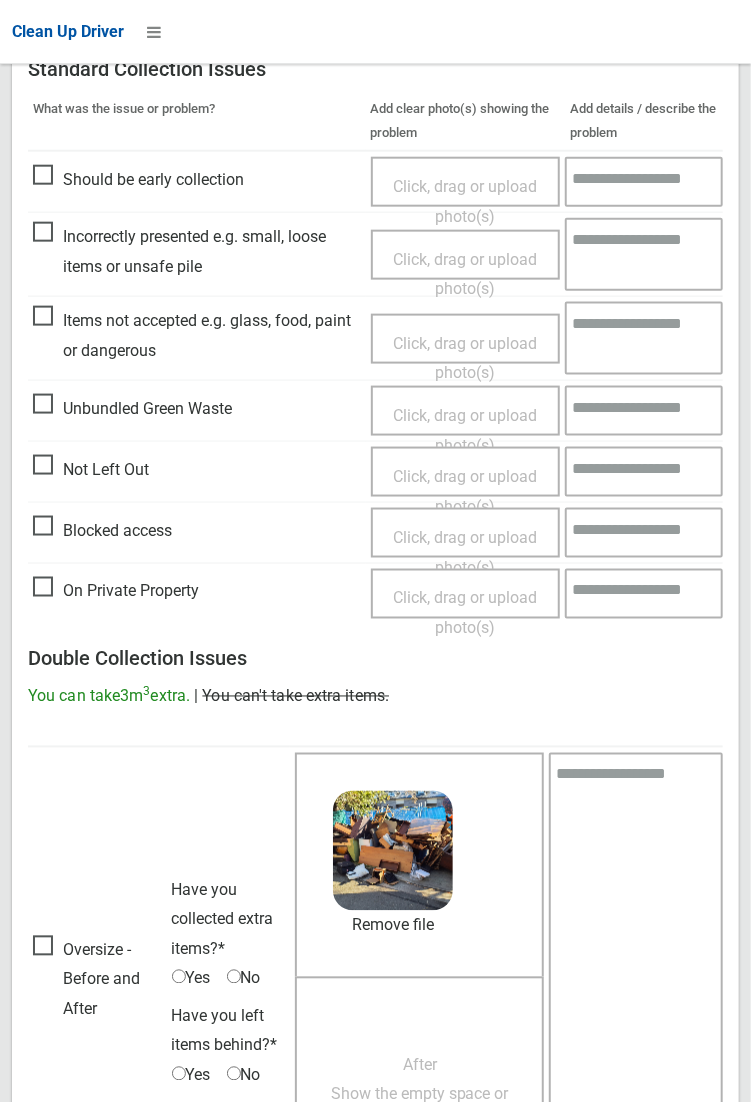 click on "After Show the empty space or anything left behind." at bounding box center (420, 1095) 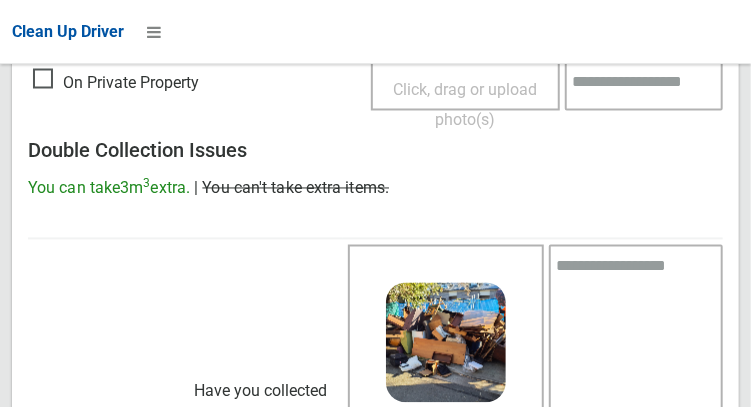 scroll, scrollTop: 1435, scrollLeft: 0, axis: vertical 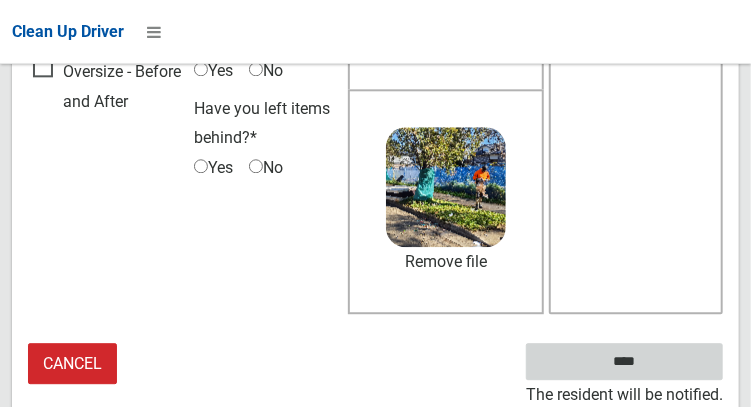 click on "****" at bounding box center (624, 361) 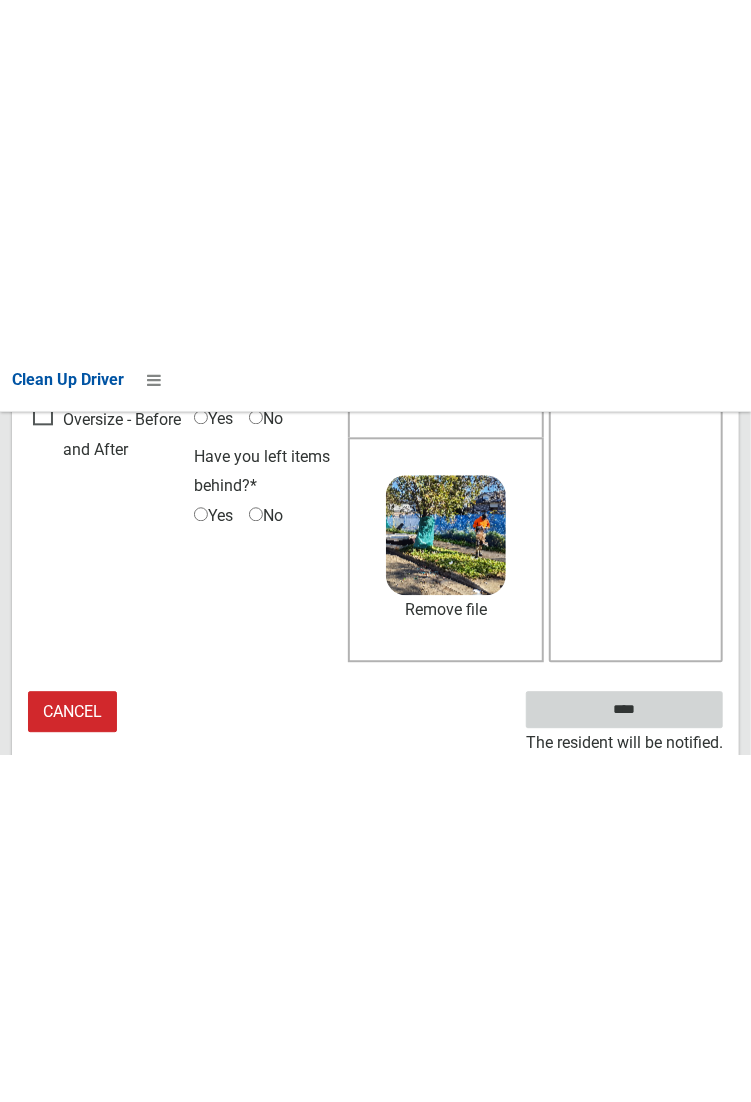 scroll, scrollTop: 783, scrollLeft: 0, axis: vertical 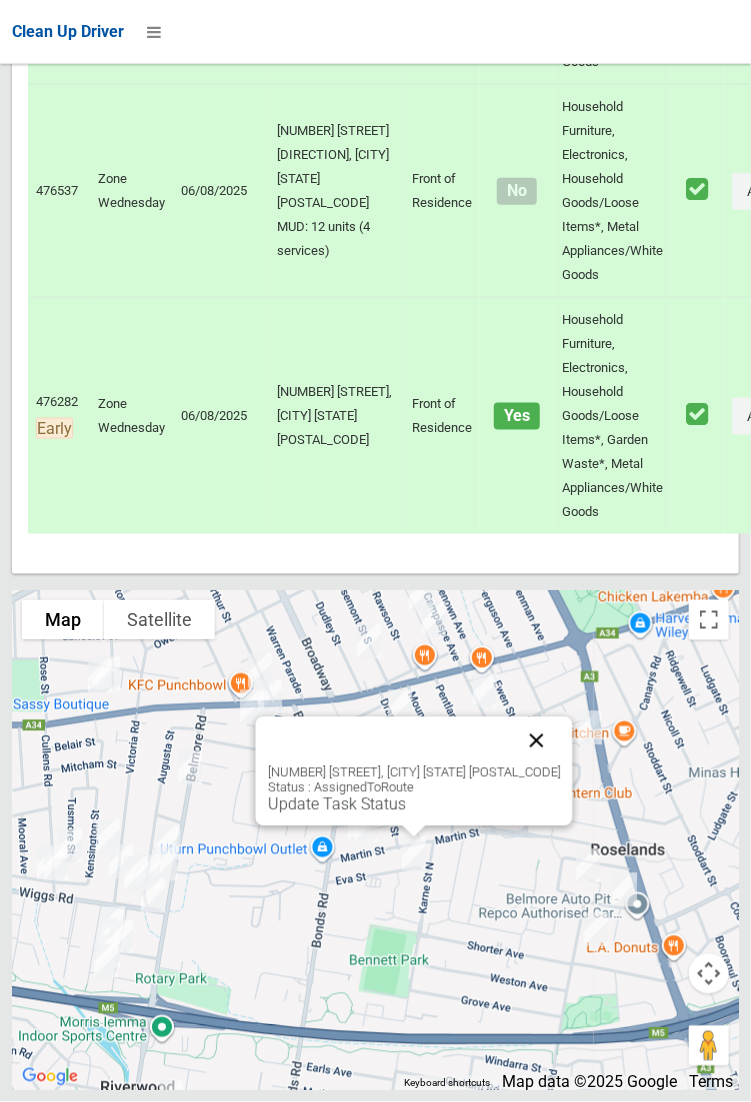 click at bounding box center (536, 741) 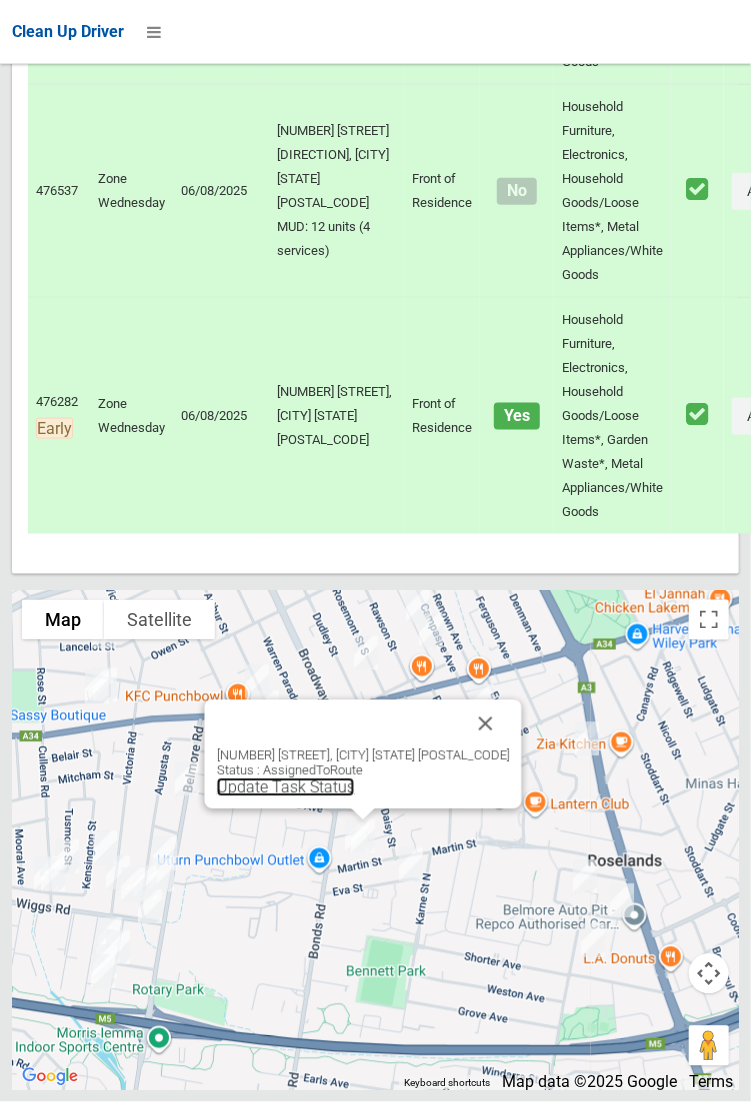 click on "Update Task Status" at bounding box center [285, 787] 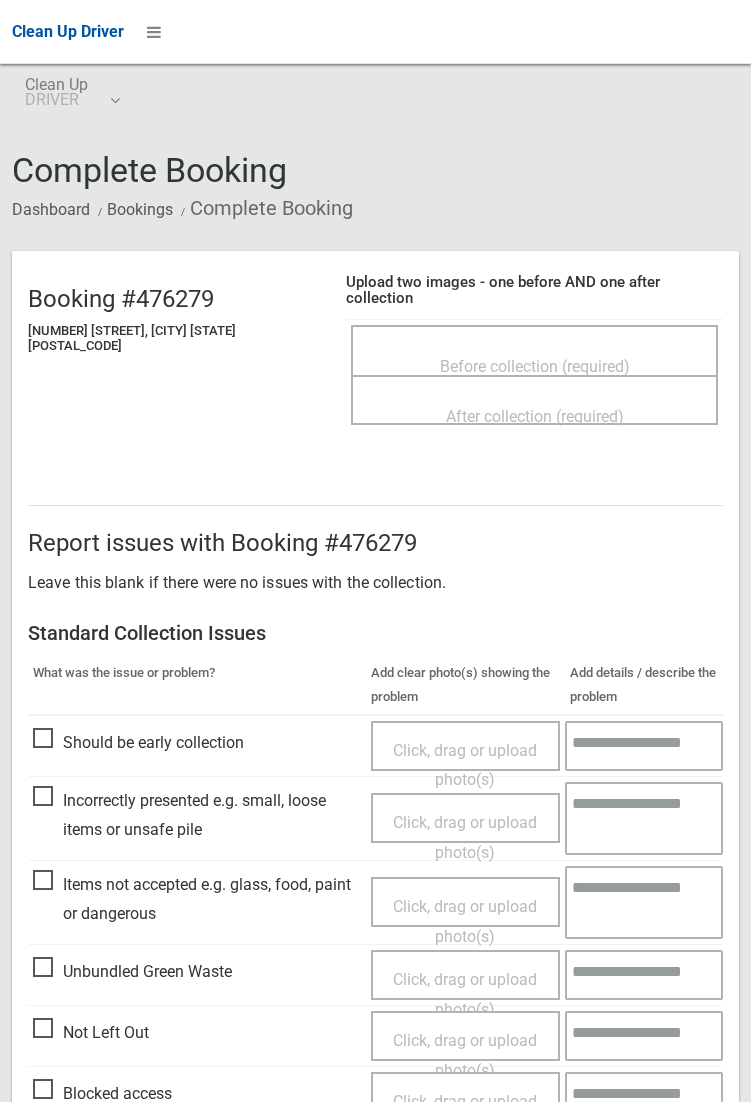 scroll, scrollTop: 0, scrollLeft: 0, axis: both 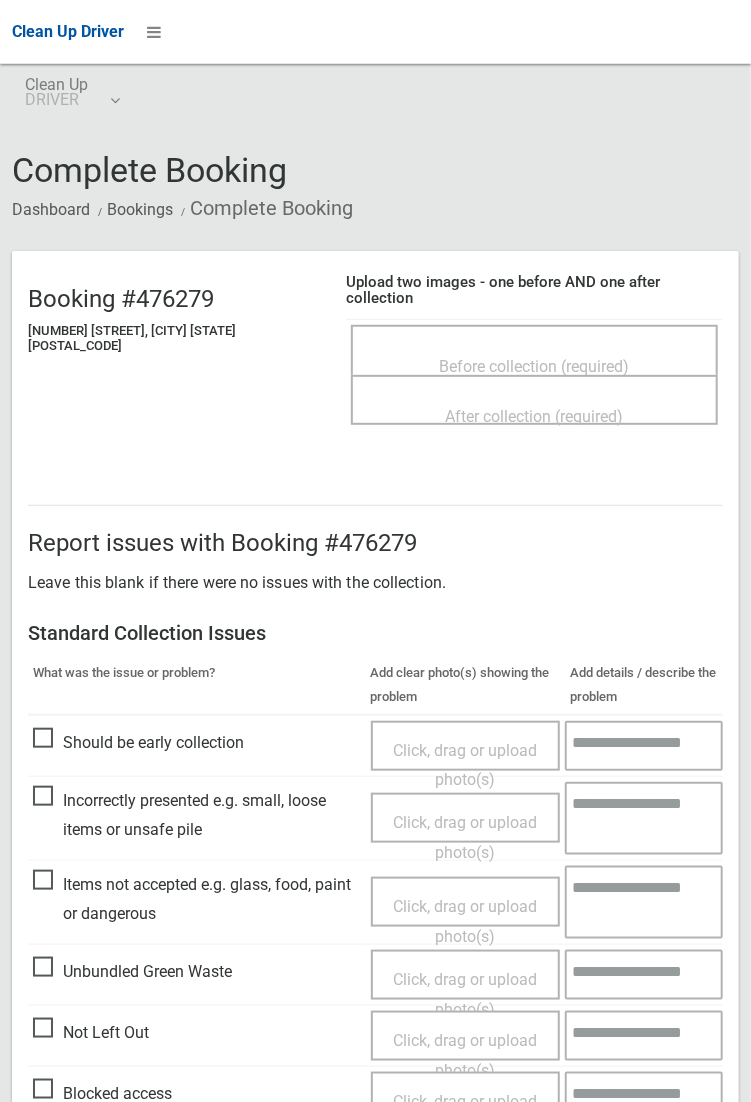 click on "Before collection (required)" at bounding box center (535, 366) 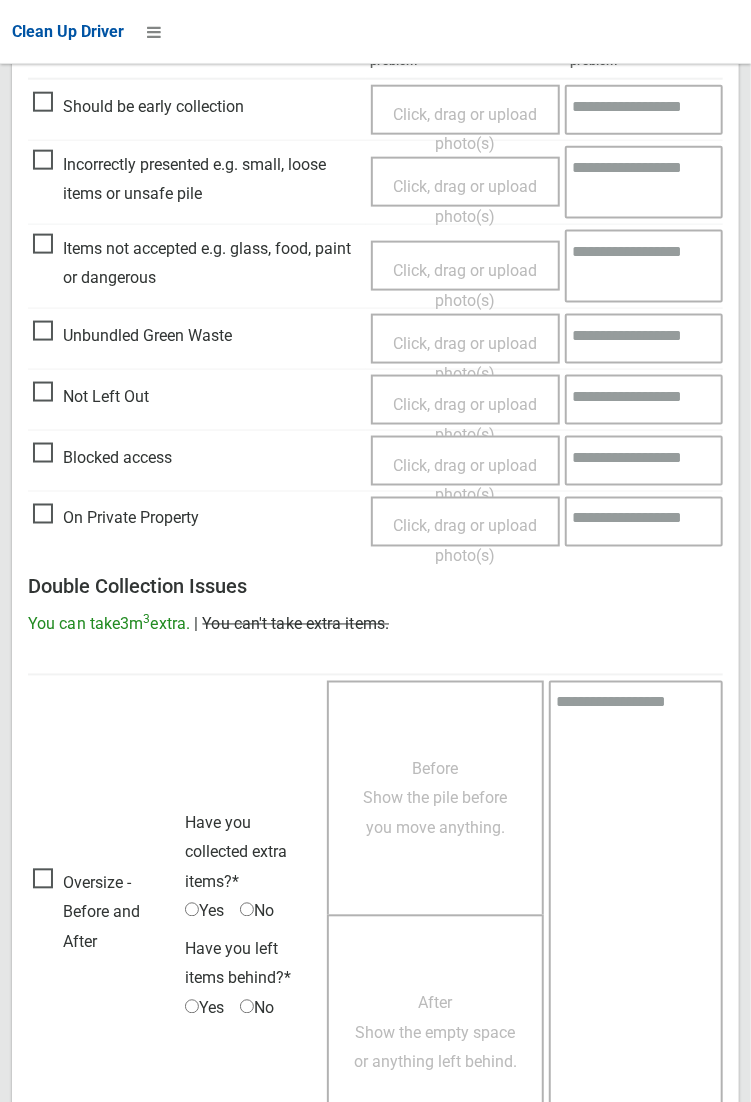scroll, scrollTop: 736, scrollLeft: 0, axis: vertical 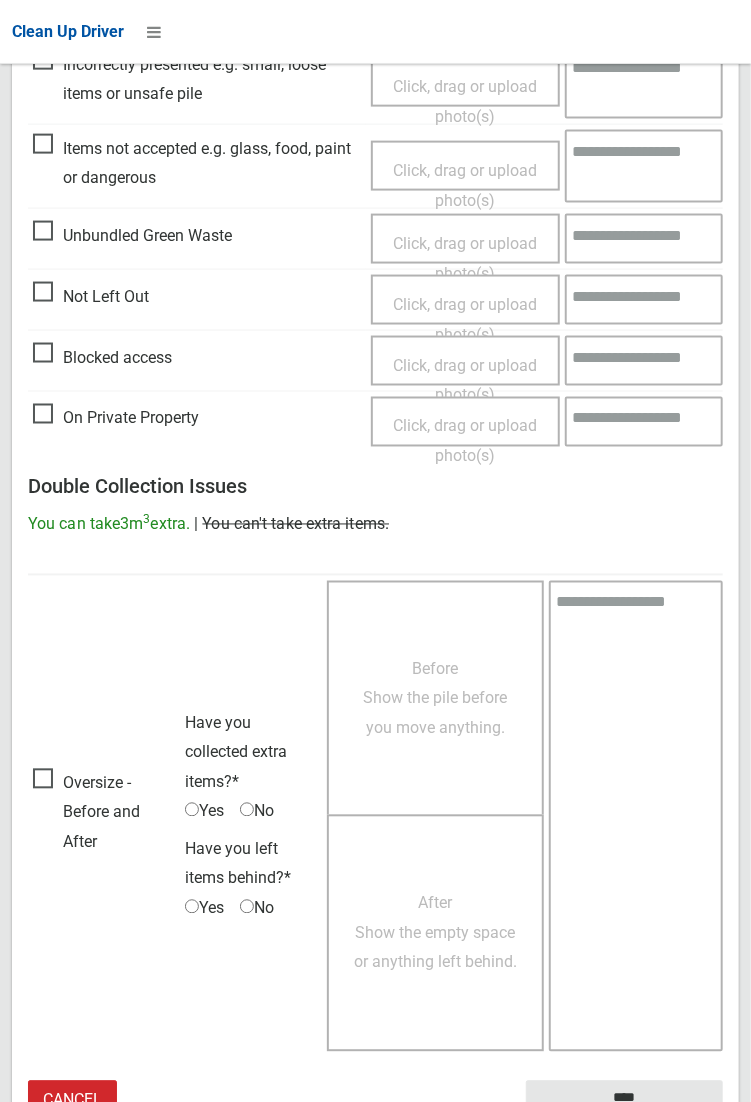 click on "Oversize - Before and After" at bounding box center [104, 813] 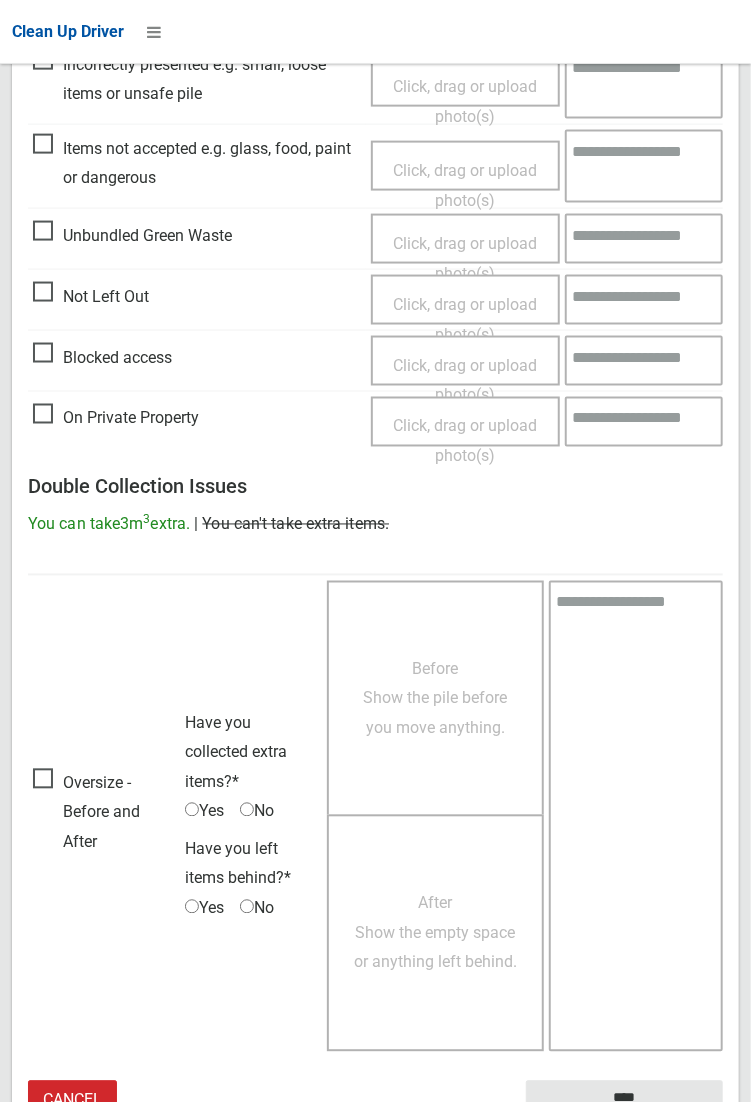 click on "Before Show the pile before you move anything." at bounding box center (436, 699) 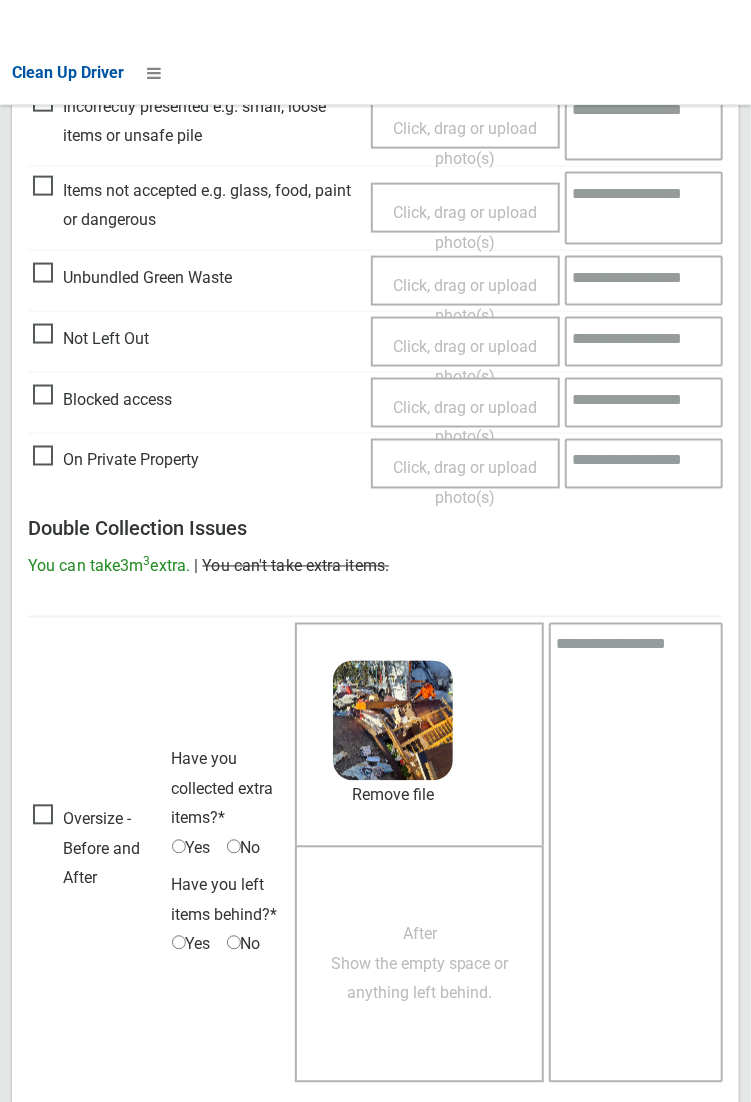 scroll, scrollTop: 694, scrollLeft: 0, axis: vertical 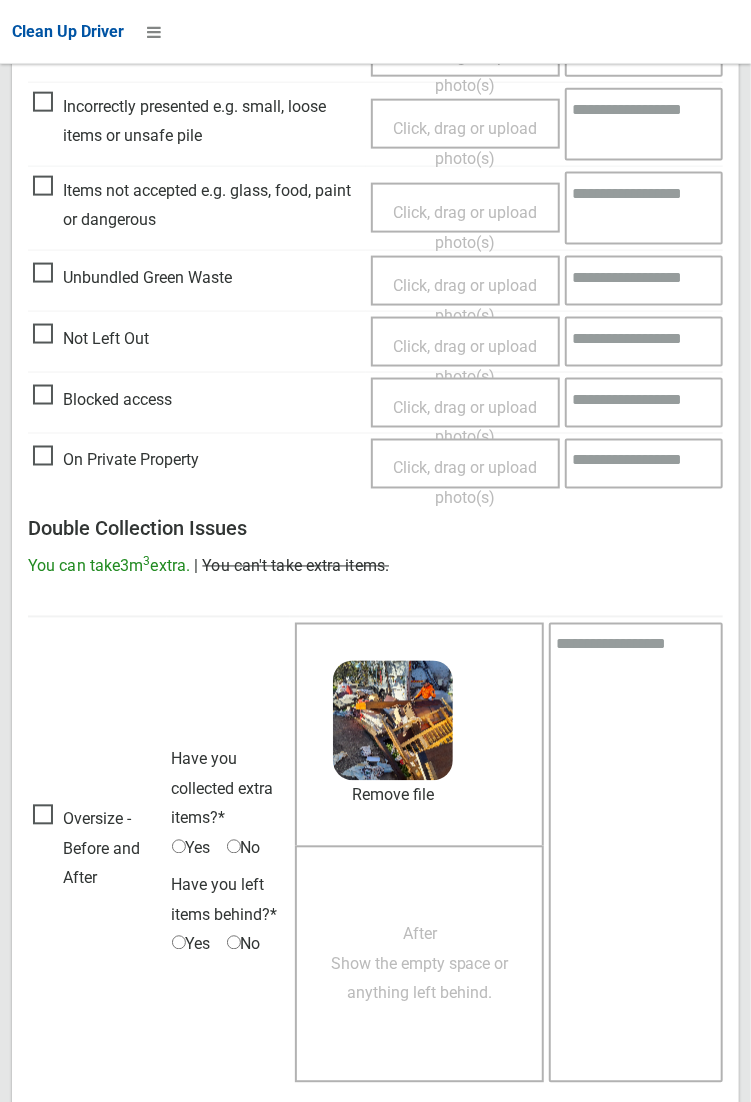 click on "After Show the empty space or anything left behind." at bounding box center [420, 964] 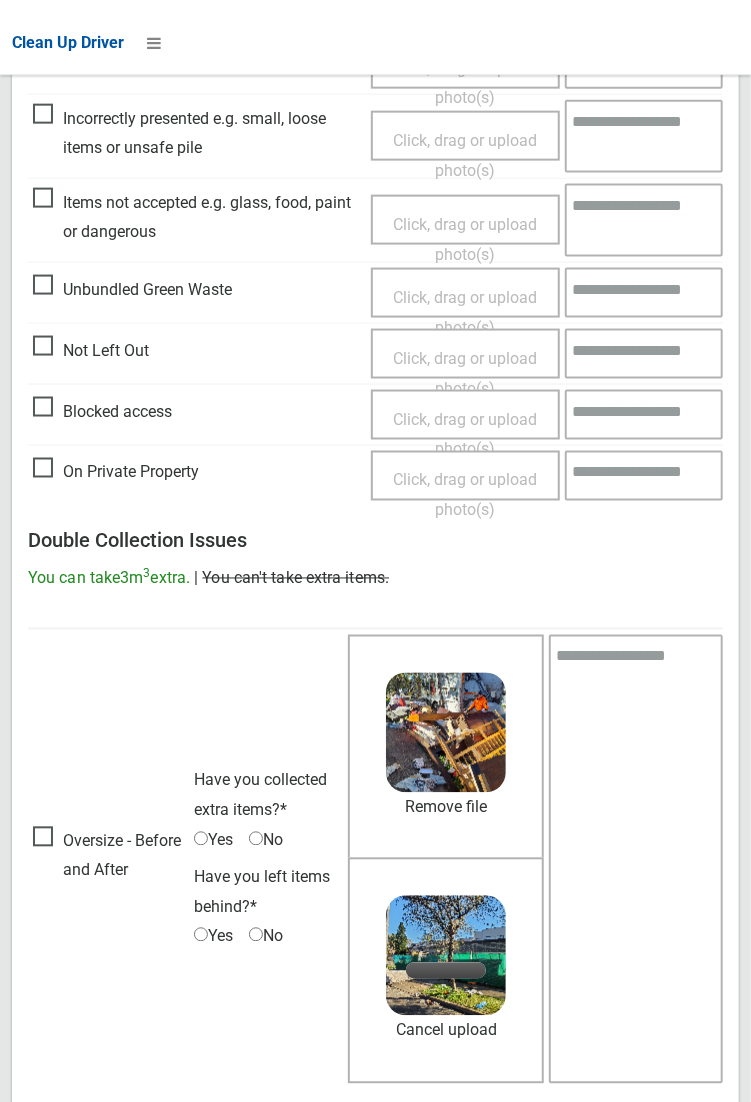 scroll, scrollTop: 683, scrollLeft: 0, axis: vertical 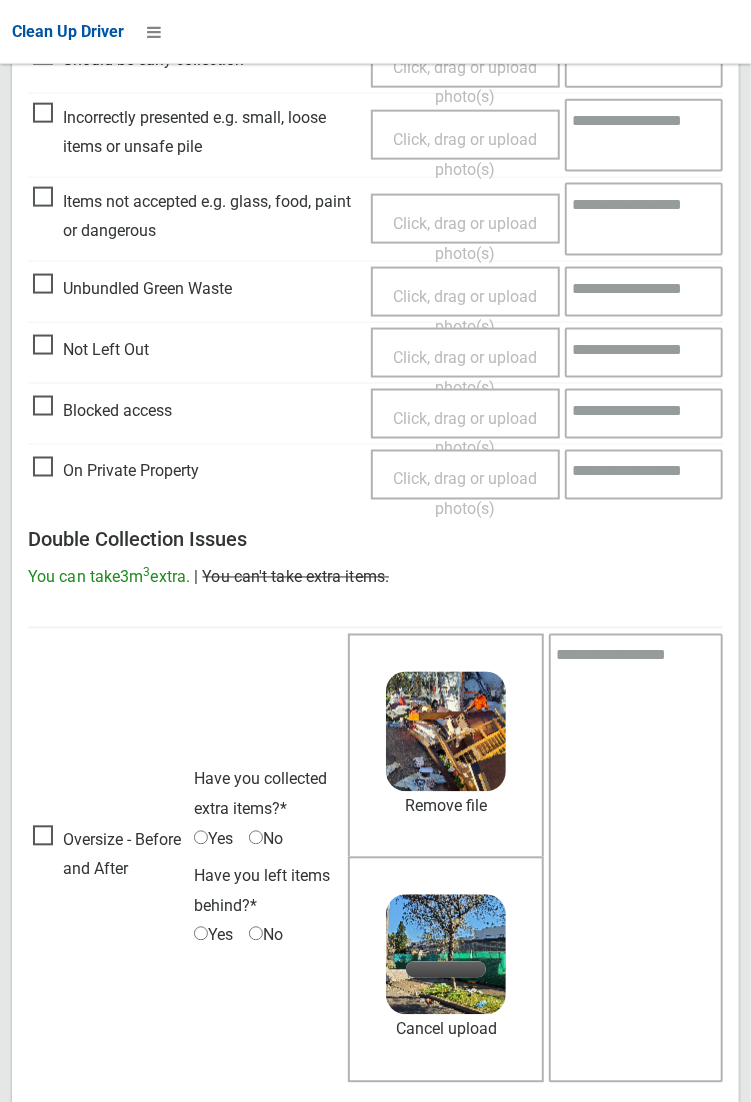 click on "No" at bounding box center [266, 936] 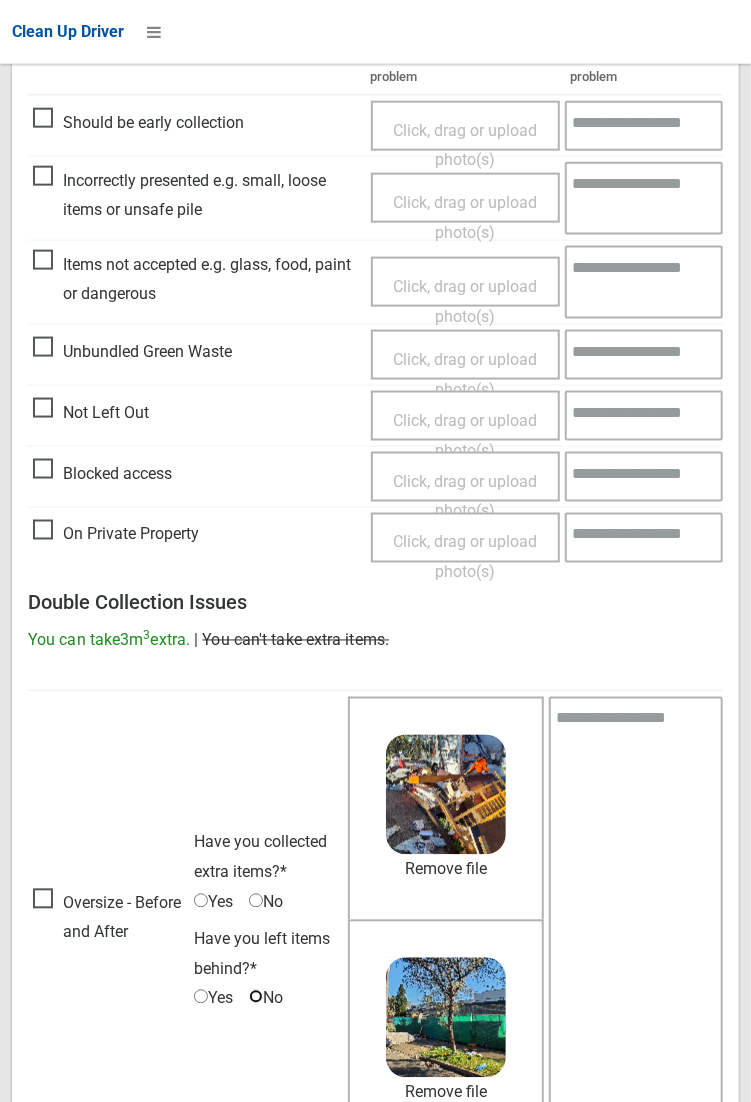scroll, scrollTop: 713, scrollLeft: 0, axis: vertical 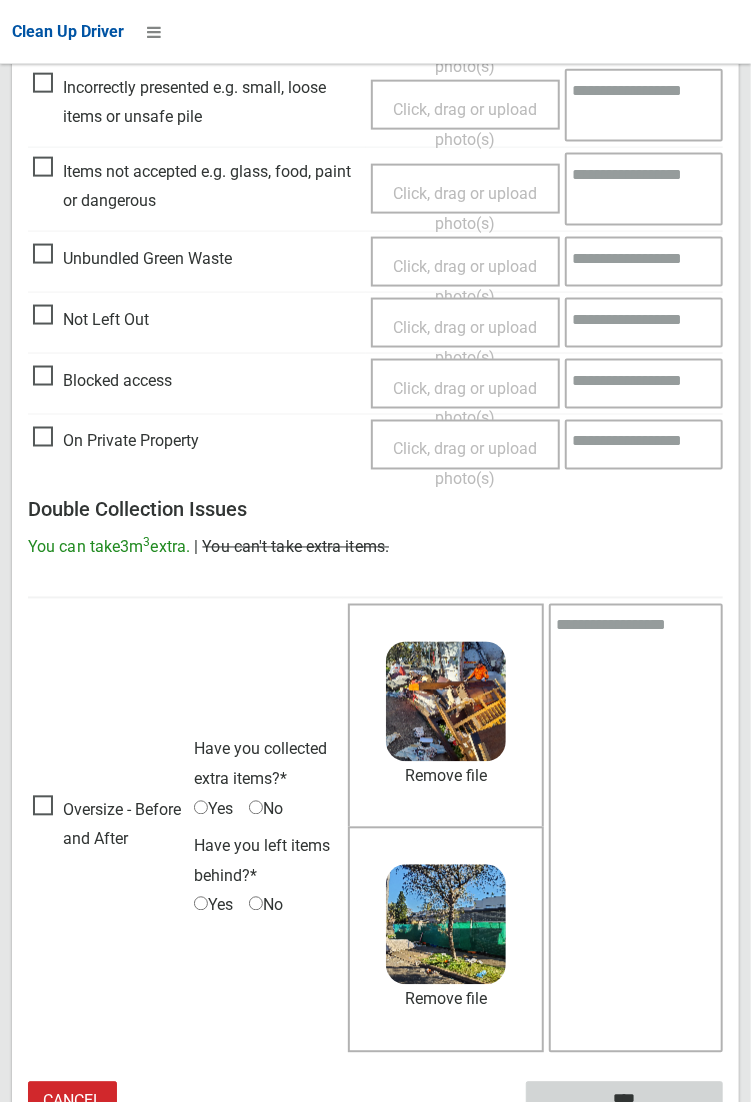 click on "****" at bounding box center [624, 1100] 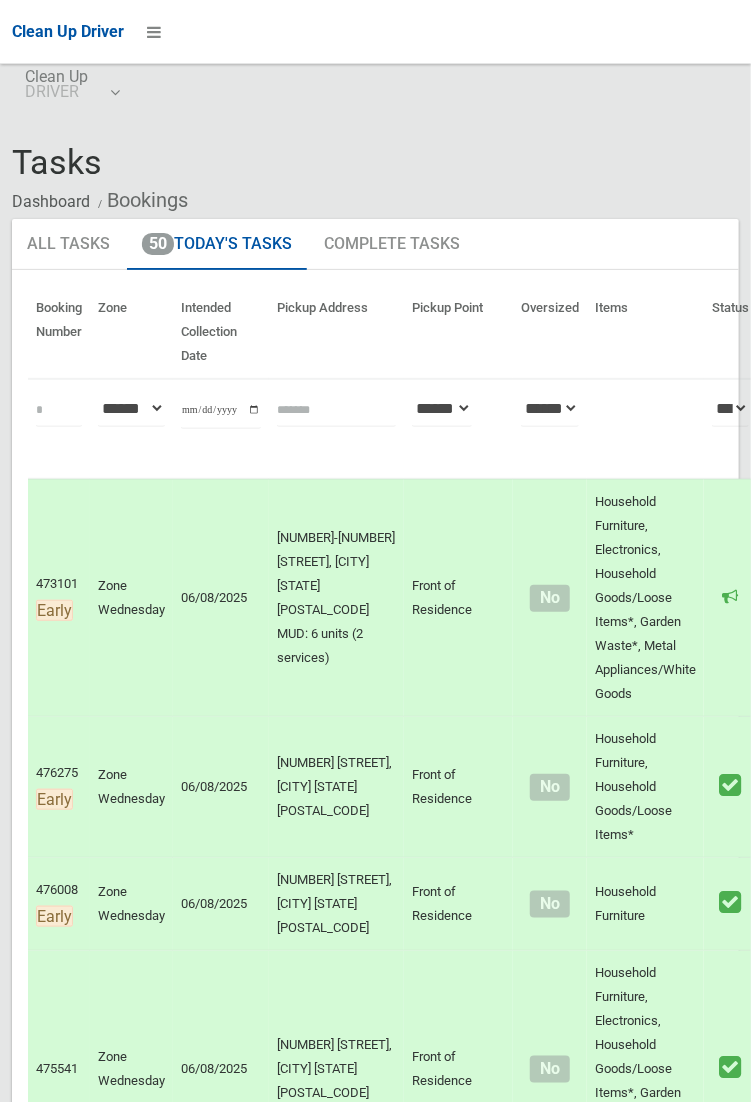 scroll, scrollTop: 0, scrollLeft: 0, axis: both 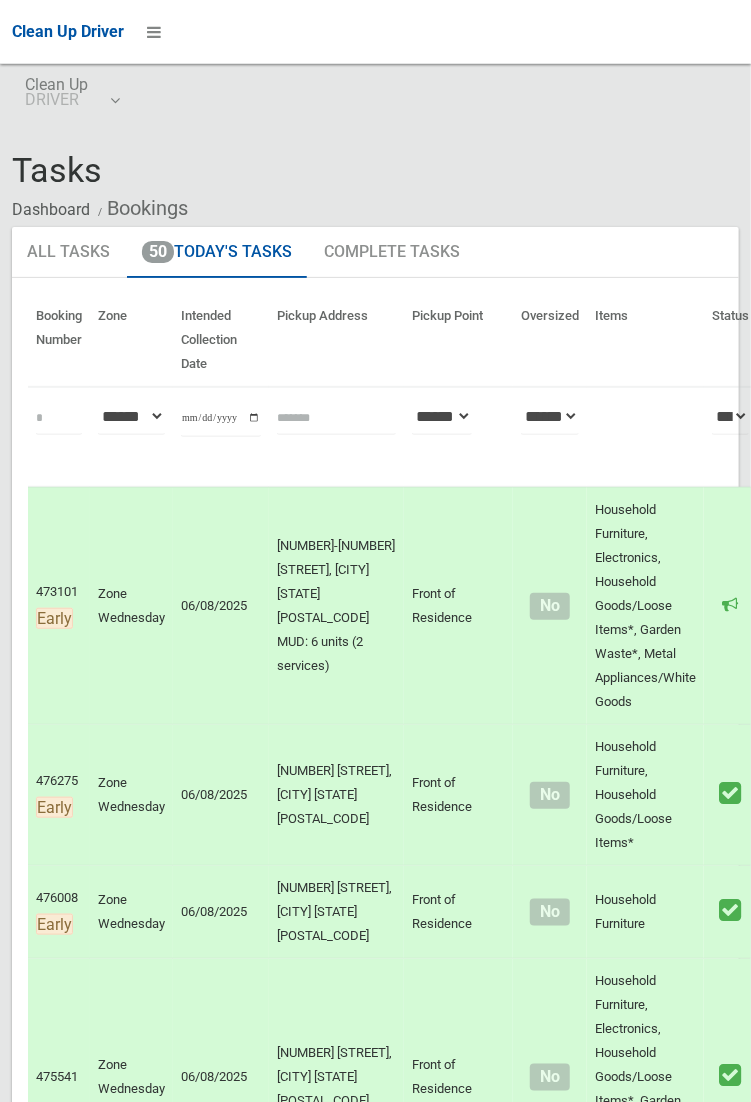 click at bounding box center (842, 606) 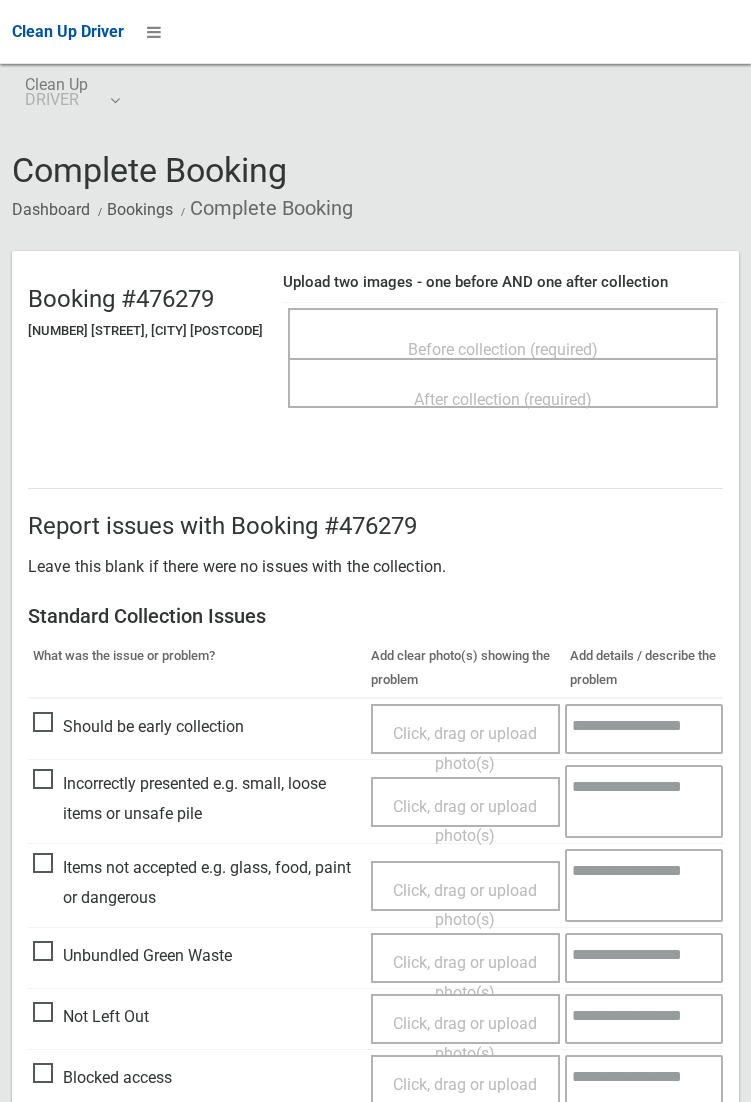 scroll, scrollTop: 713, scrollLeft: 0, axis: vertical 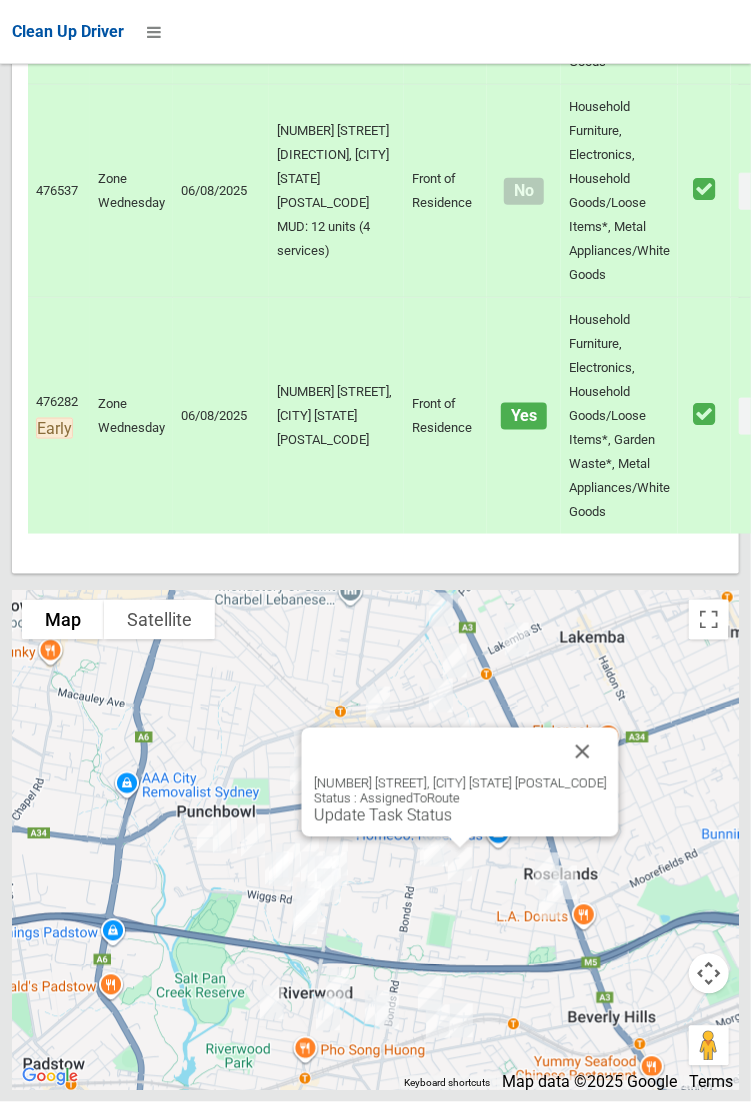 click on "[NUMBER] [STREET], [CITY] [STATE] [POSTAL_CODE] Status : AssignedToRoute Update Task Status" at bounding box center (459, 782) 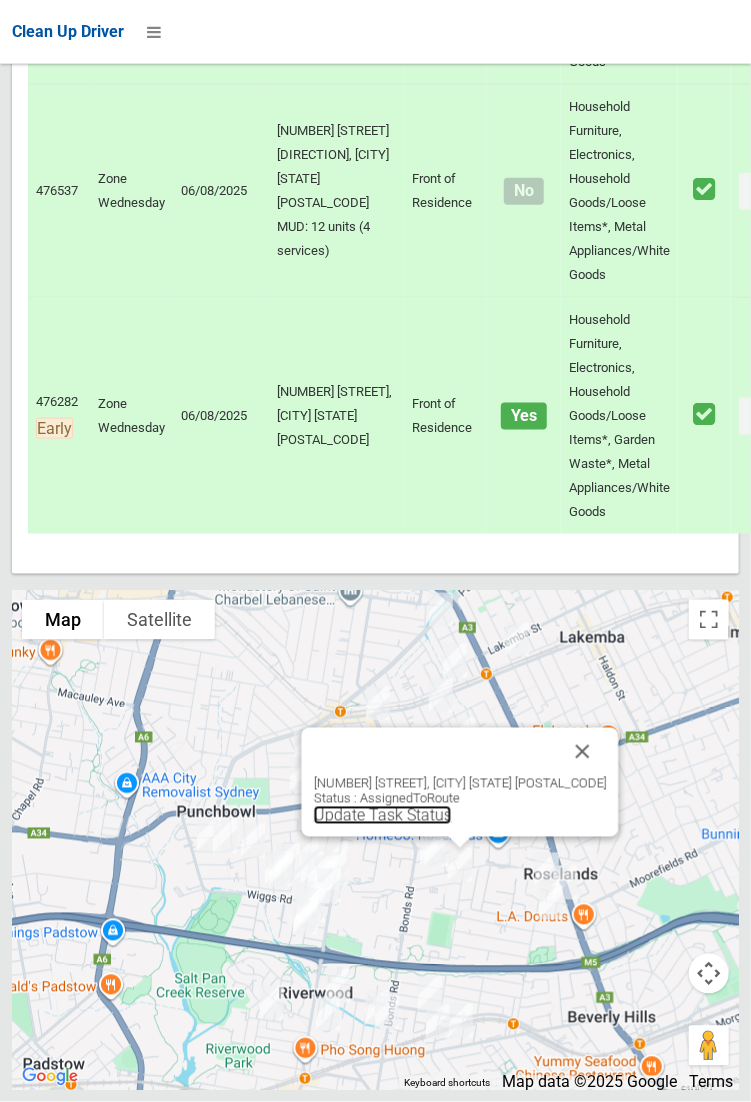 click on "Update Task Status" at bounding box center (382, 815) 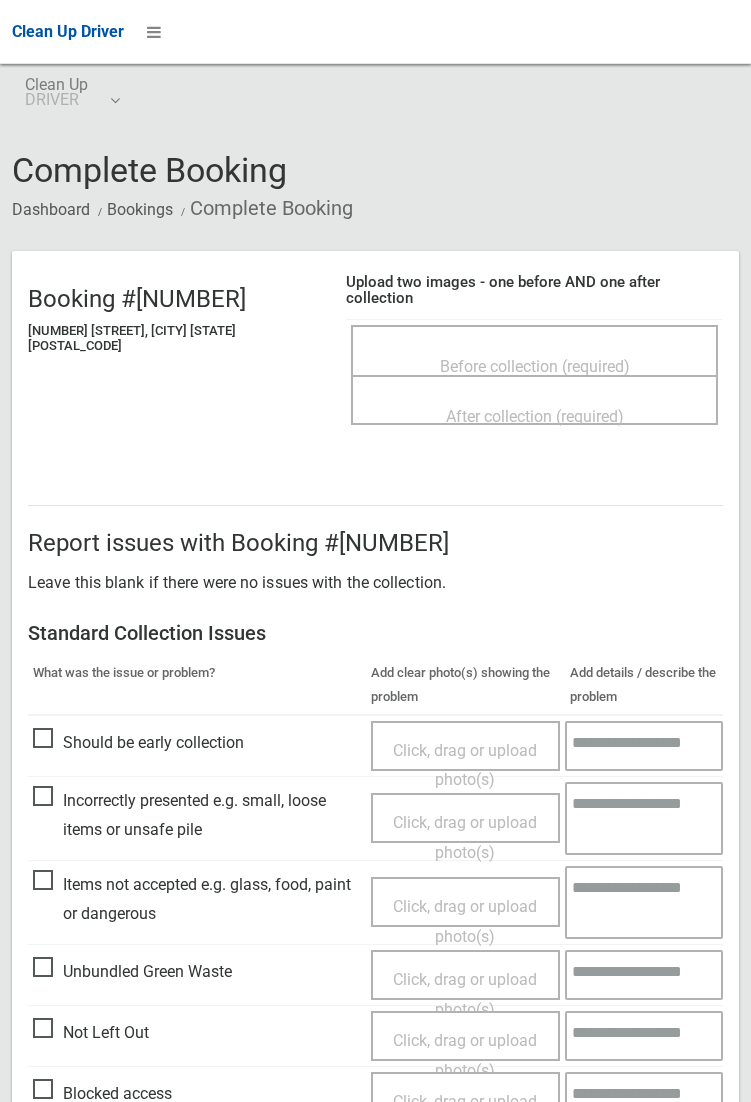 scroll, scrollTop: 0, scrollLeft: 0, axis: both 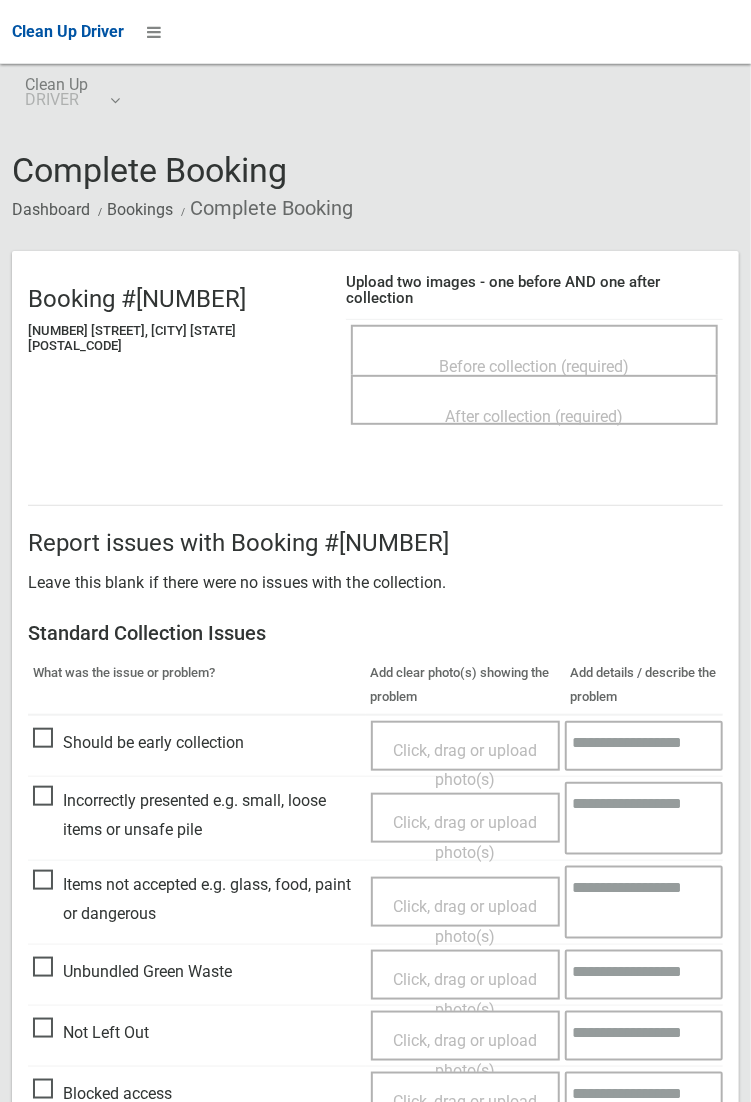 click on "Before collection (required)" at bounding box center [535, 366] 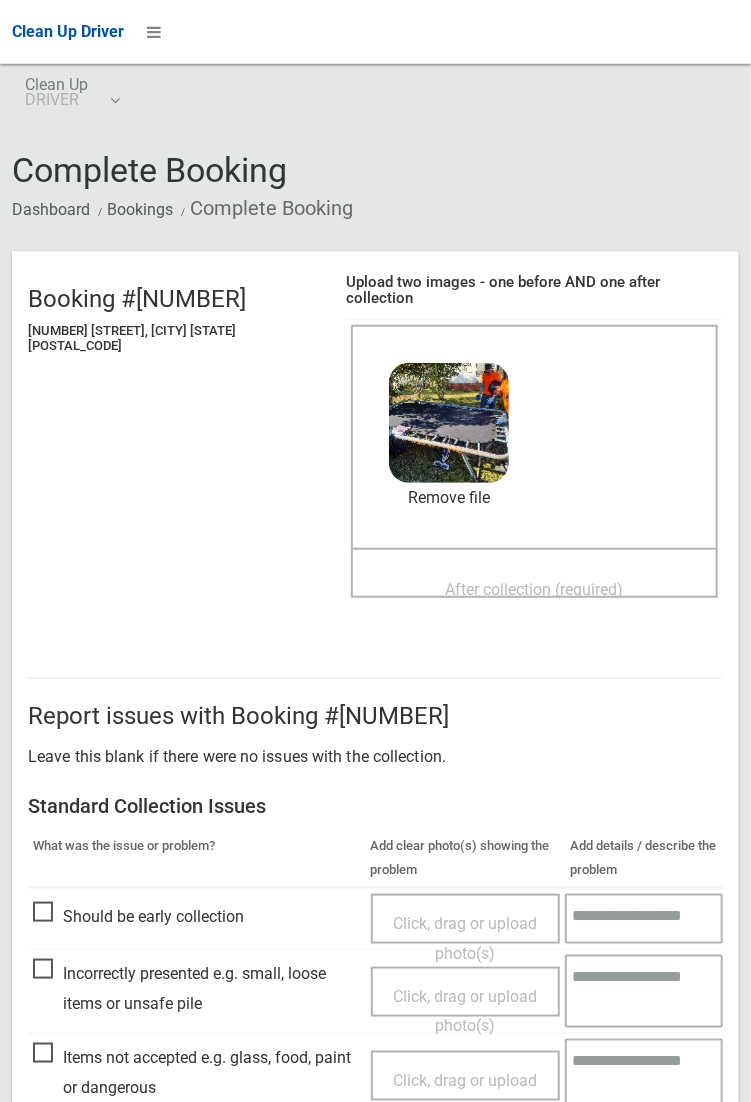 click on "After collection (required)" at bounding box center [535, 589] 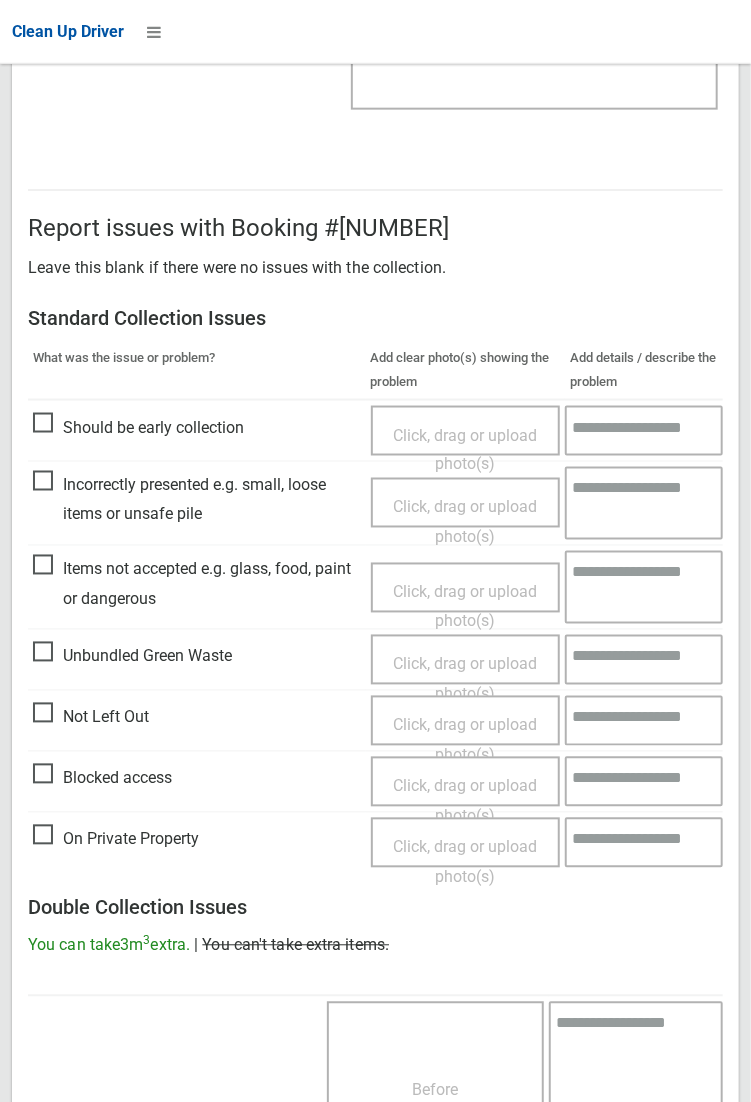 scroll, scrollTop: 1085, scrollLeft: 0, axis: vertical 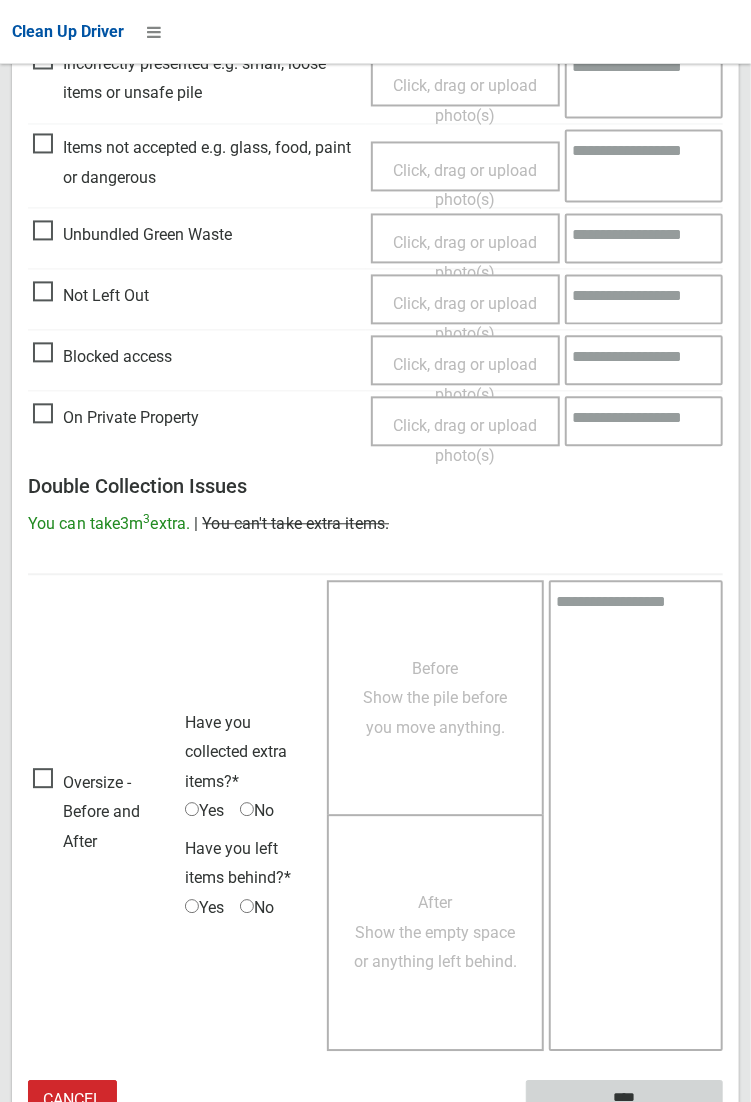 click on "****" at bounding box center [624, 1099] 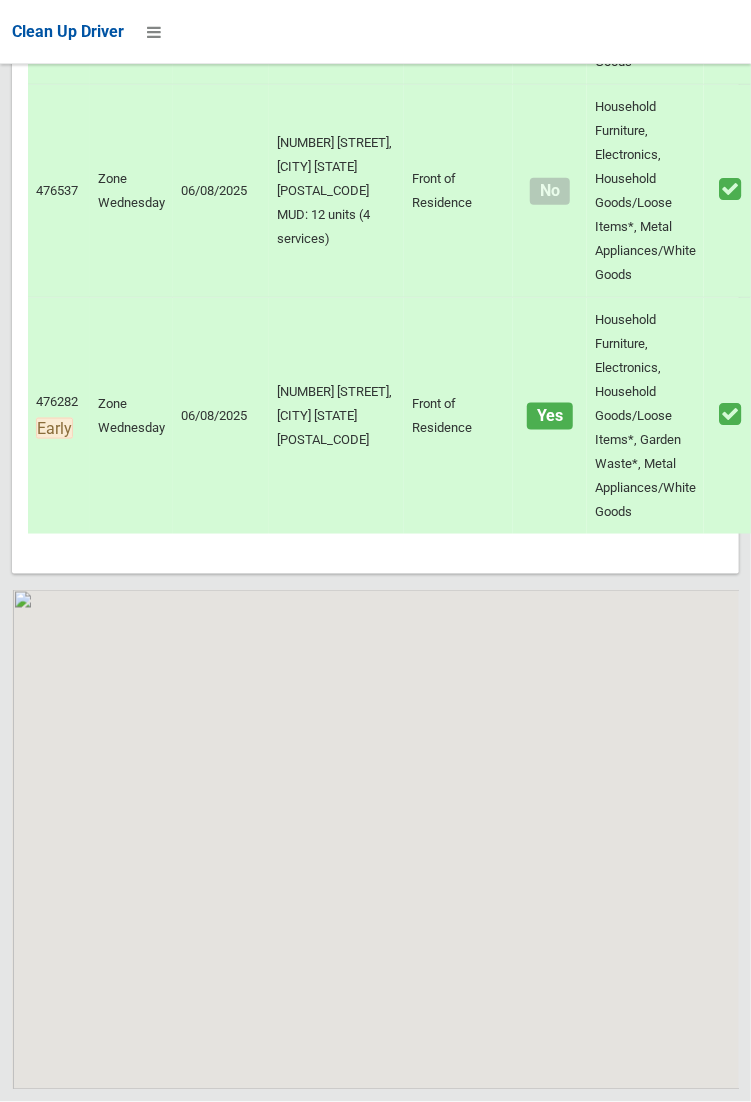 scroll, scrollTop: 12680, scrollLeft: 0, axis: vertical 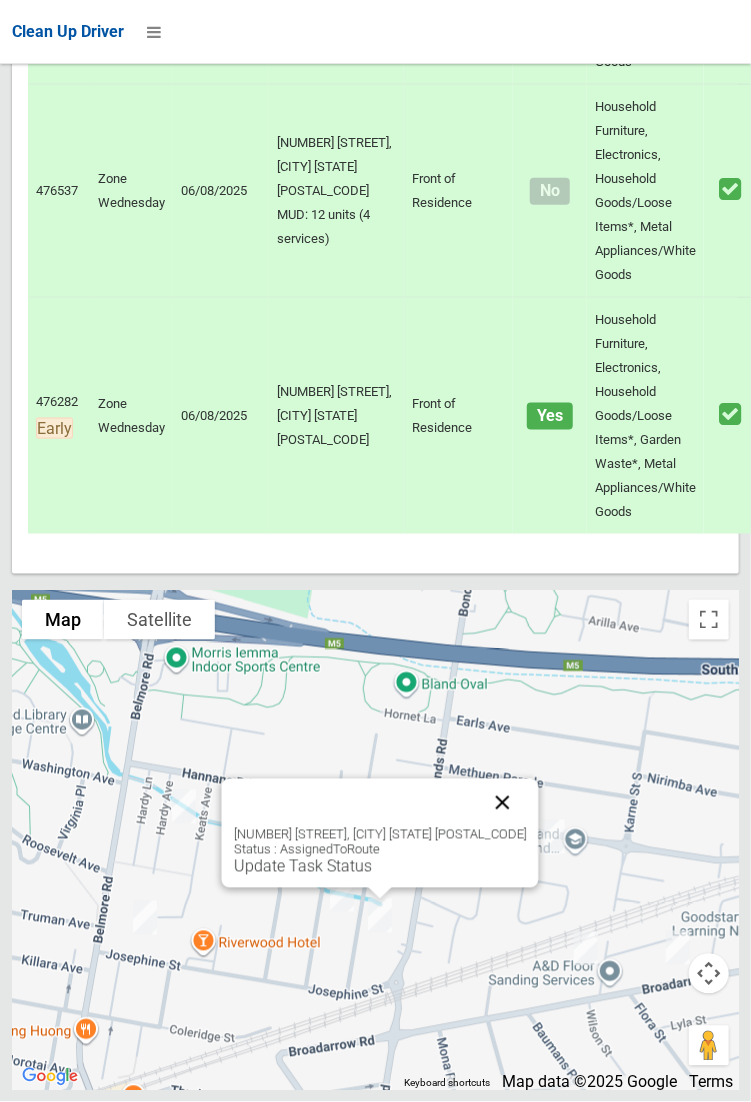 click at bounding box center [502, 803] 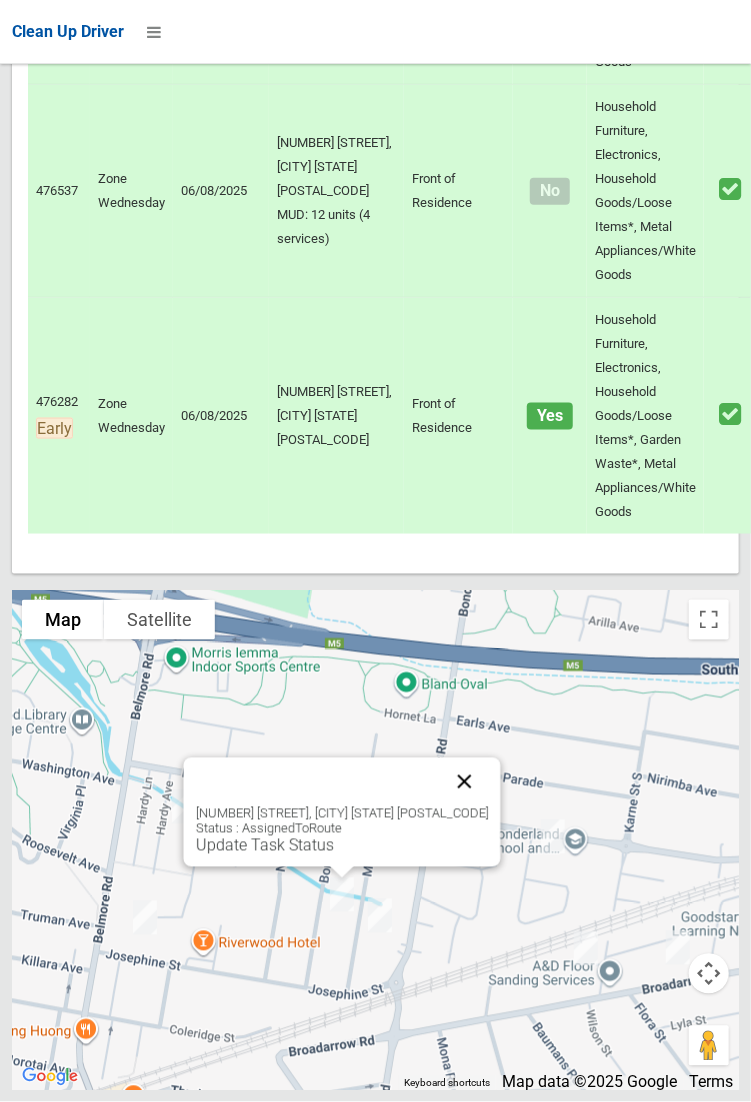 click at bounding box center (464, 782) 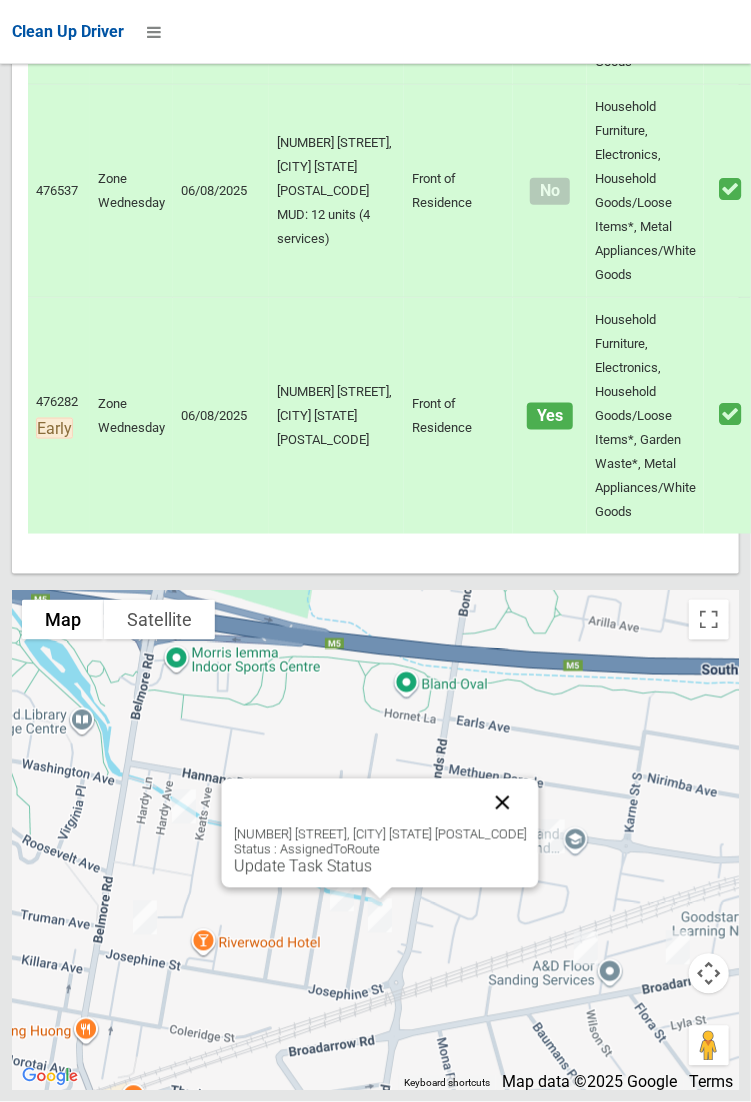 click at bounding box center [502, 803] 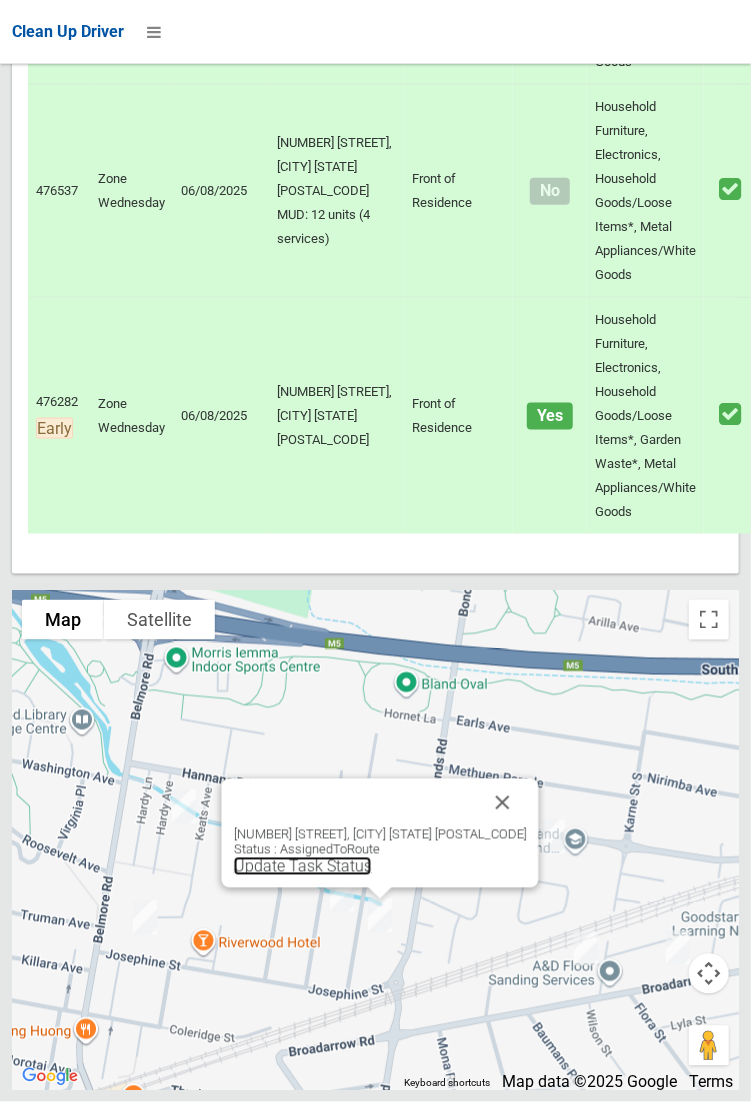 click on "Update Task Status" at bounding box center (302, 866) 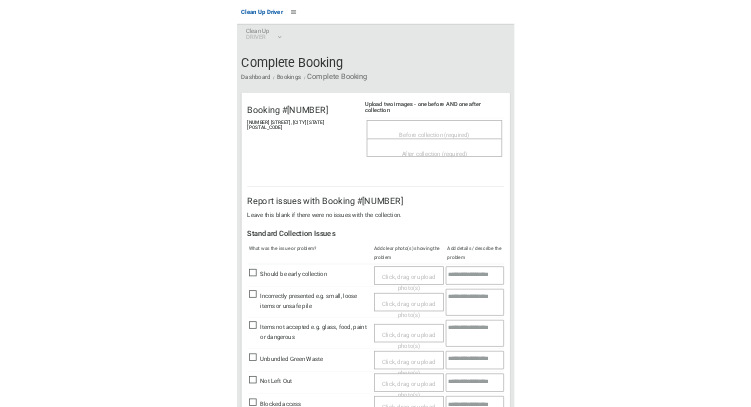 scroll, scrollTop: 0, scrollLeft: 0, axis: both 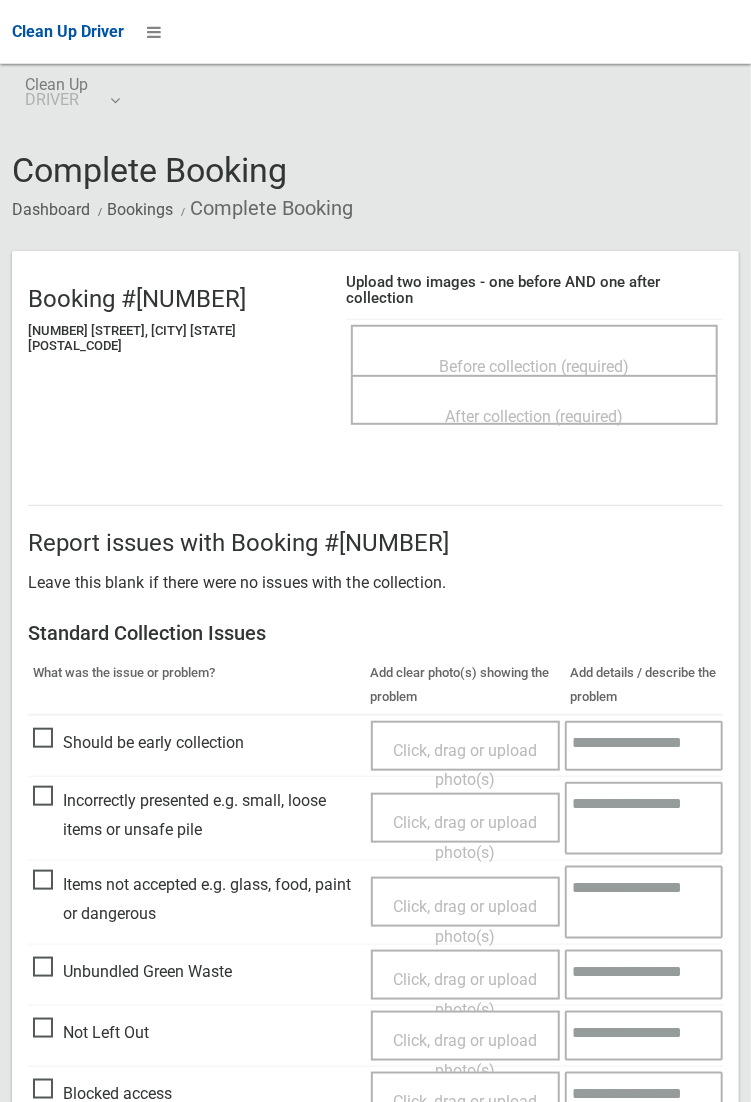 click on "Before collection (required)" at bounding box center [535, 366] 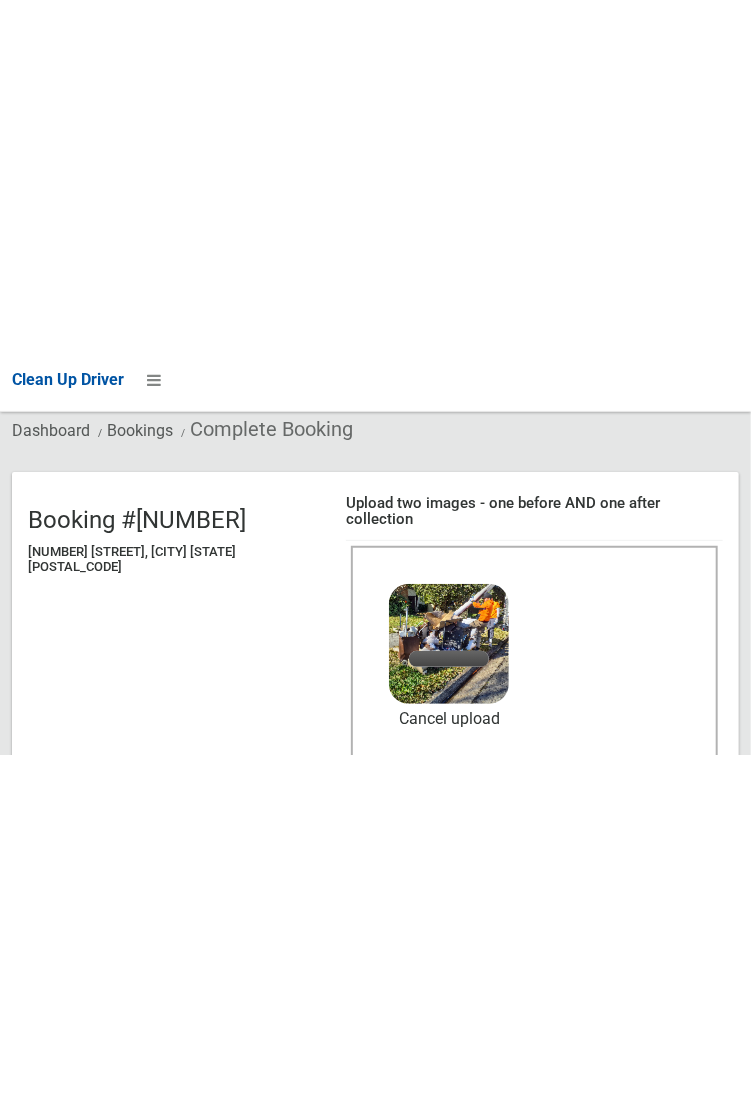 scroll, scrollTop: 130, scrollLeft: 0, axis: vertical 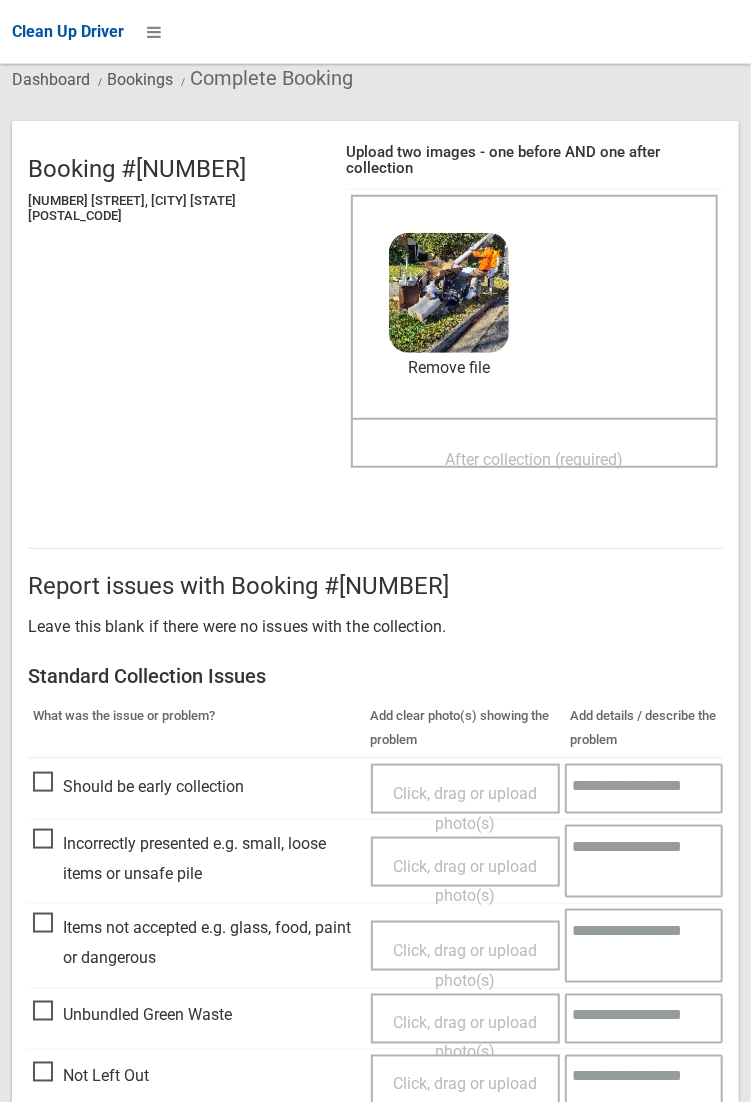 click on "After collection (required)" at bounding box center (535, 459) 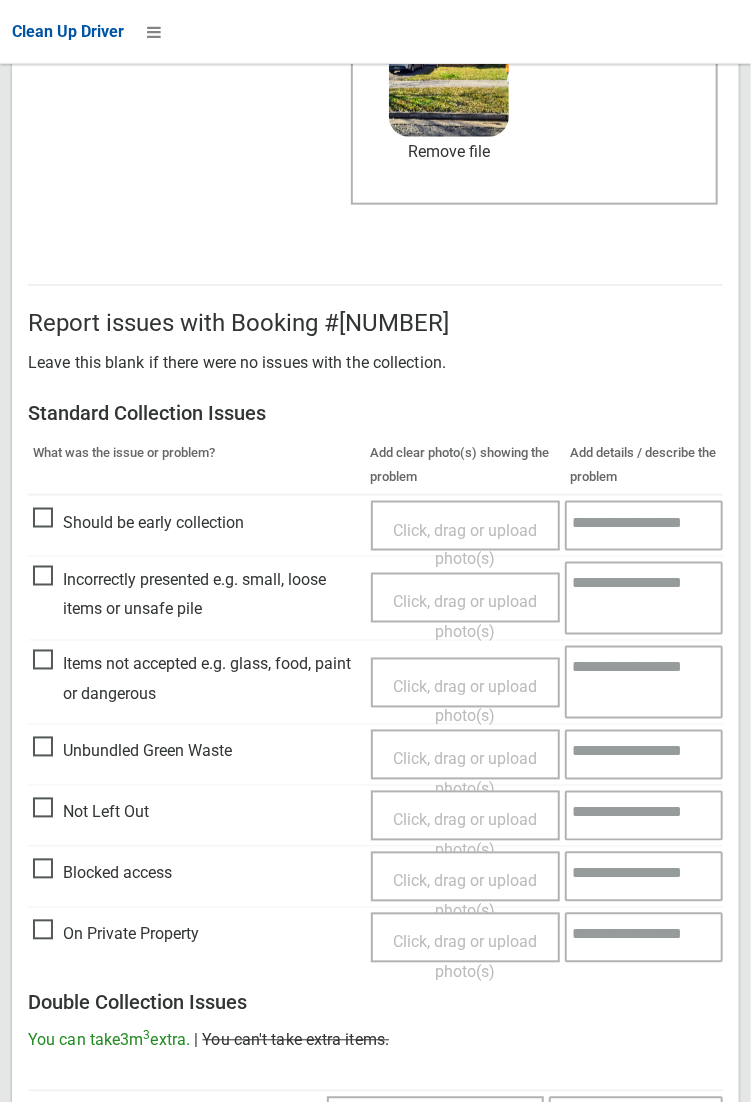 scroll, scrollTop: 1085, scrollLeft: 0, axis: vertical 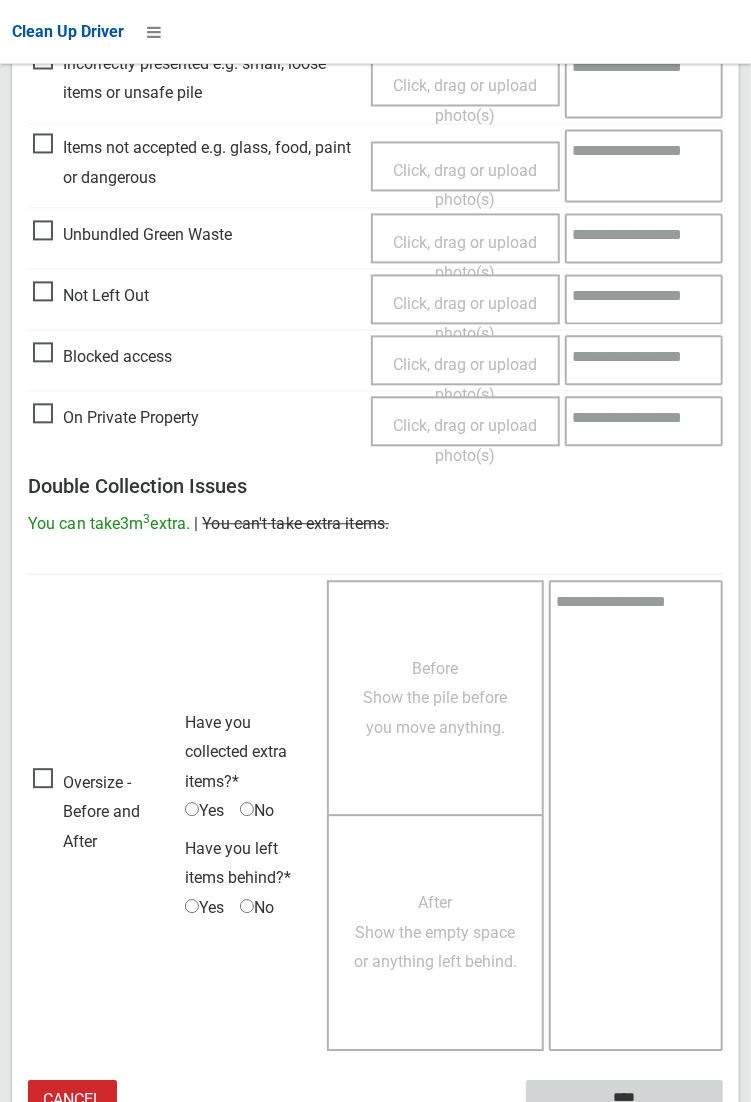 click on "****" at bounding box center (624, 1099) 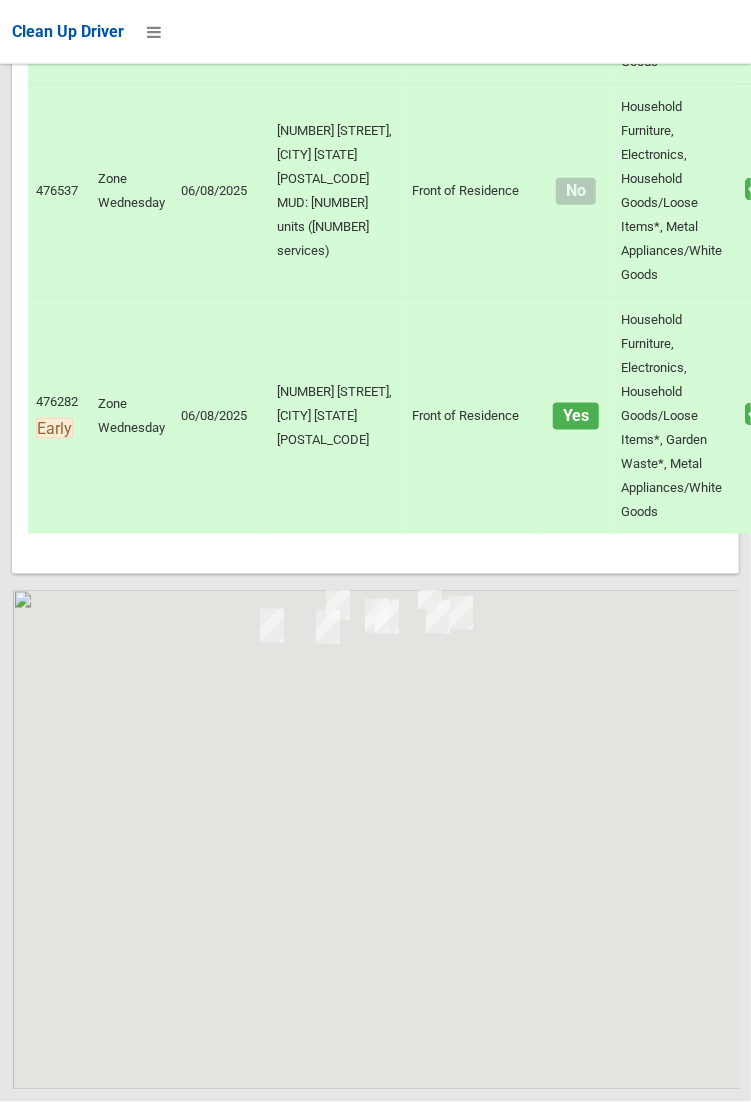 scroll, scrollTop: 12679, scrollLeft: 0, axis: vertical 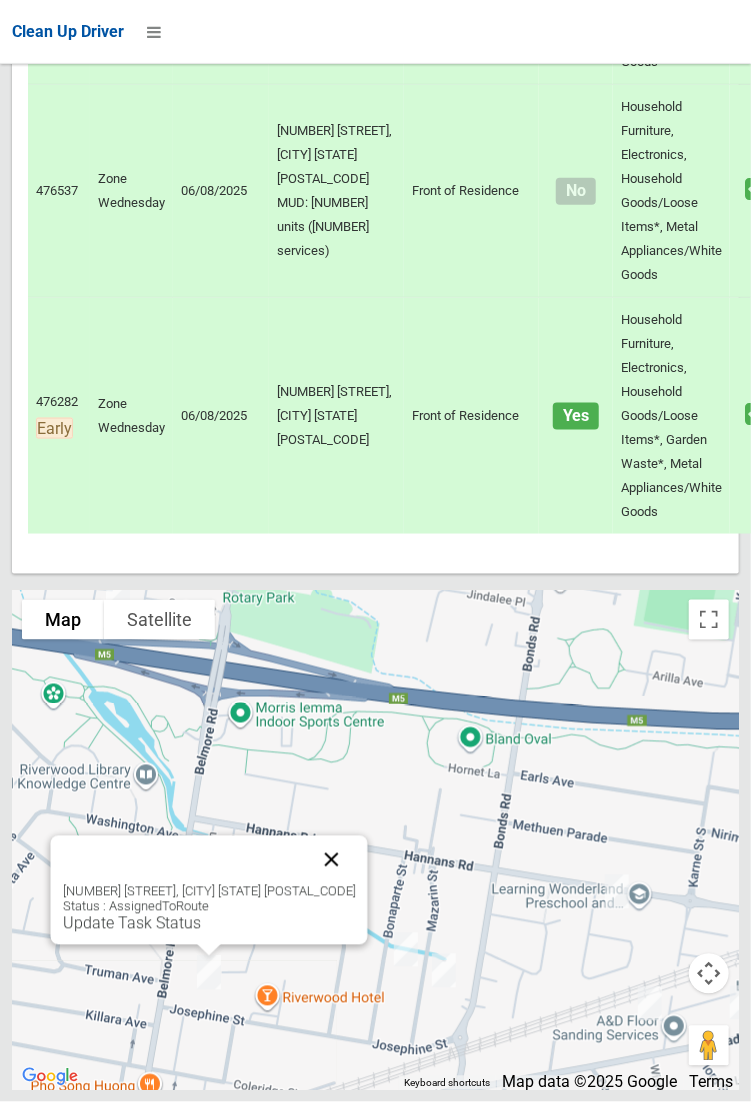 click at bounding box center (331, 860) 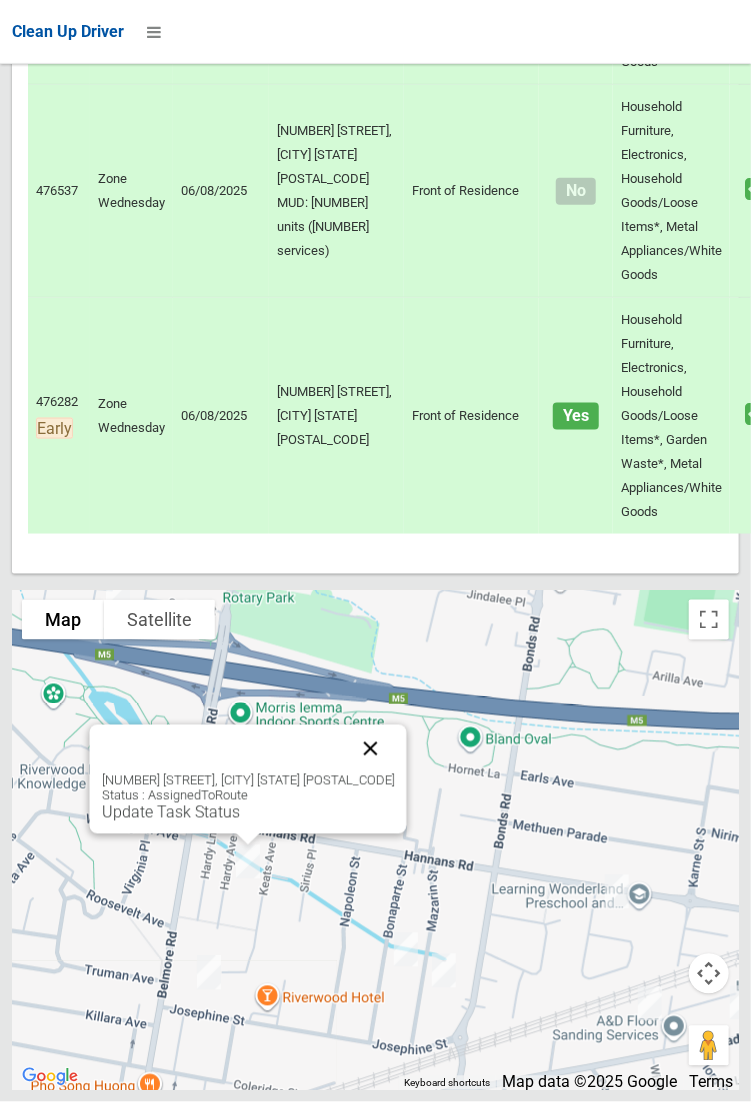 click at bounding box center [370, 749] 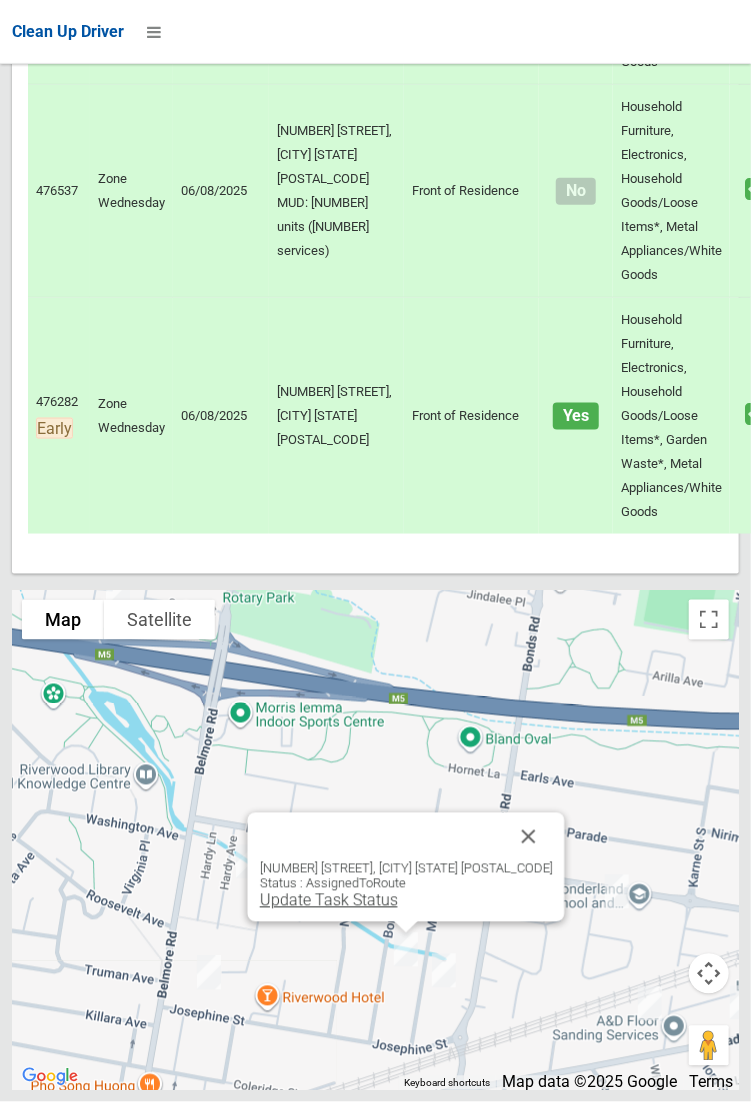 click on "Update Task Status" at bounding box center [328, 900] 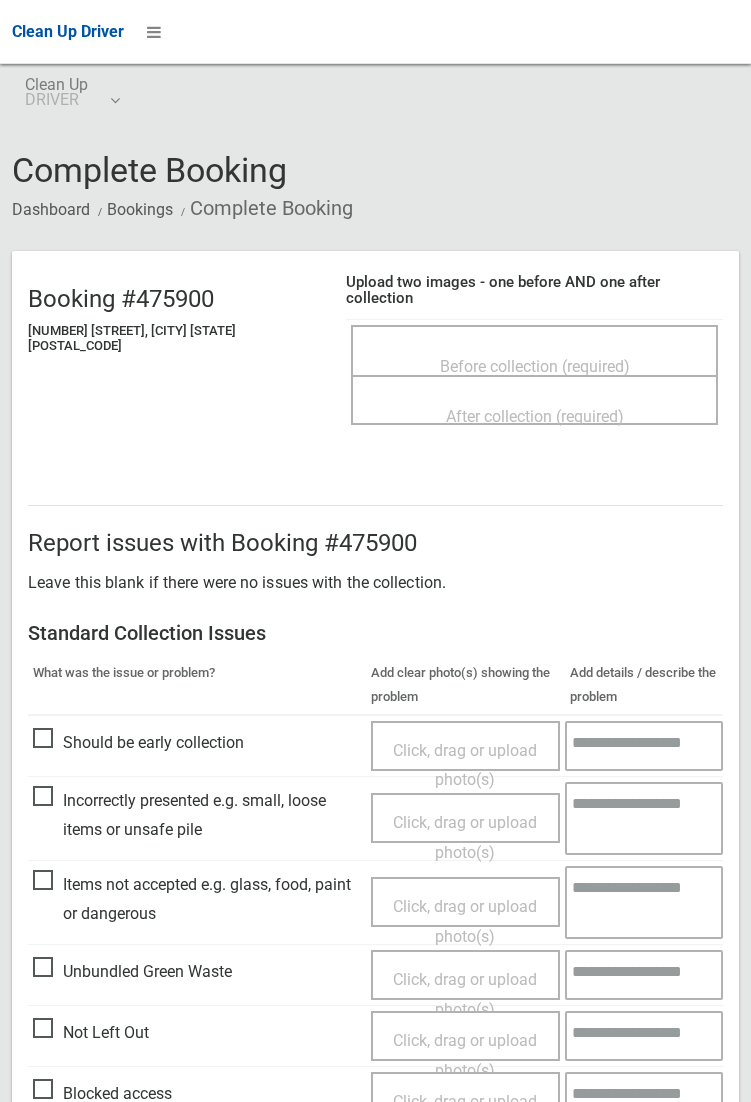 scroll, scrollTop: 0, scrollLeft: 0, axis: both 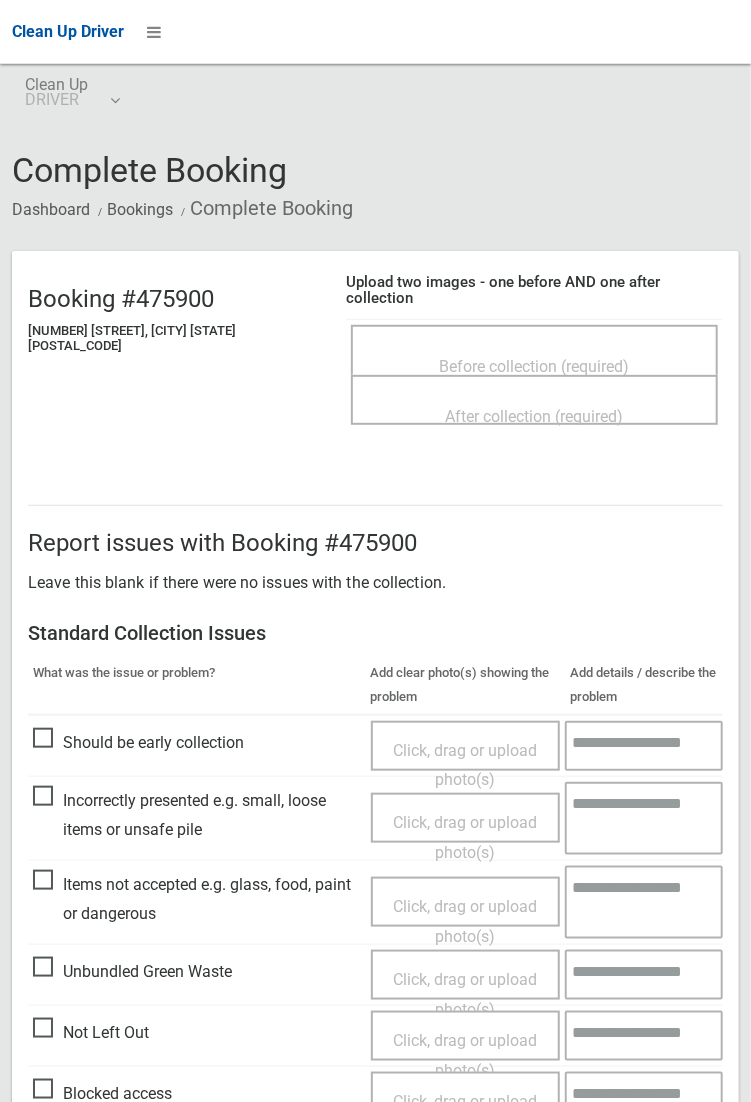 click on "Before collection (required)" at bounding box center (535, 366) 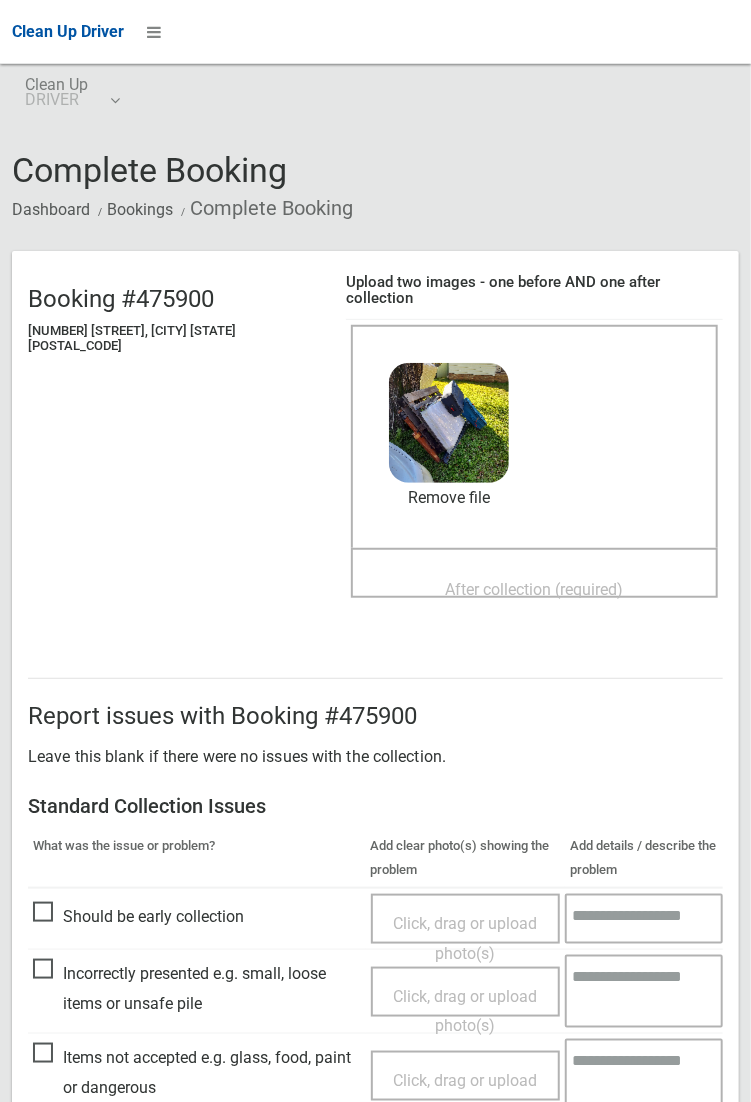 click on "After collection (required)" at bounding box center (535, 589) 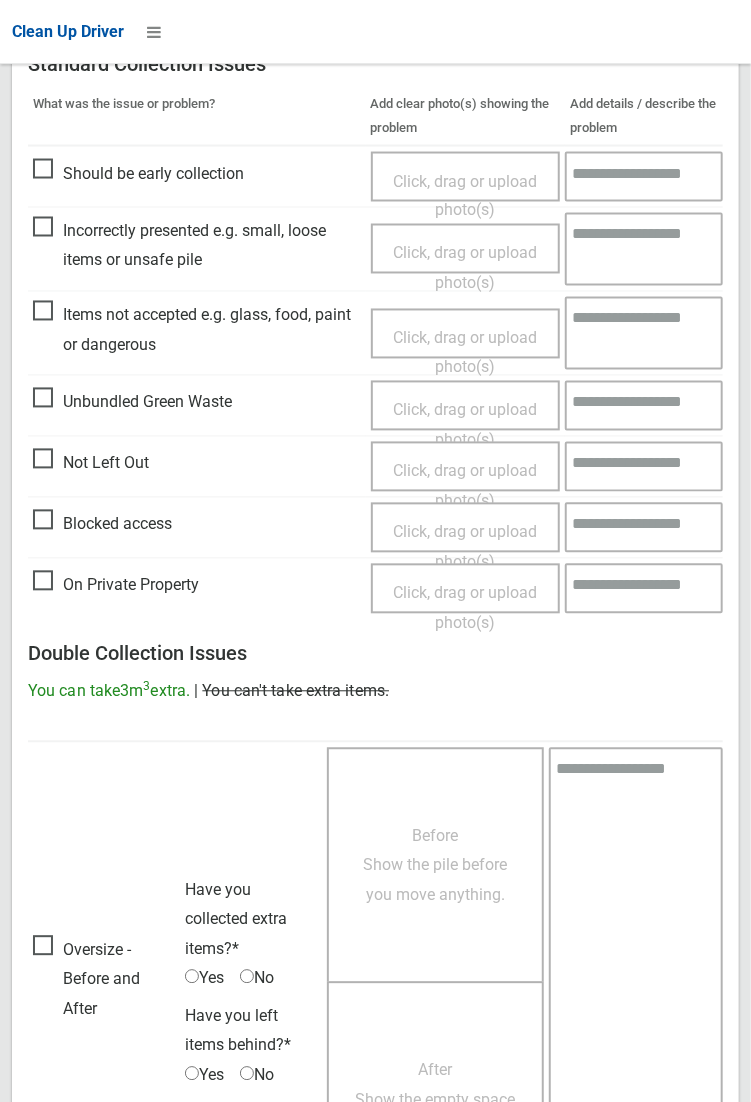 scroll, scrollTop: 1085, scrollLeft: 0, axis: vertical 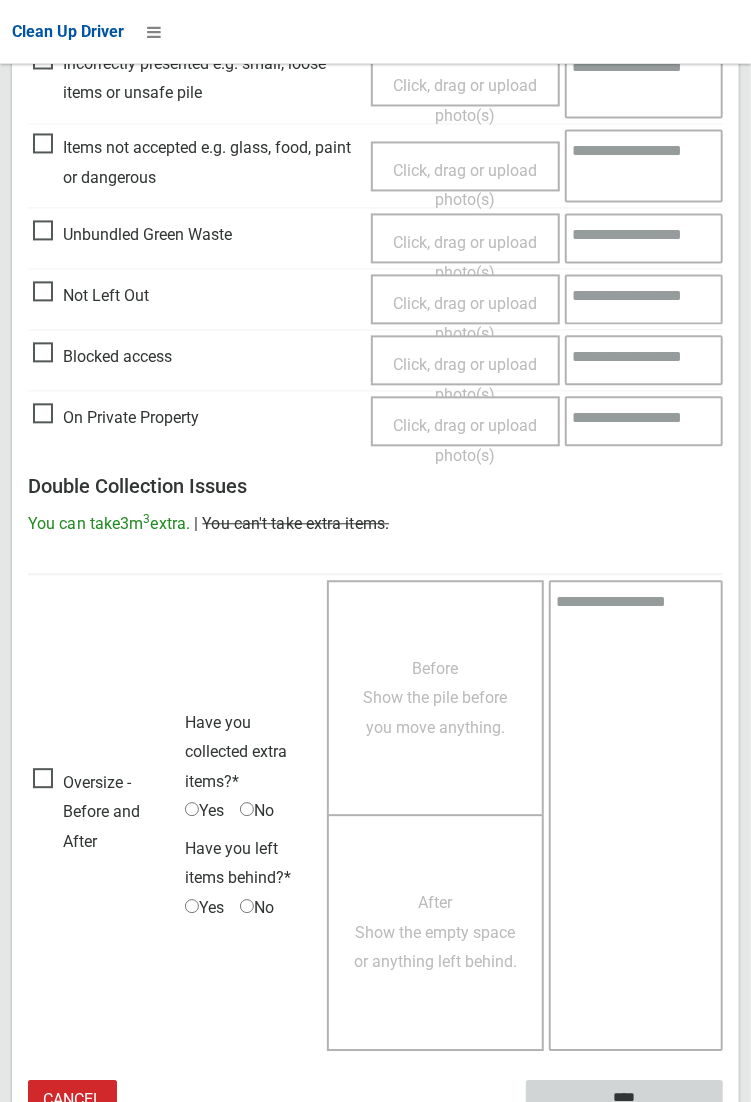 click on "****" at bounding box center (624, 1099) 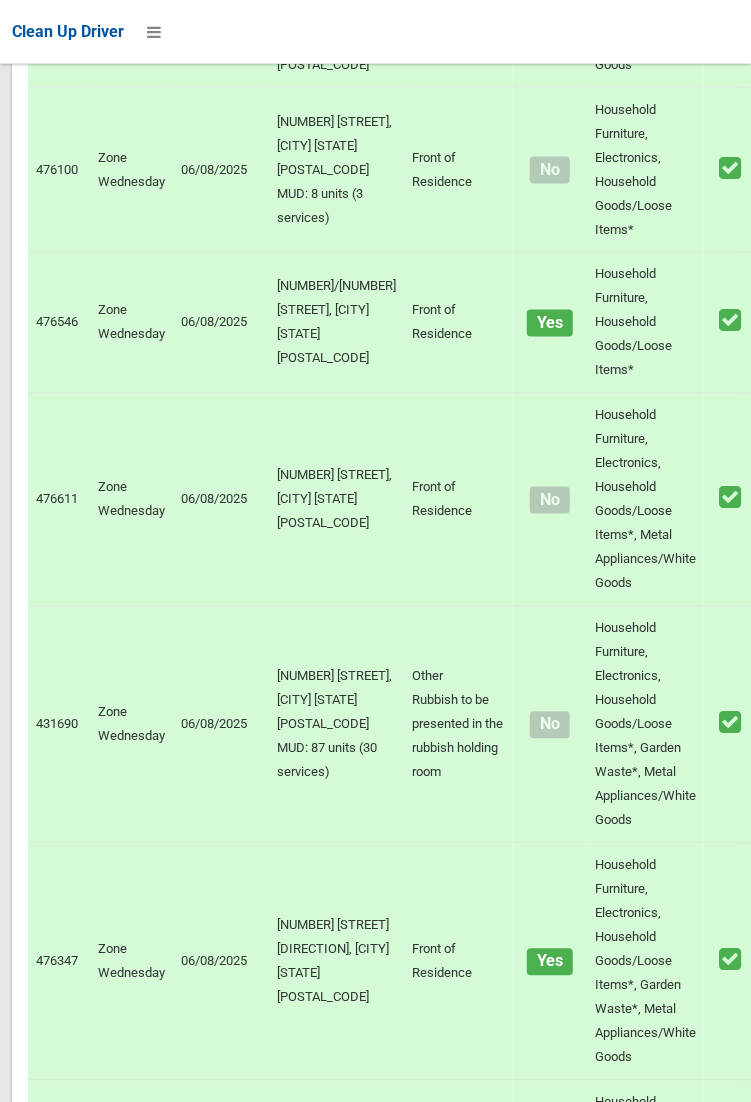 scroll, scrollTop: 12680, scrollLeft: 0, axis: vertical 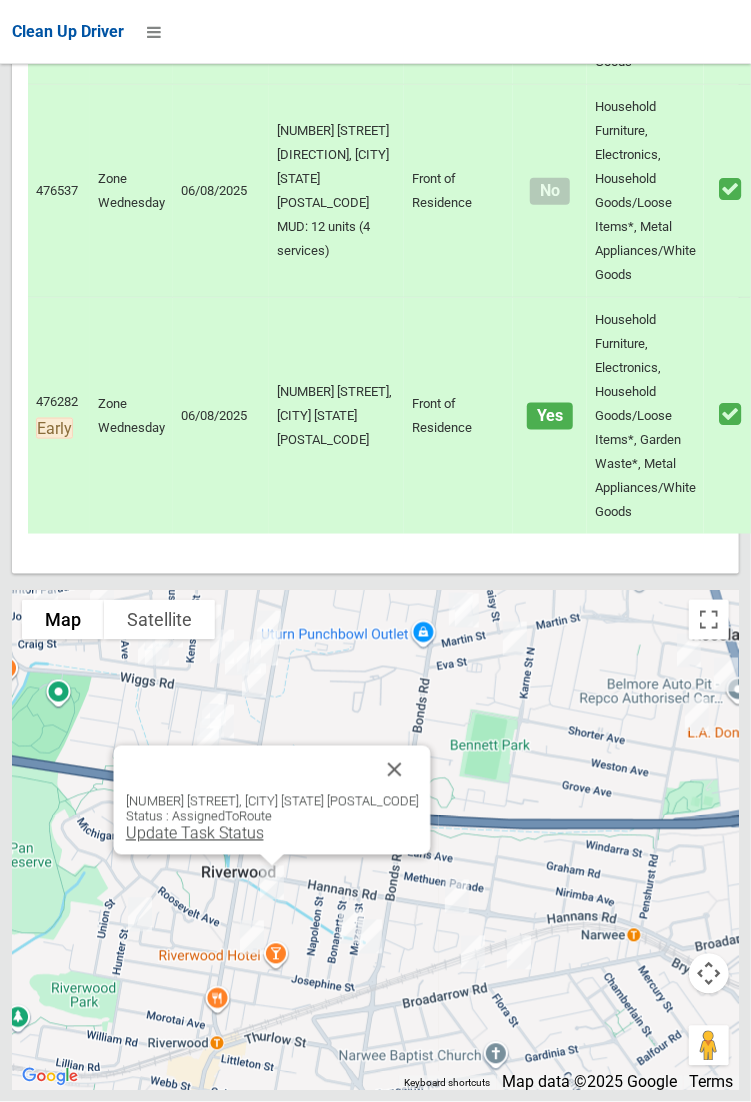 click on "Update Task Status" at bounding box center (194, 833) 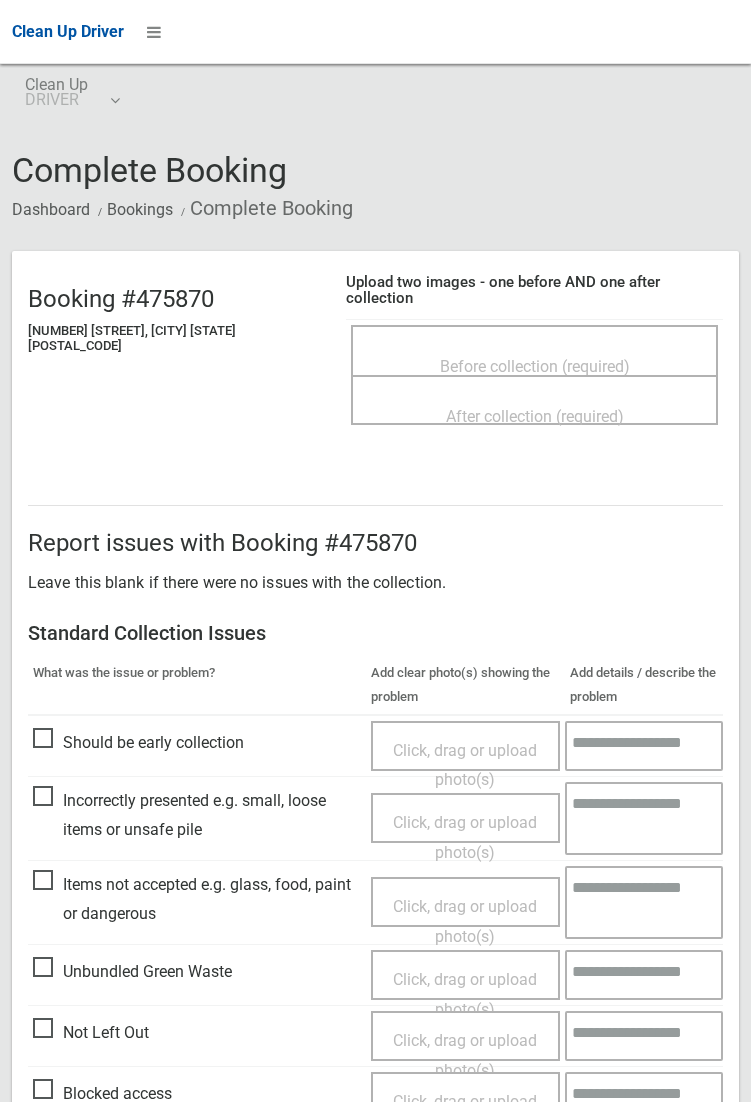 scroll, scrollTop: 0, scrollLeft: 0, axis: both 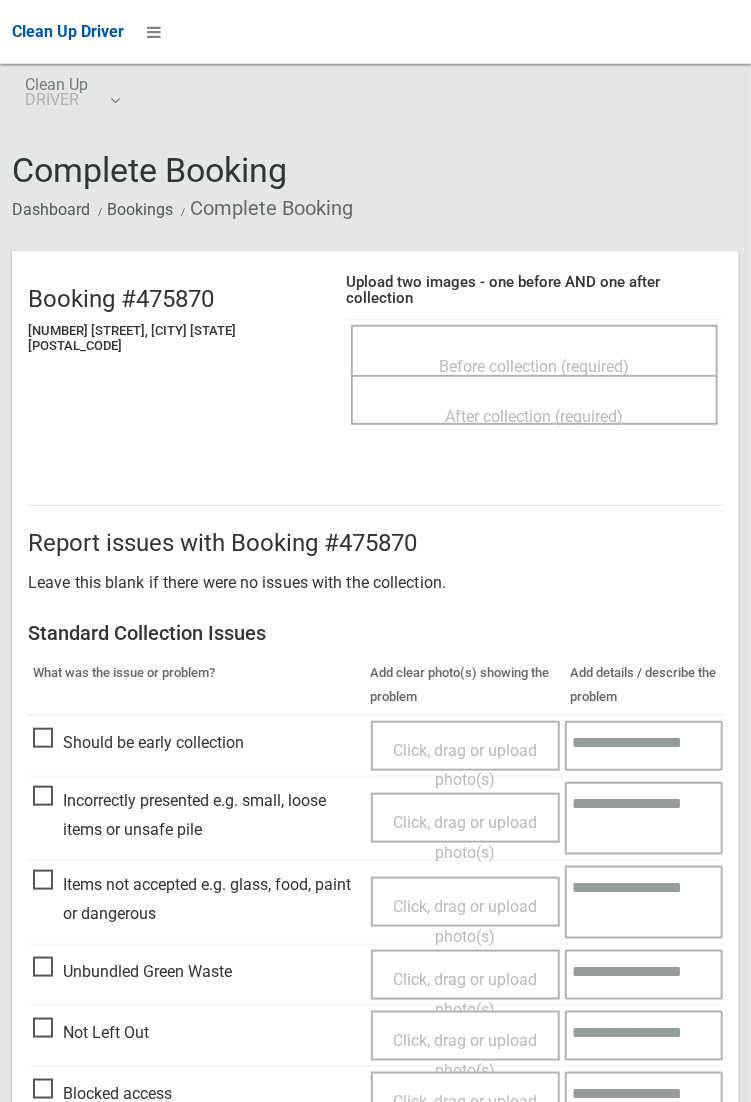 click on "Before collection (required)" at bounding box center (535, 366) 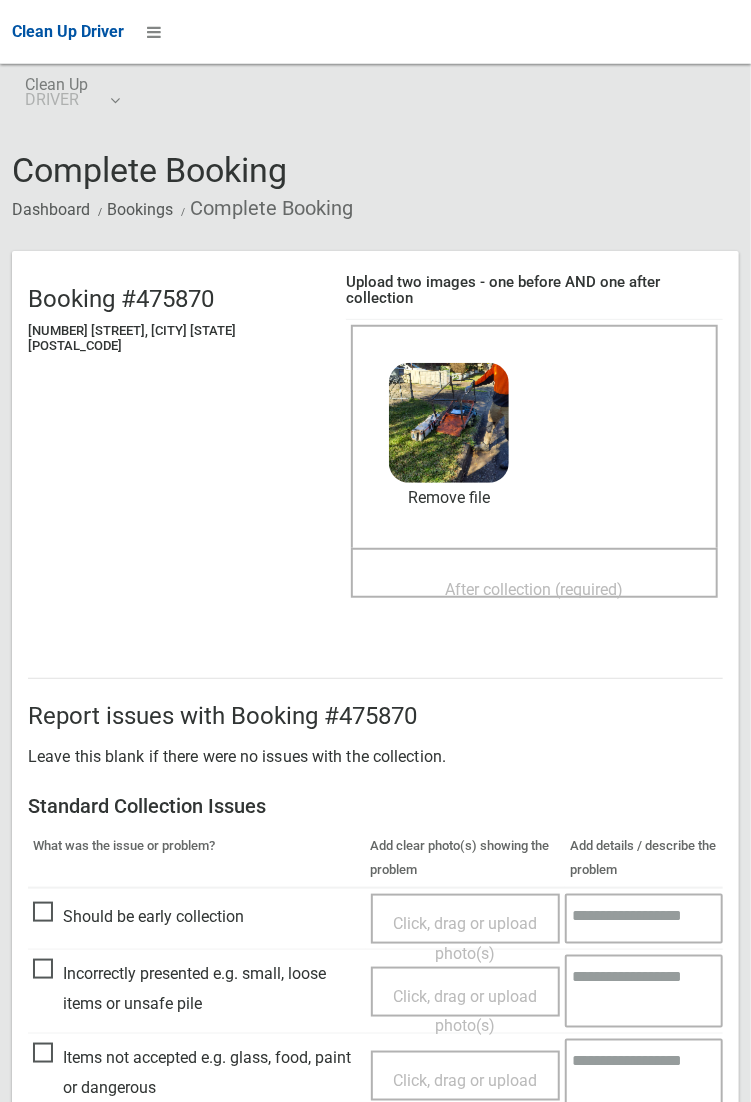 click on "After collection (required)" at bounding box center [535, 589] 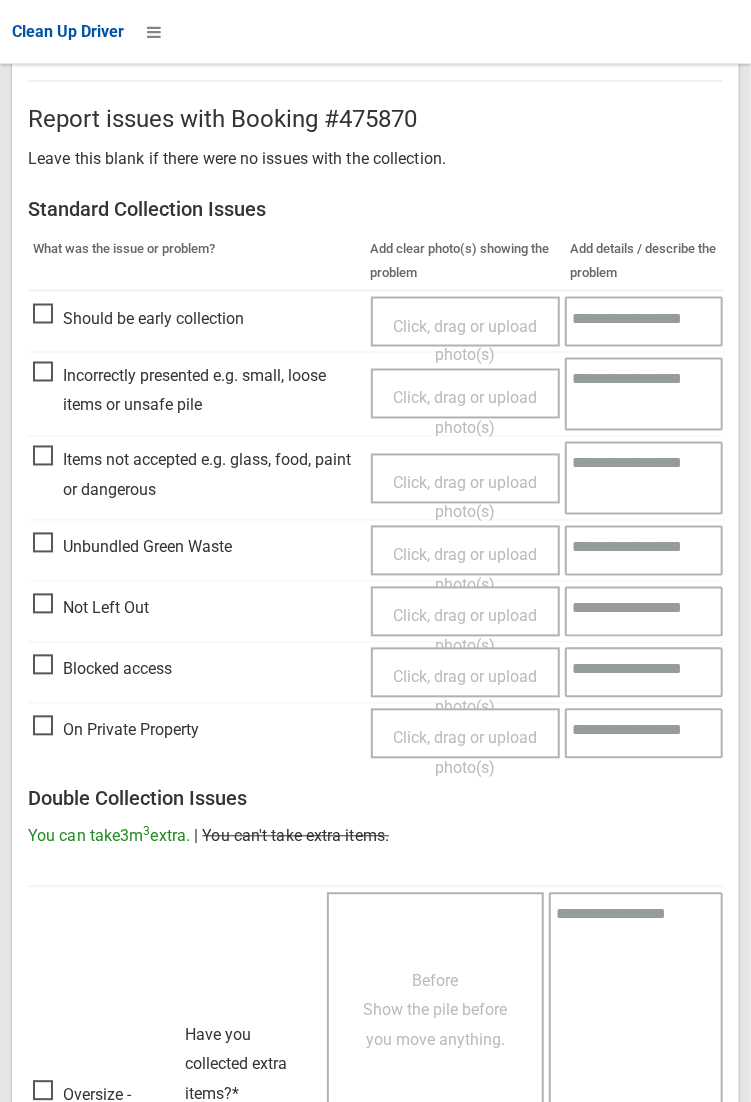 scroll, scrollTop: 1085, scrollLeft: 0, axis: vertical 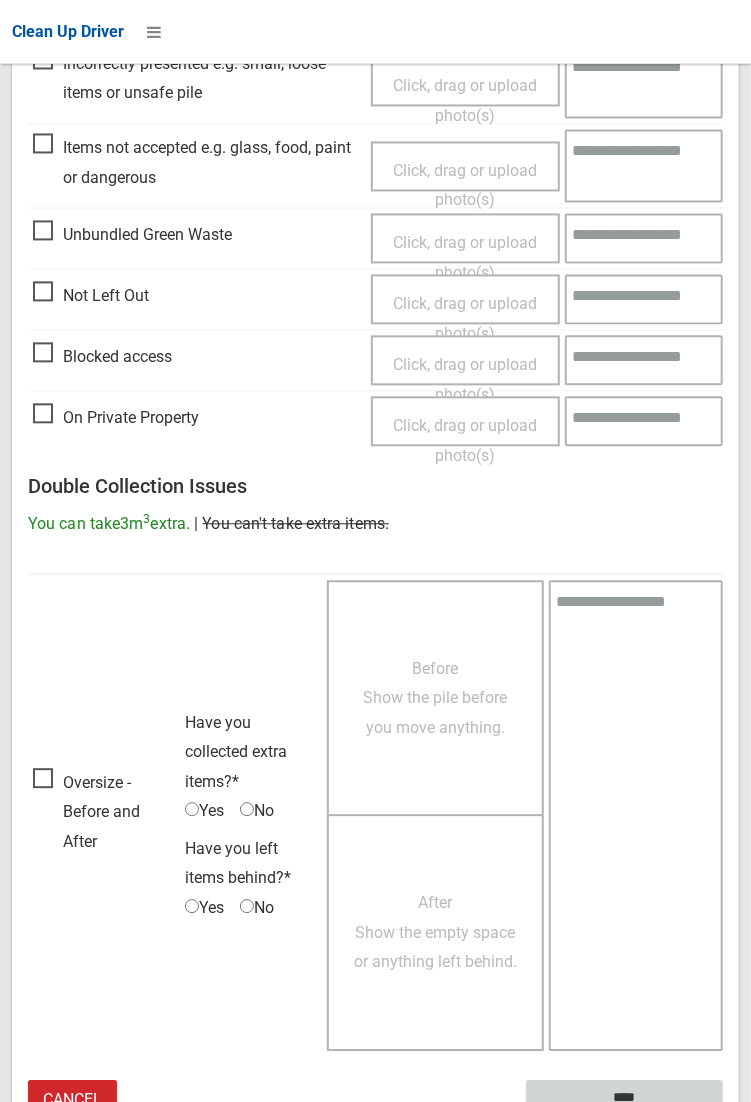 click on "****" at bounding box center [624, 1099] 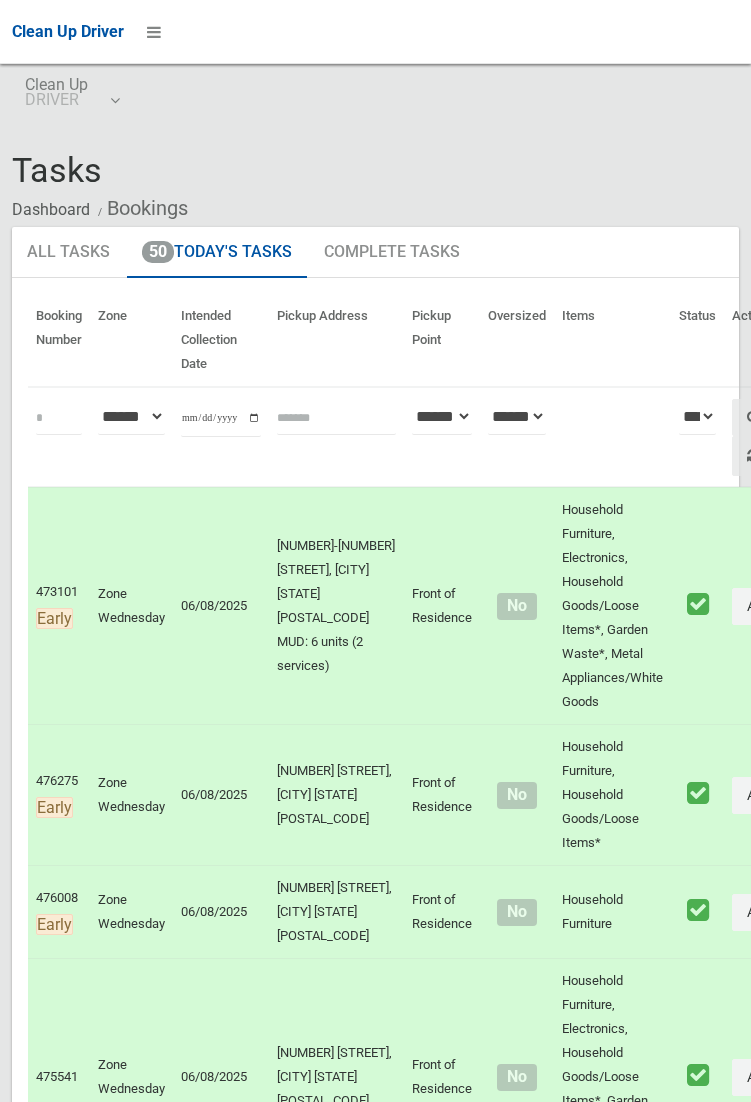 scroll, scrollTop: 0, scrollLeft: 0, axis: both 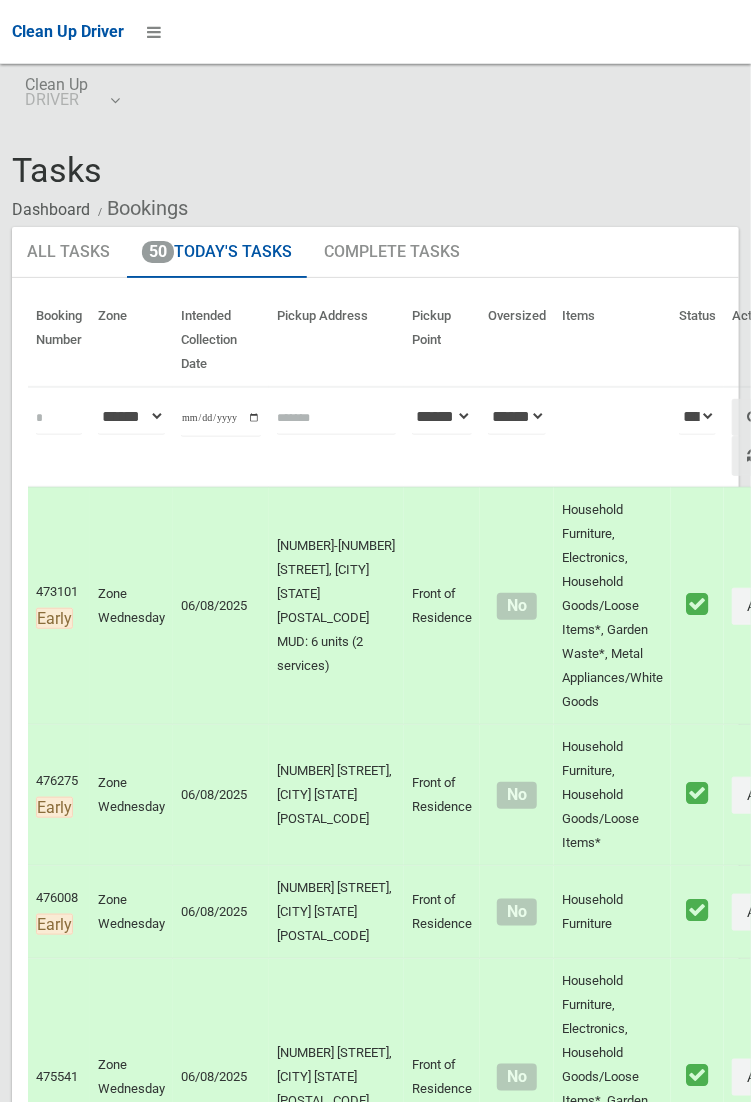 click on "Actions
Unmark as Collected
View Booking Details" at bounding box center [780, 606] 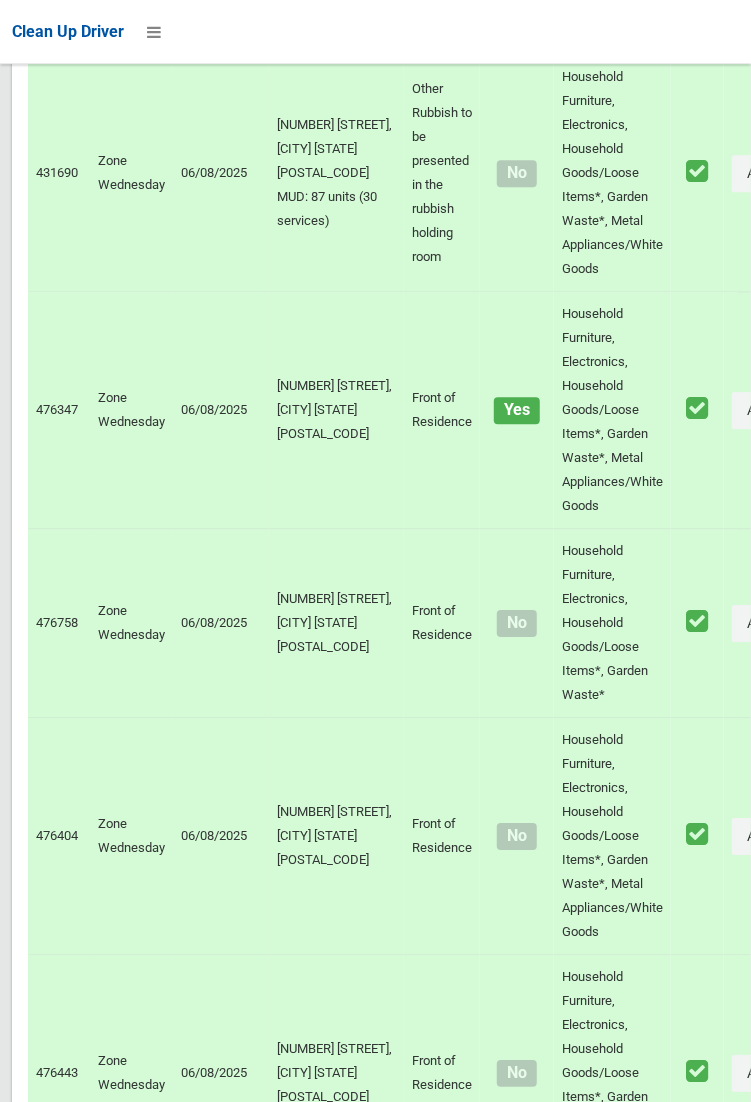 scroll, scrollTop: 12679, scrollLeft: 0, axis: vertical 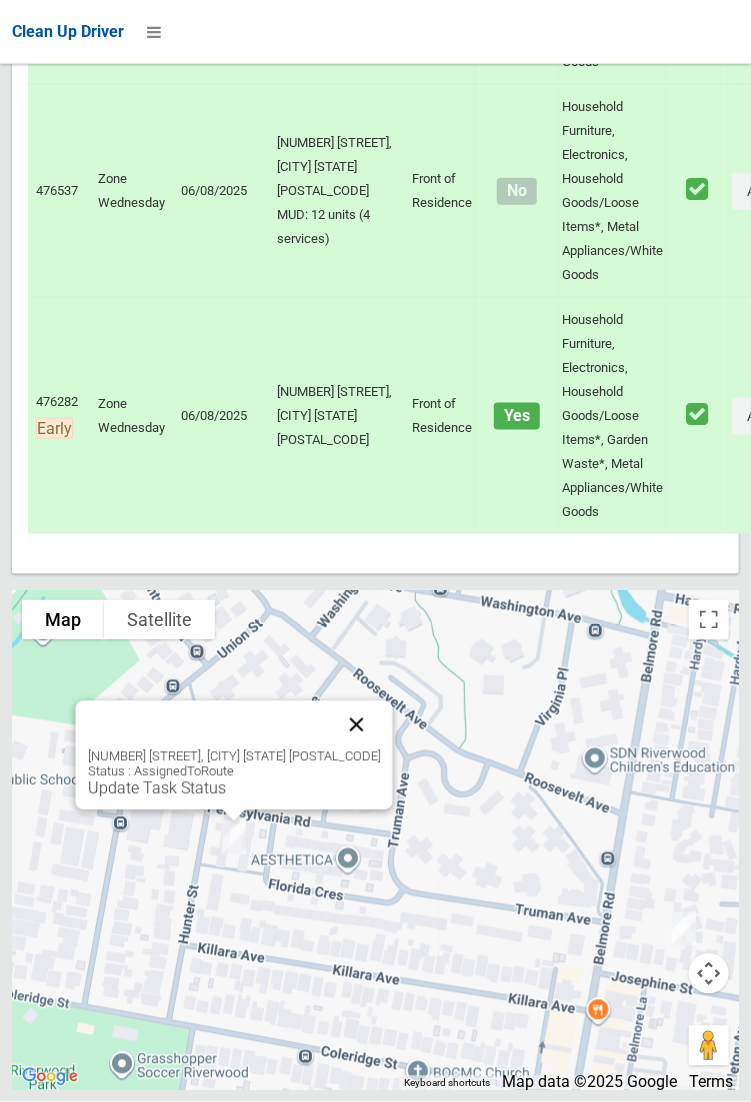 click at bounding box center [356, 725] 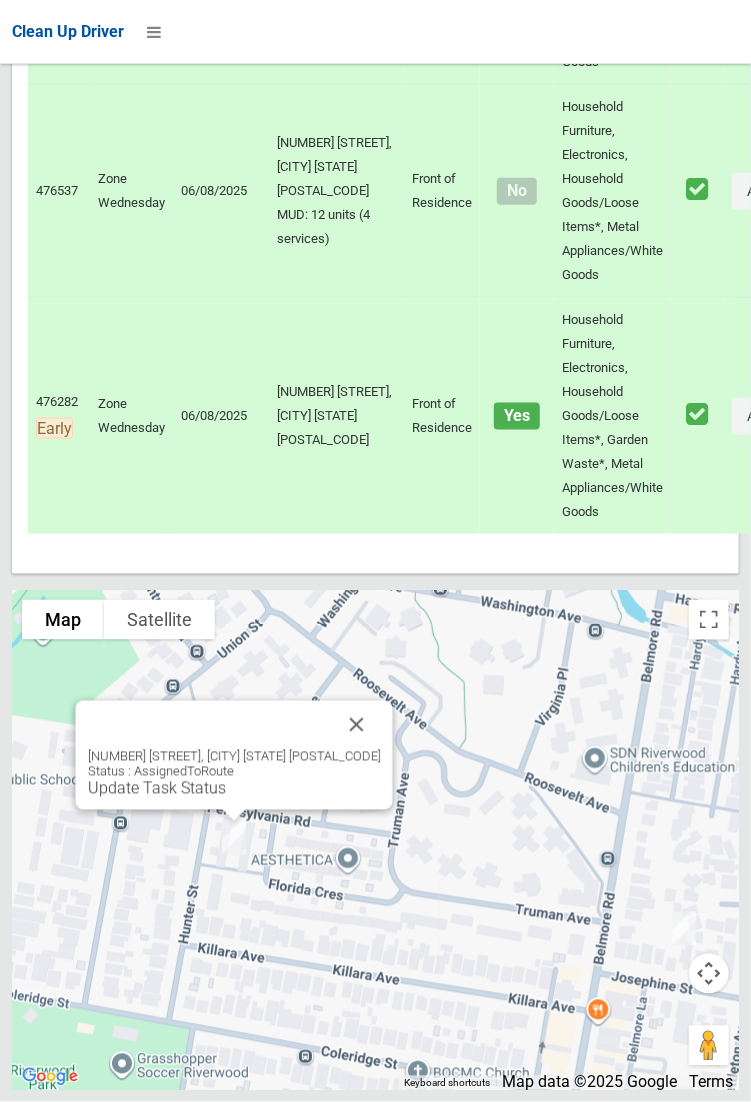 click on "8 Hunter Street, RIVERWOOD NSW 2210 Status : AssignedToRoute Update Task Status" at bounding box center (233, 755) 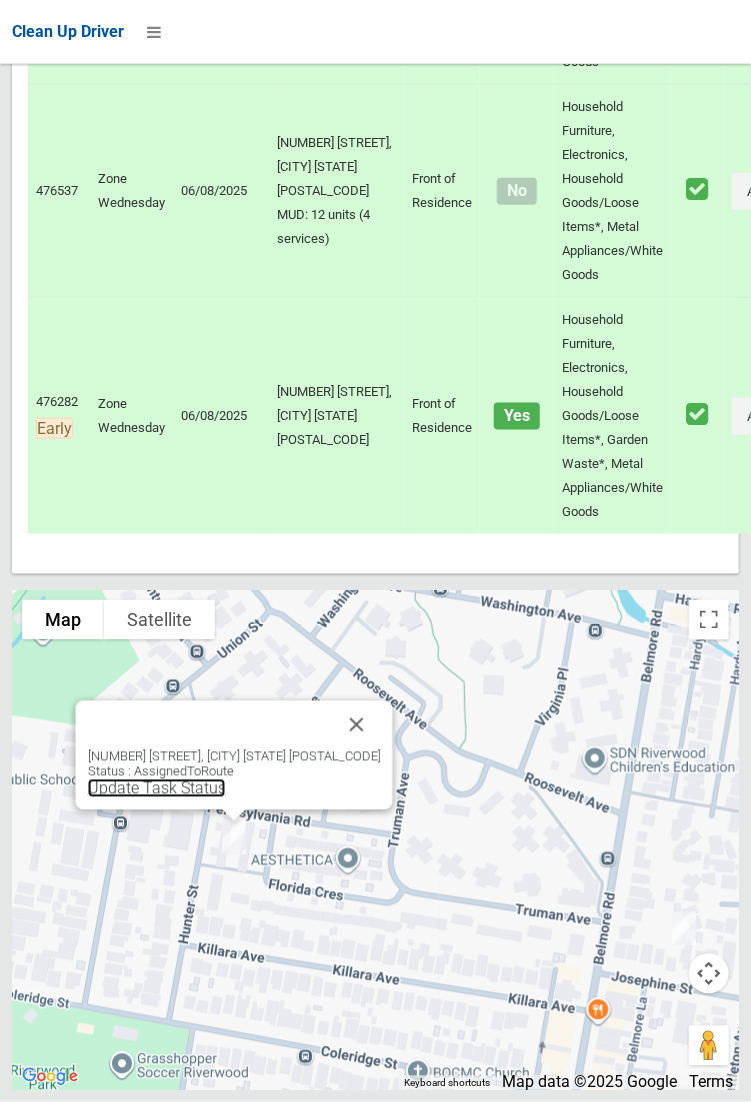 click on "Update Task Status" at bounding box center (156, 788) 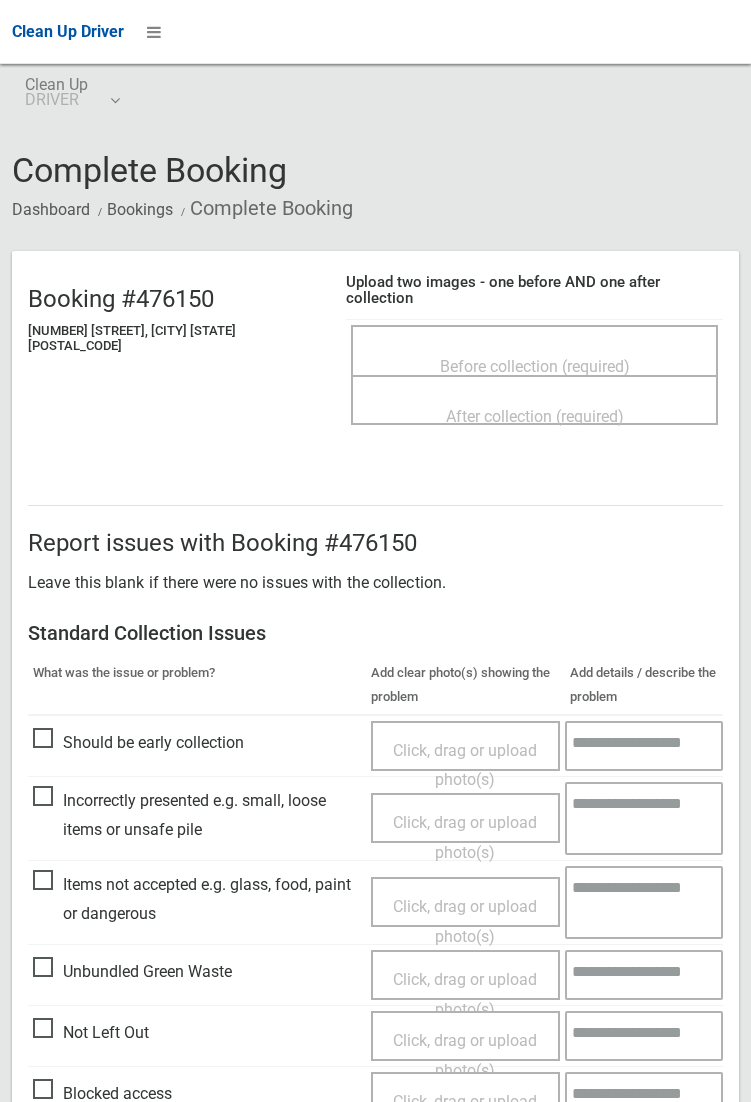 scroll, scrollTop: 0, scrollLeft: 0, axis: both 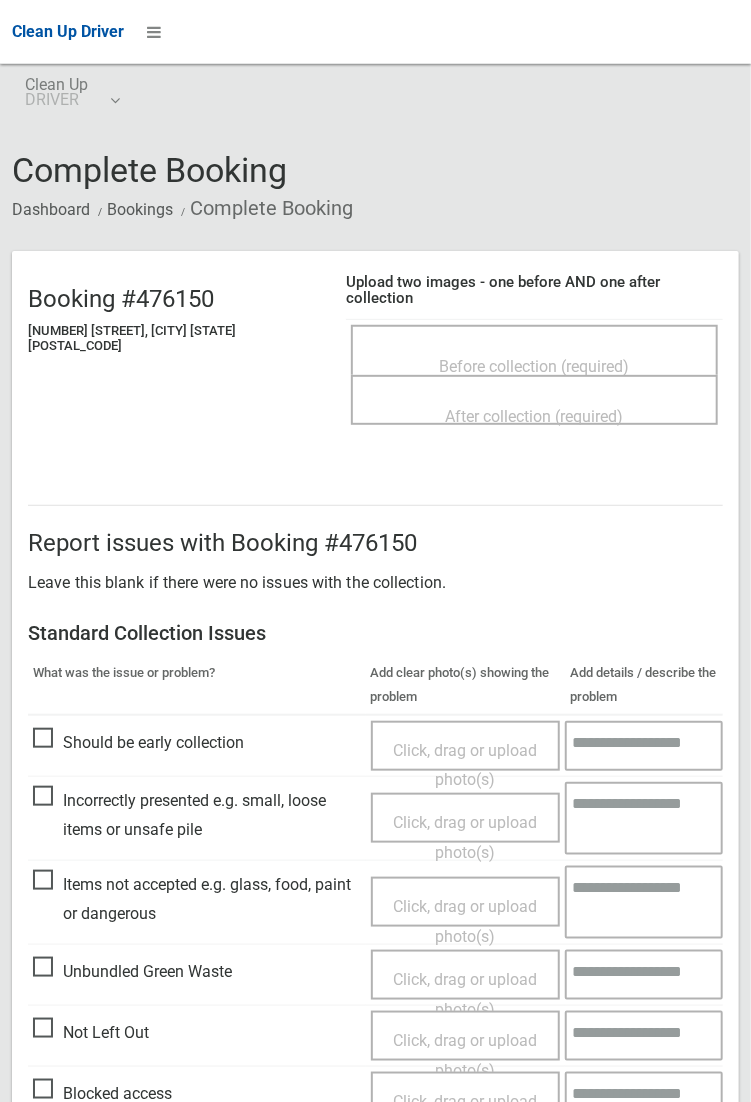 click on "Before collection (required)" at bounding box center [535, 366] 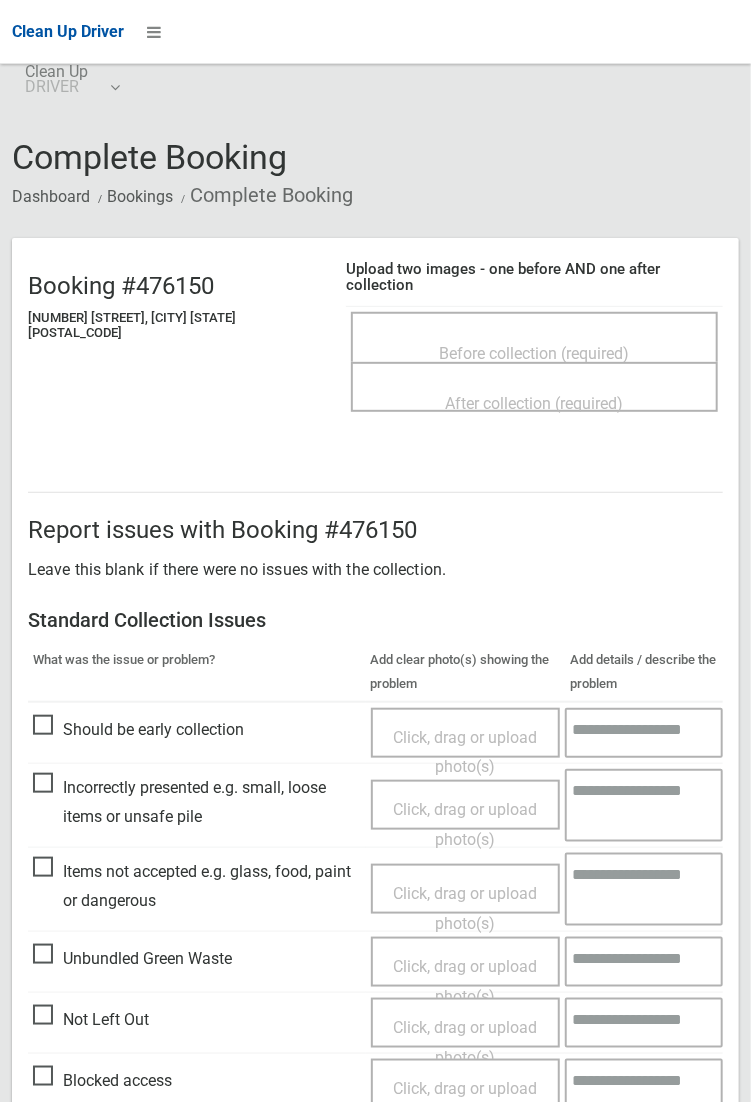 scroll, scrollTop: 0, scrollLeft: 0, axis: both 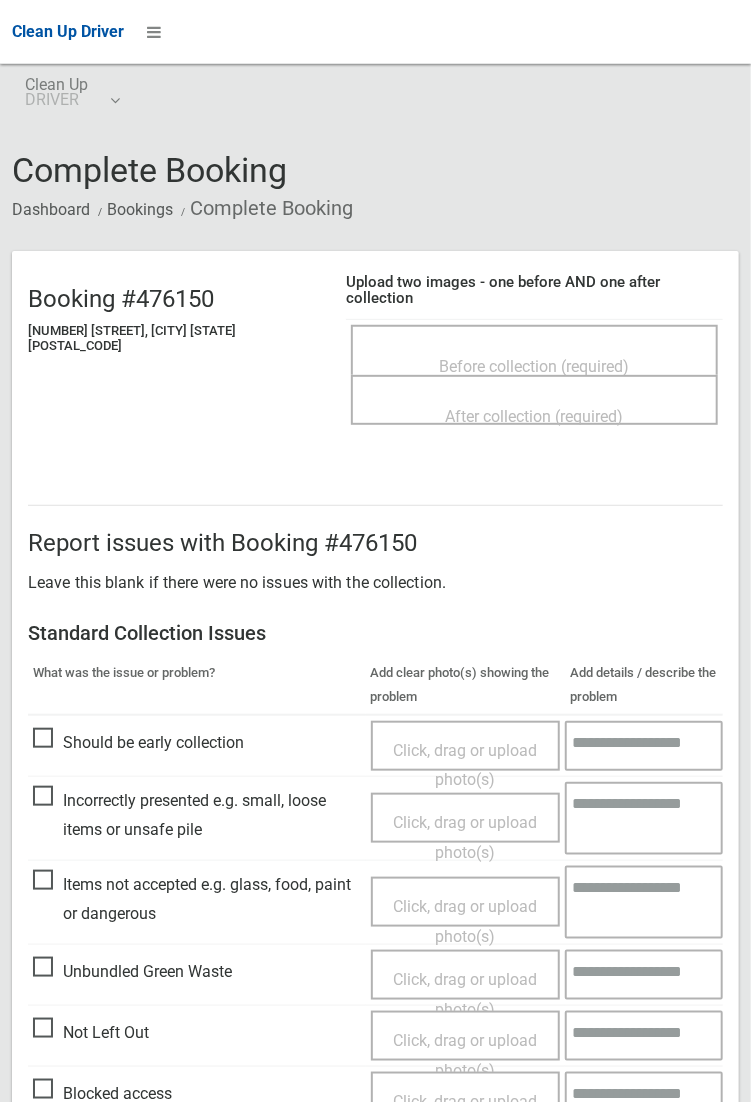 click on "Before collection (required)" at bounding box center (535, 366) 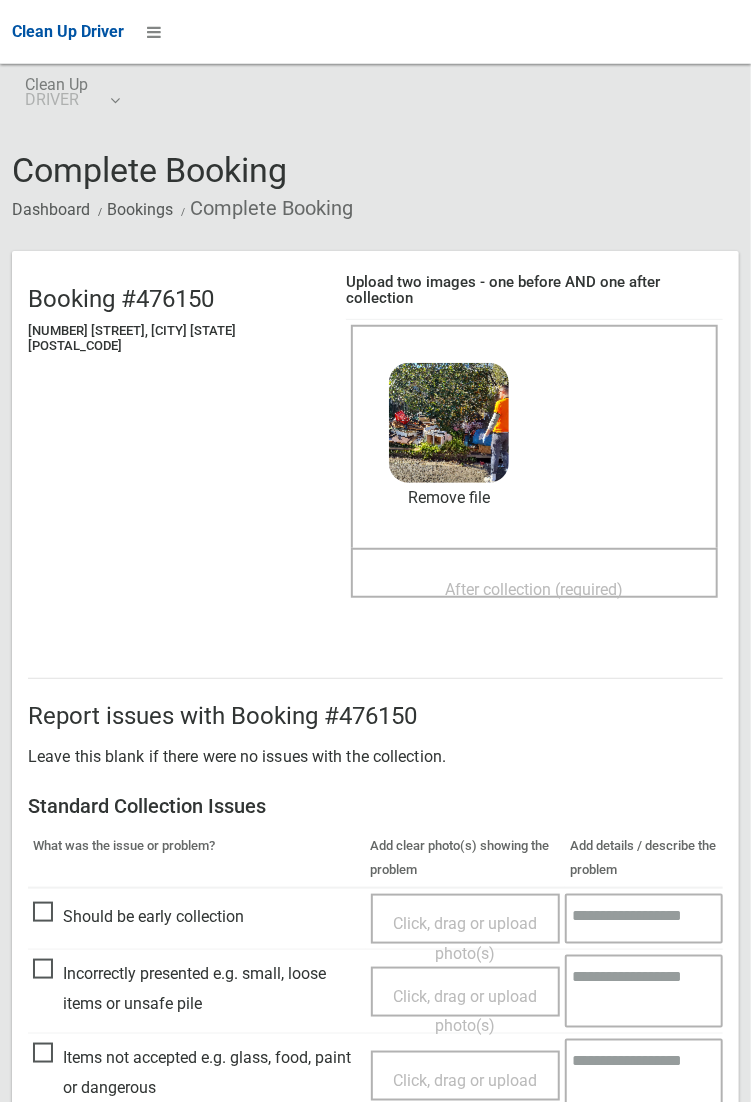 click on "After collection (required)" at bounding box center (535, 589) 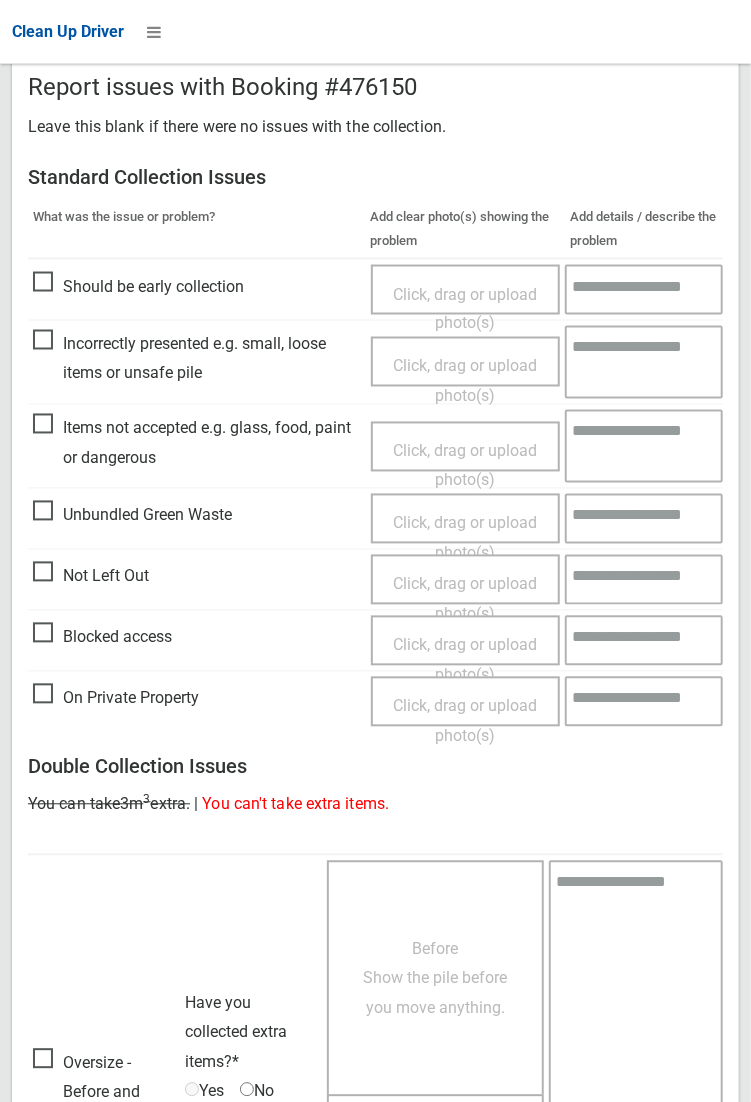 scroll, scrollTop: 1085, scrollLeft: 0, axis: vertical 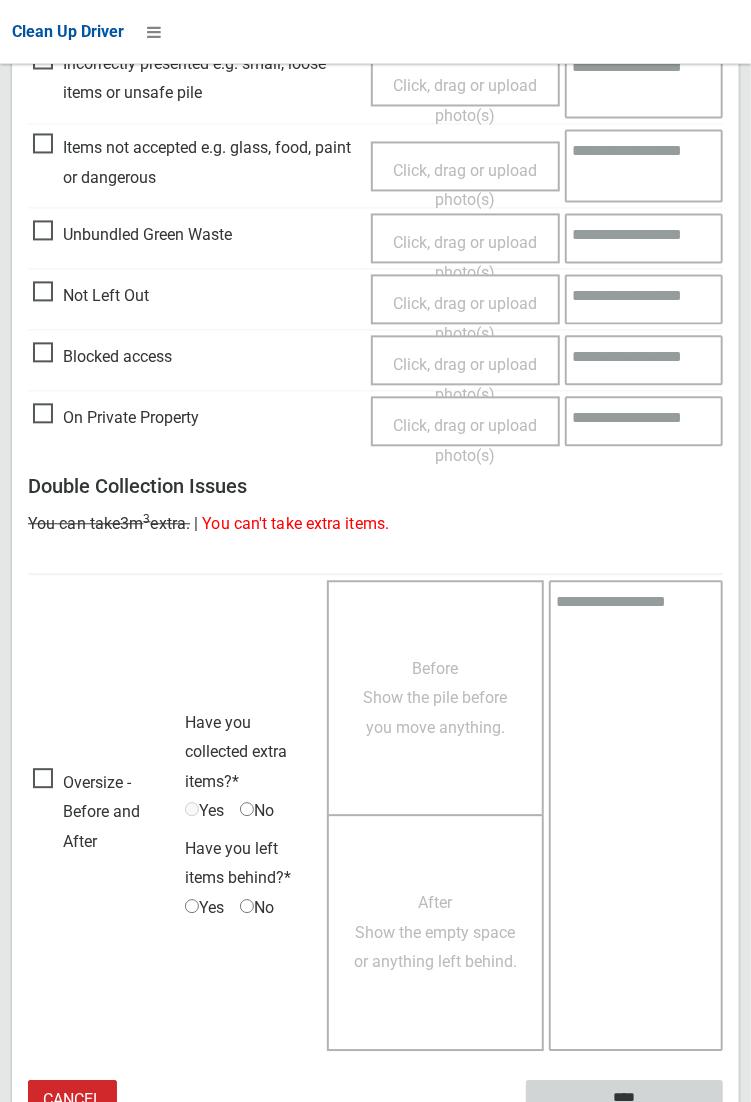 click on "****" at bounding box center [624, 1099] 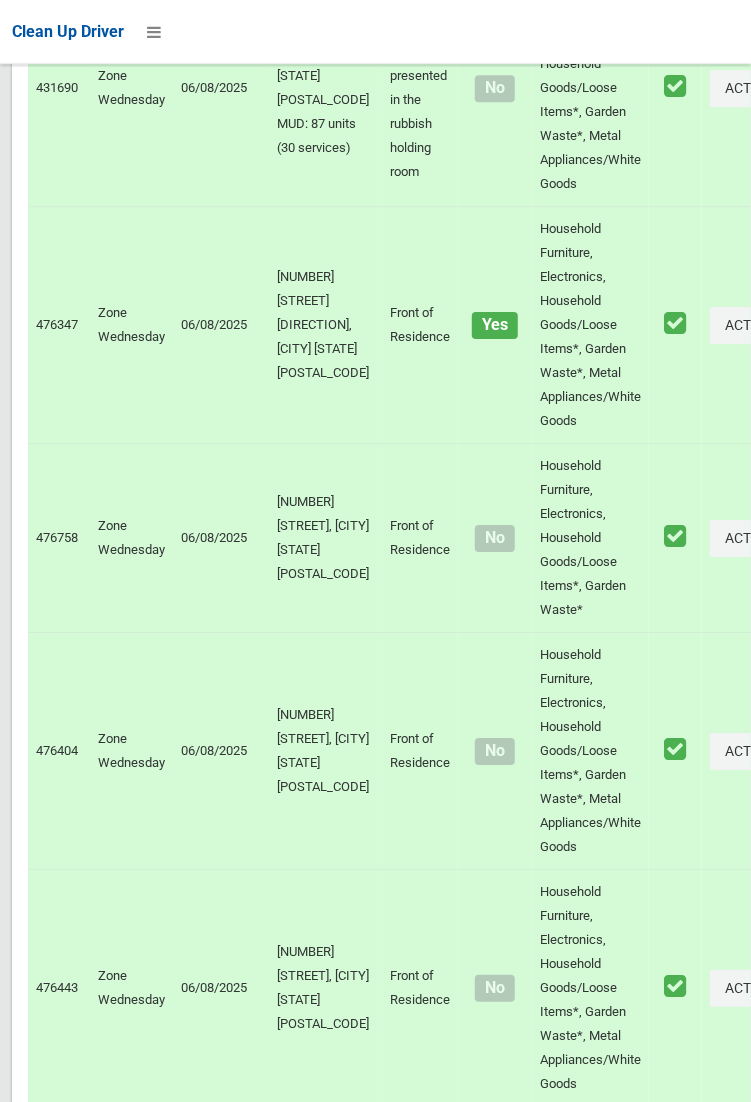 scroll, scrollTop: 12680, scrollLeft: 0, axis: vertical 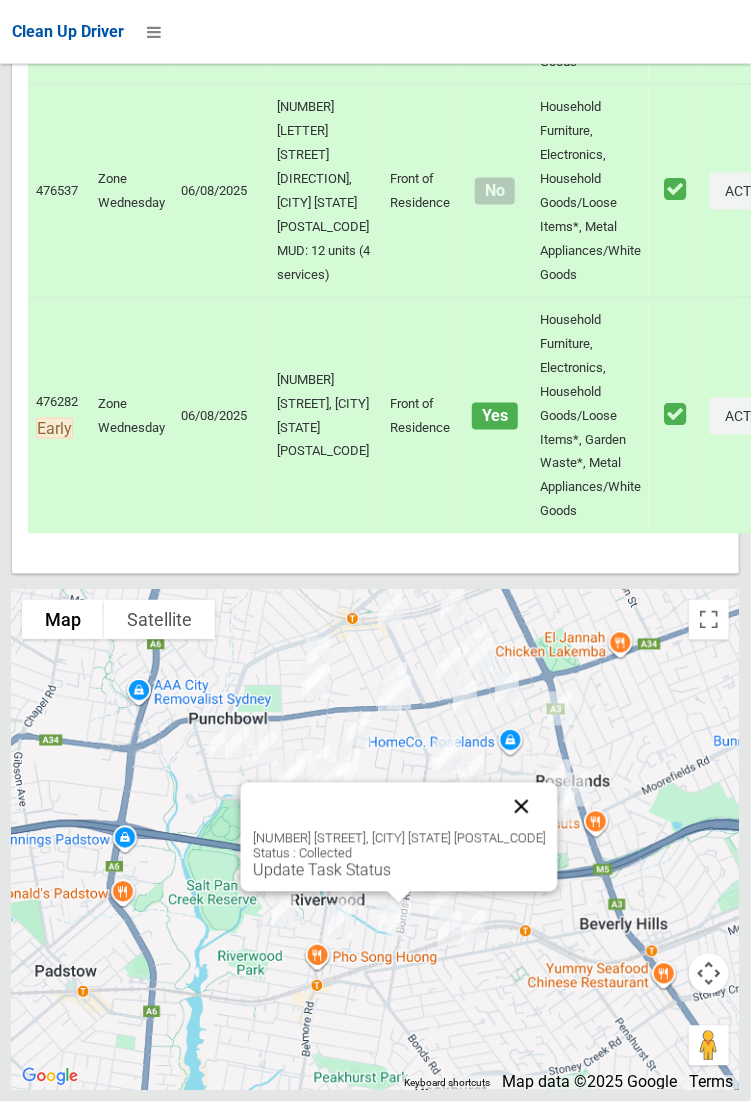 click at bounding box center (521, 807) 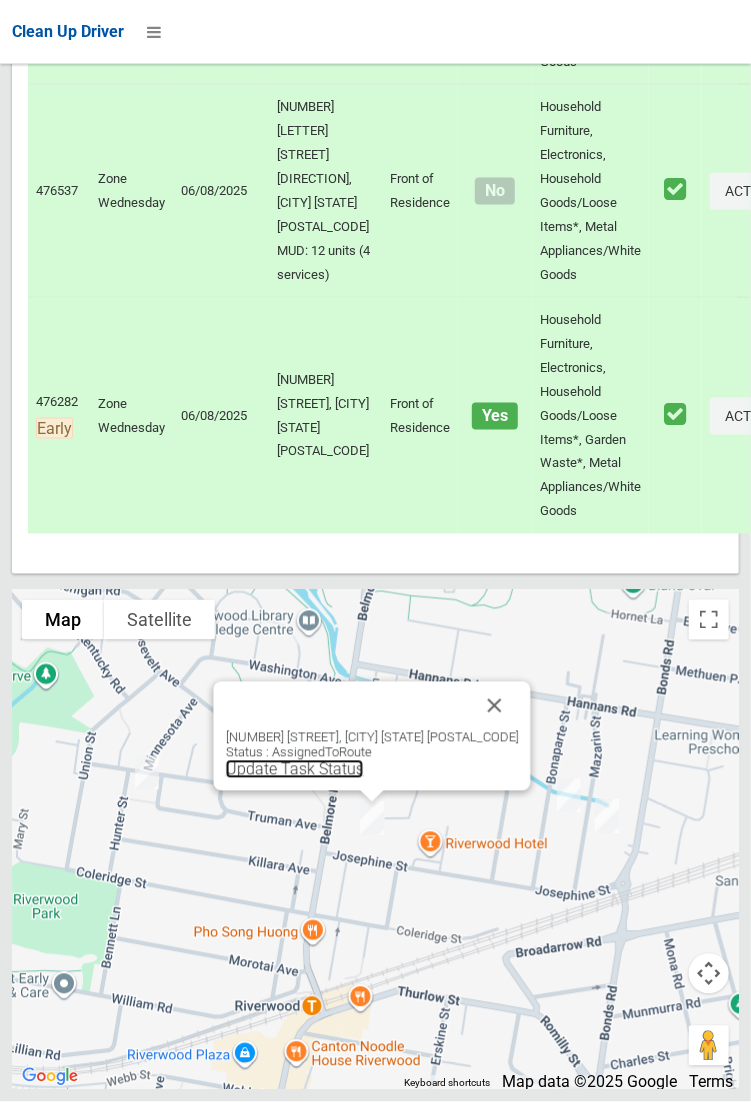 click on "Update Task Status" at bounding box center [294, 769] 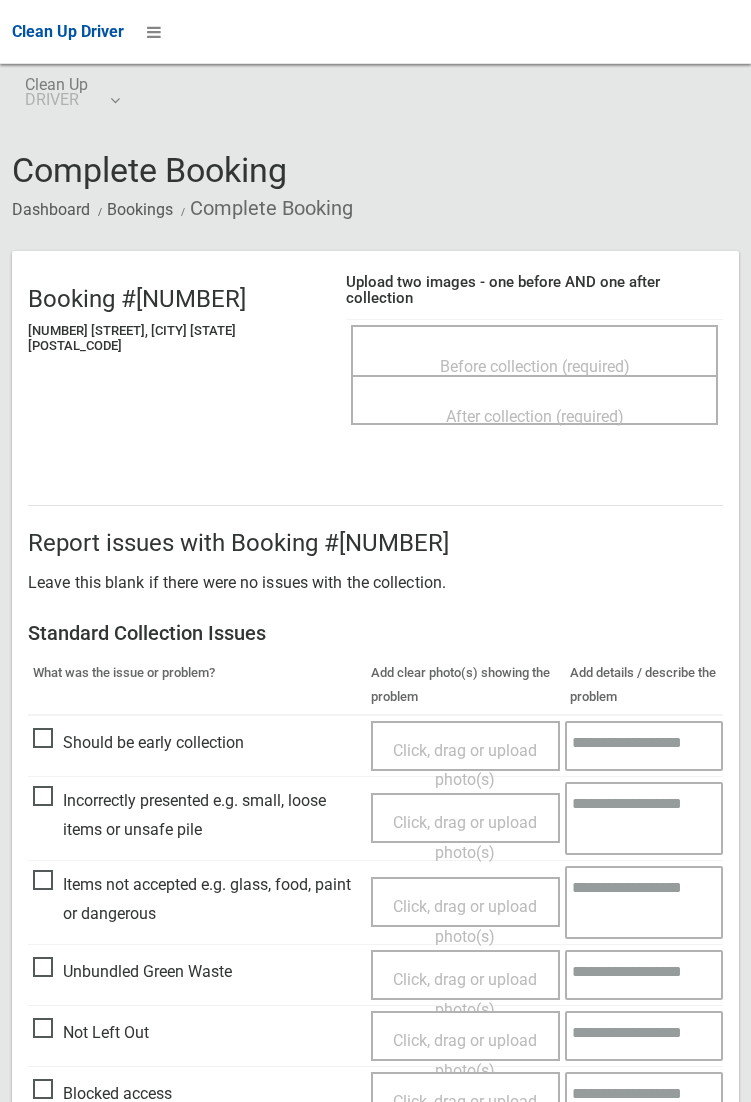 scroll, scrollTop: 0, scrollLeft: 0, axis: both 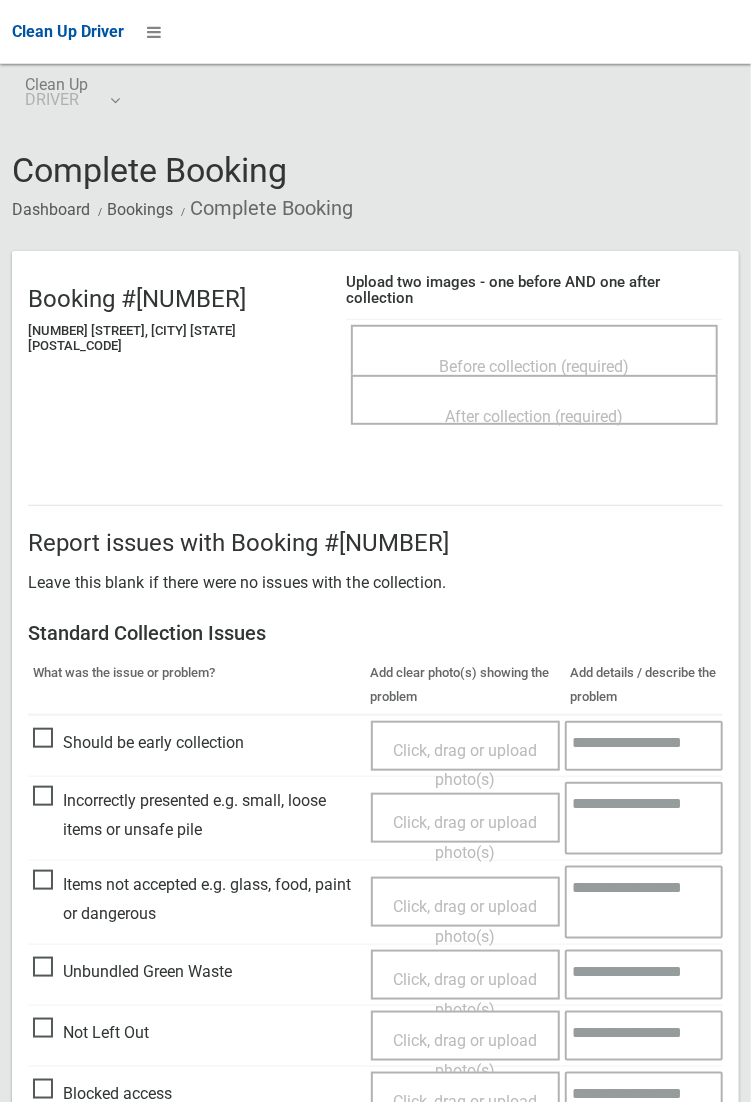click on "Before collection (required)" at bounding box center [535, 366] 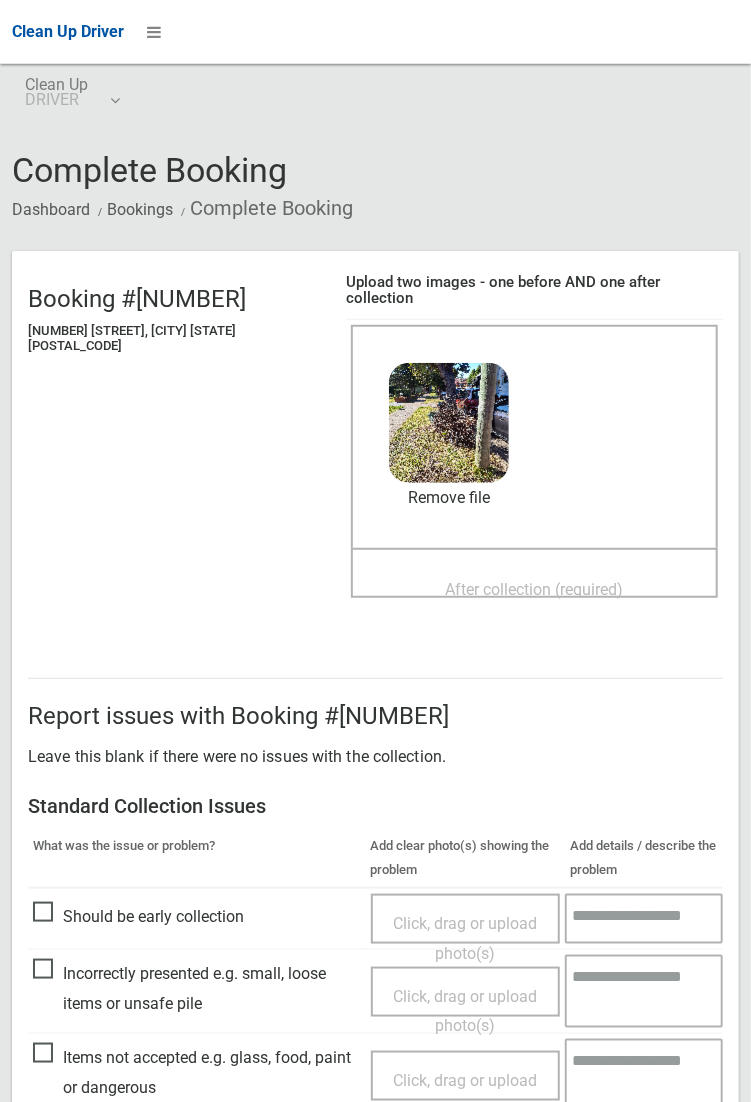 click on "After collection (required)" at bounding box center [535, 589] 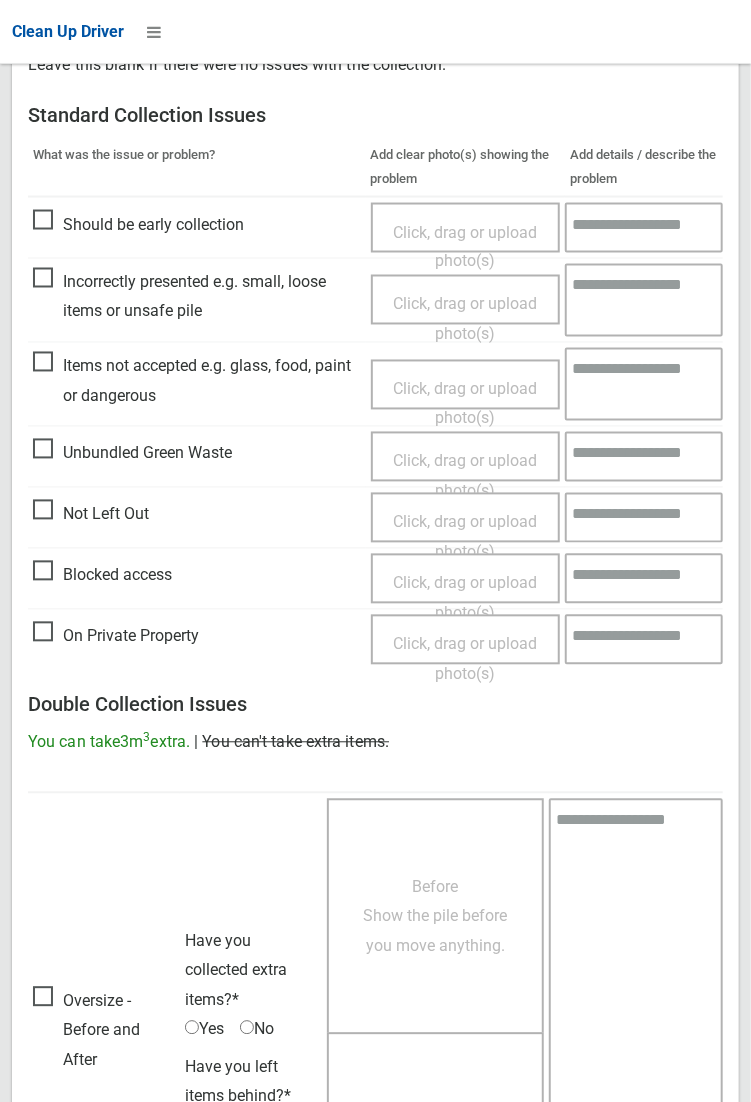 scroll, scrollTop: 1085, scrollLeft: 0, axis: vertical 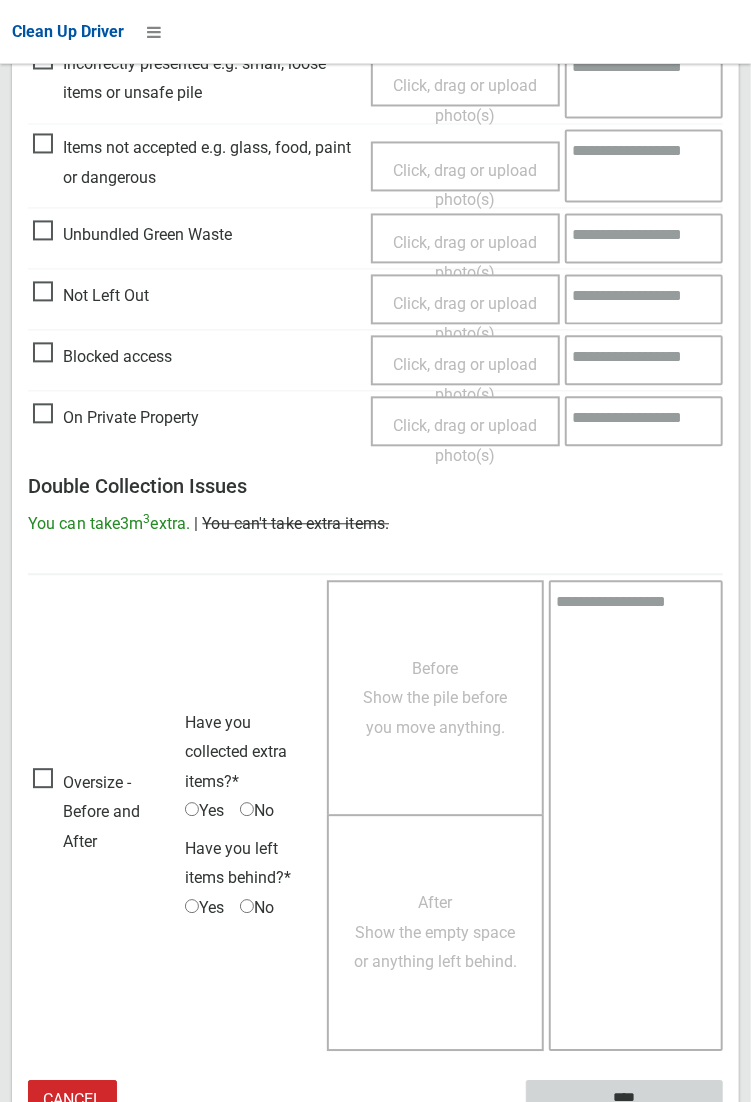 click on "****" at bounding box center (624, 1099) 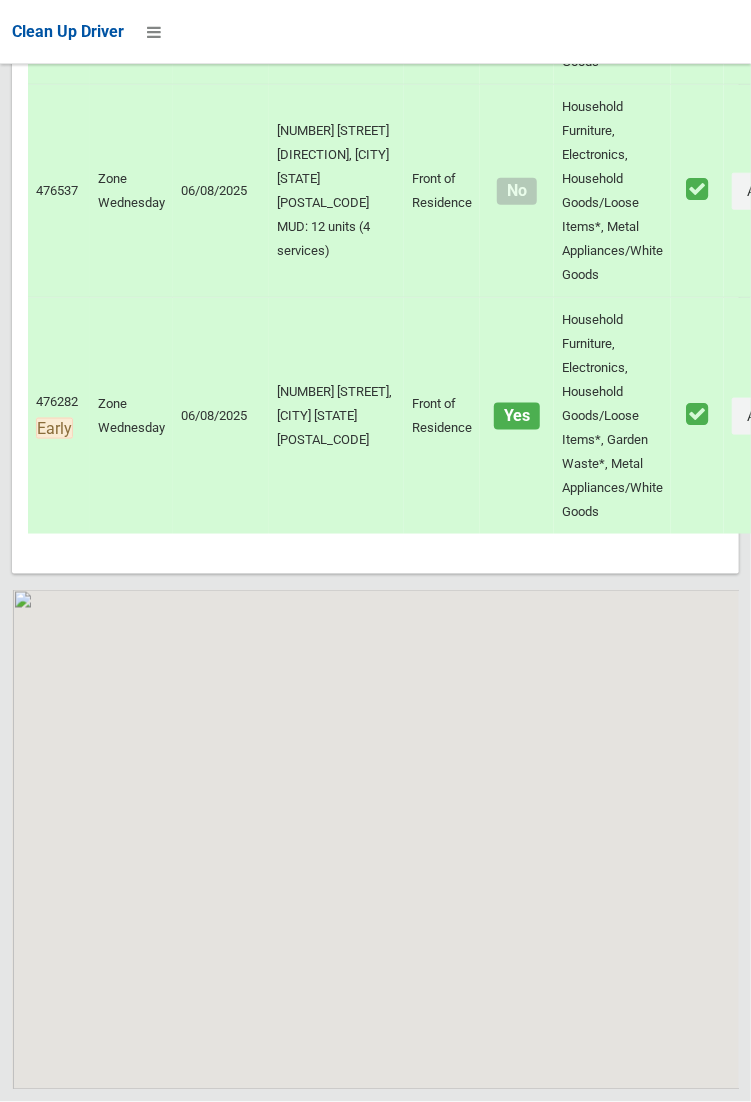 scroll, scrollTop: 12679, scrollLeft: 0, axis: vertical 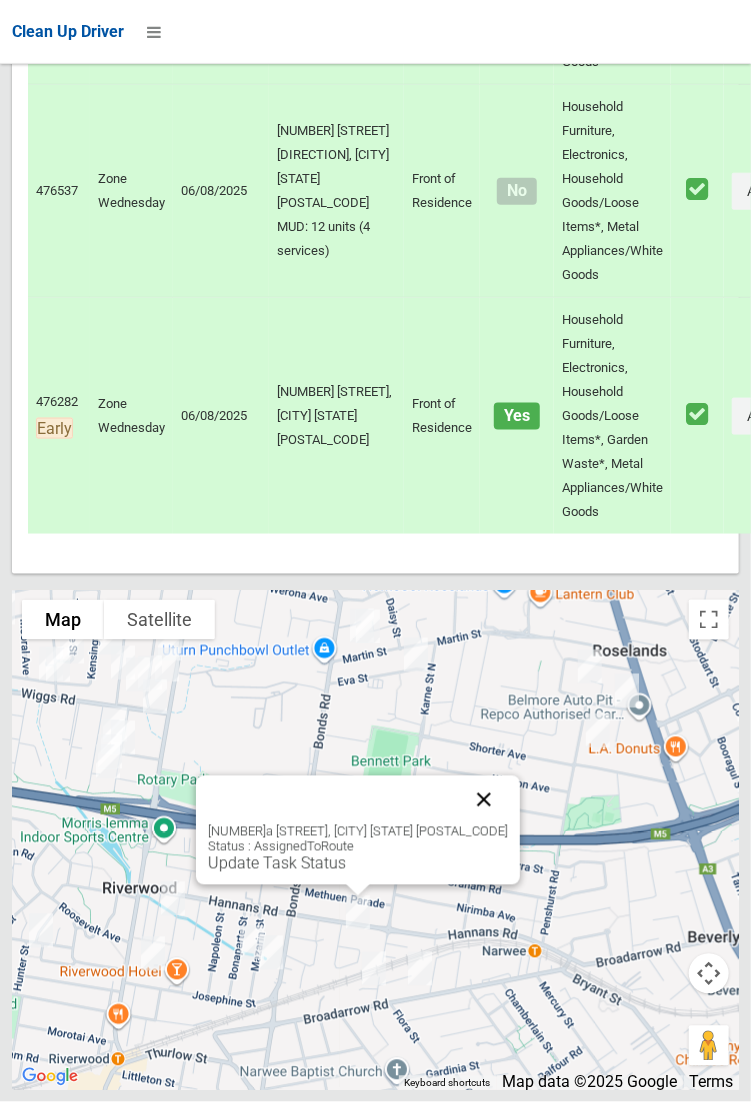 click at bounding box center (484, 800) 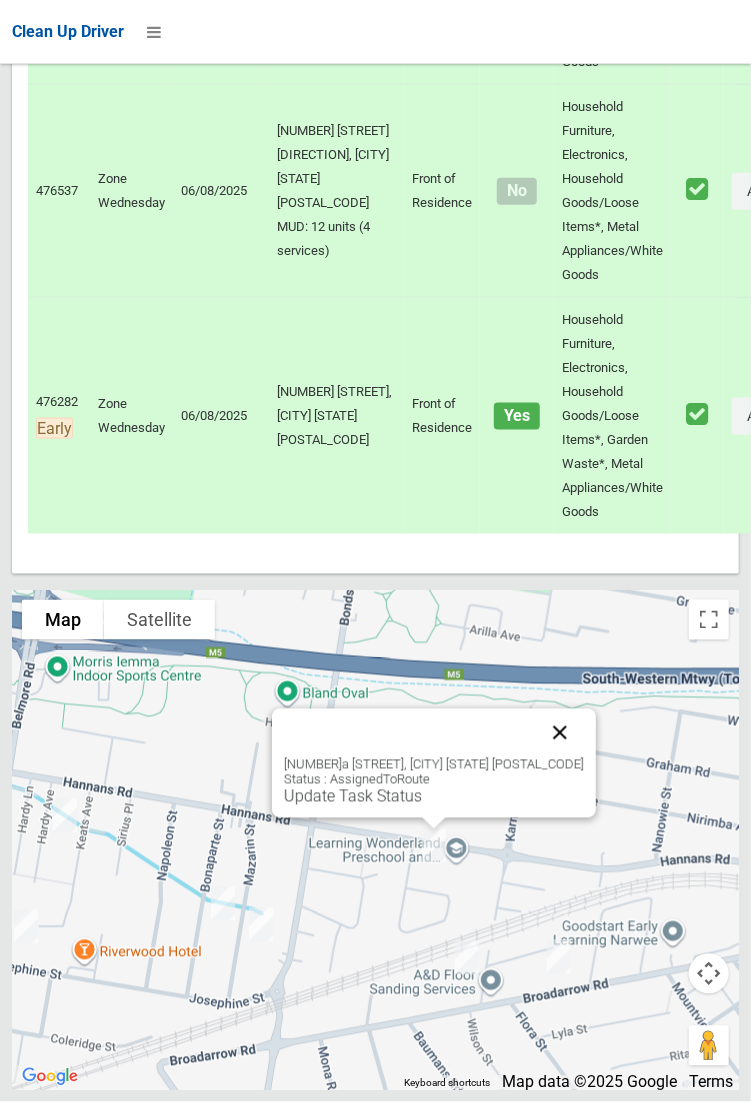 click at bounding box center [560, 733] 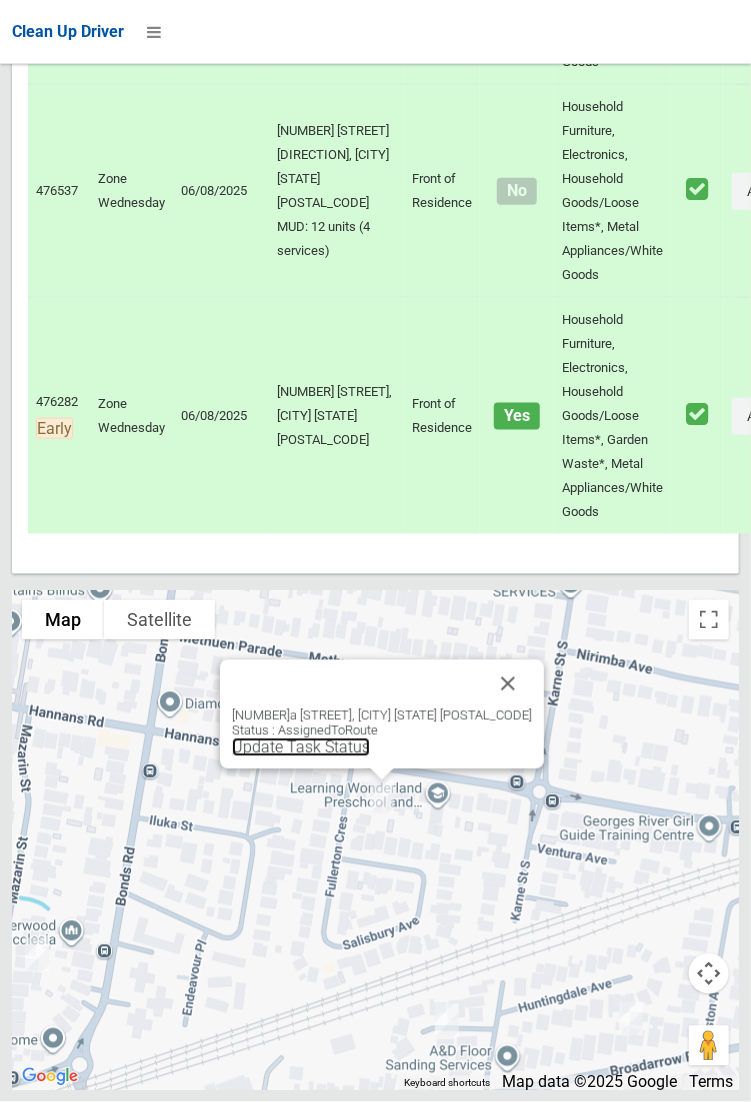 click on "Update Task Status" at bounding box center (301, 747) 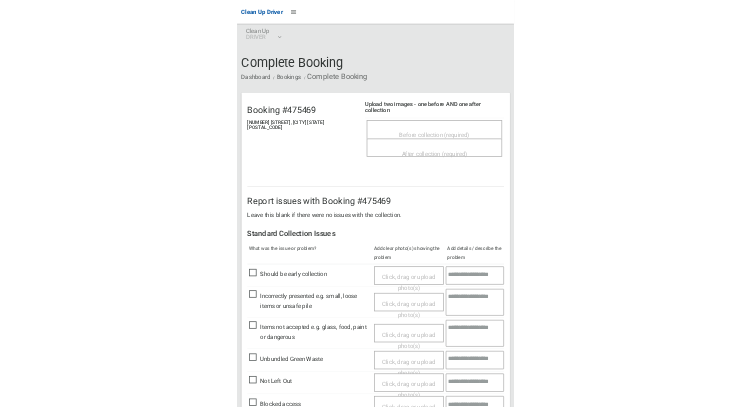 scroll, scrollTop: 0, scrollLeft: 0, axis: both 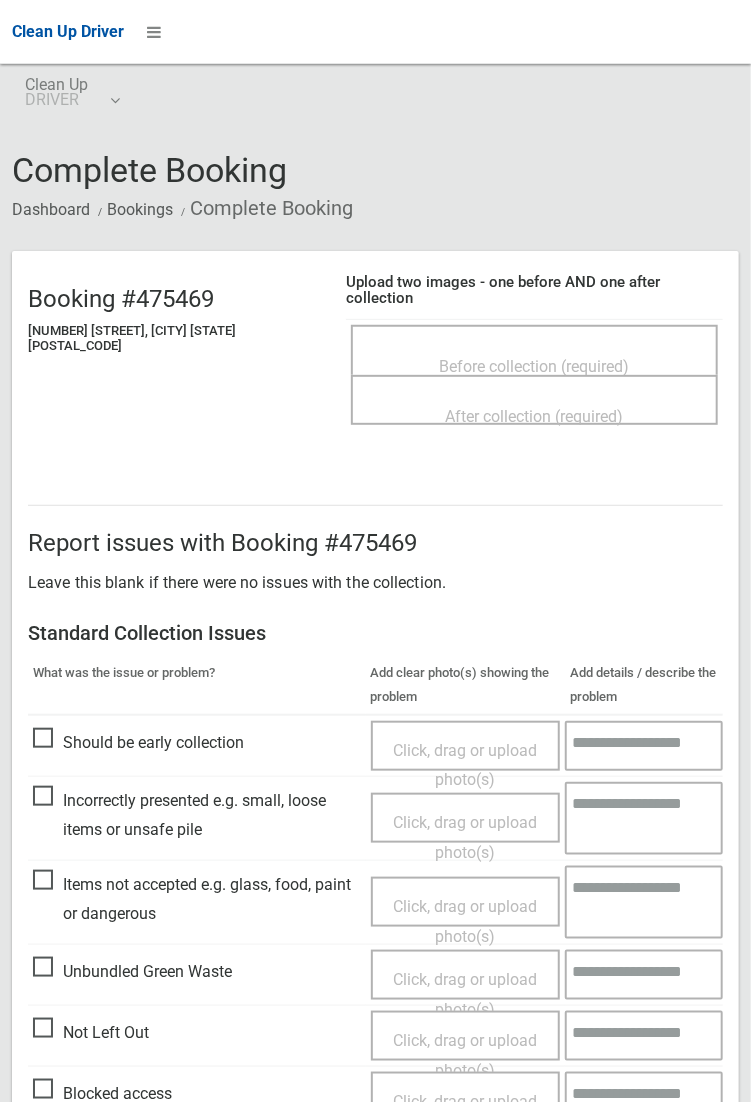 click on "Before collection (required)" at bounding box center (535, 366) 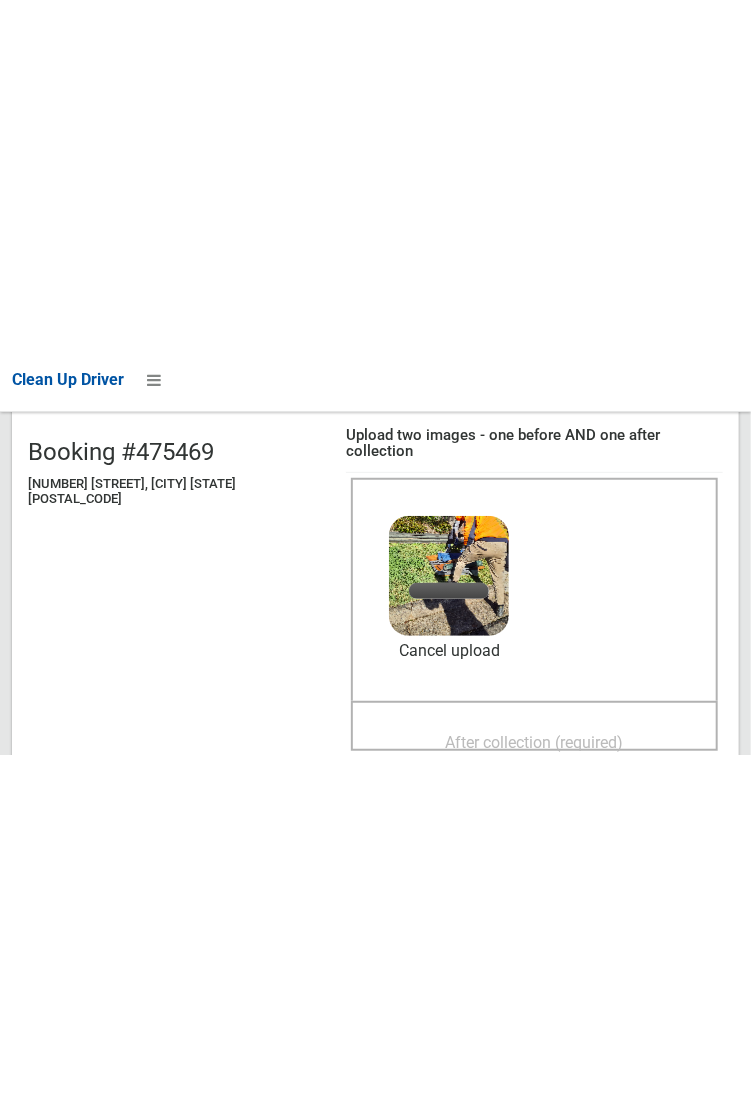 scroll, scrollTop: 196, scrollLeft: 0, axis: vertical 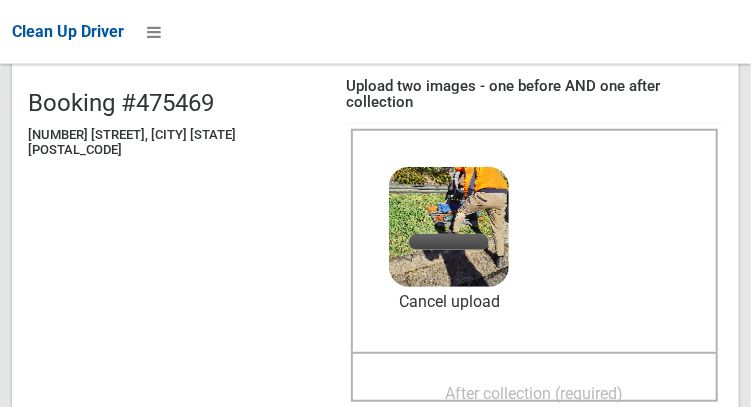 click on "After collection (required)" at bounding box center (535, 393) 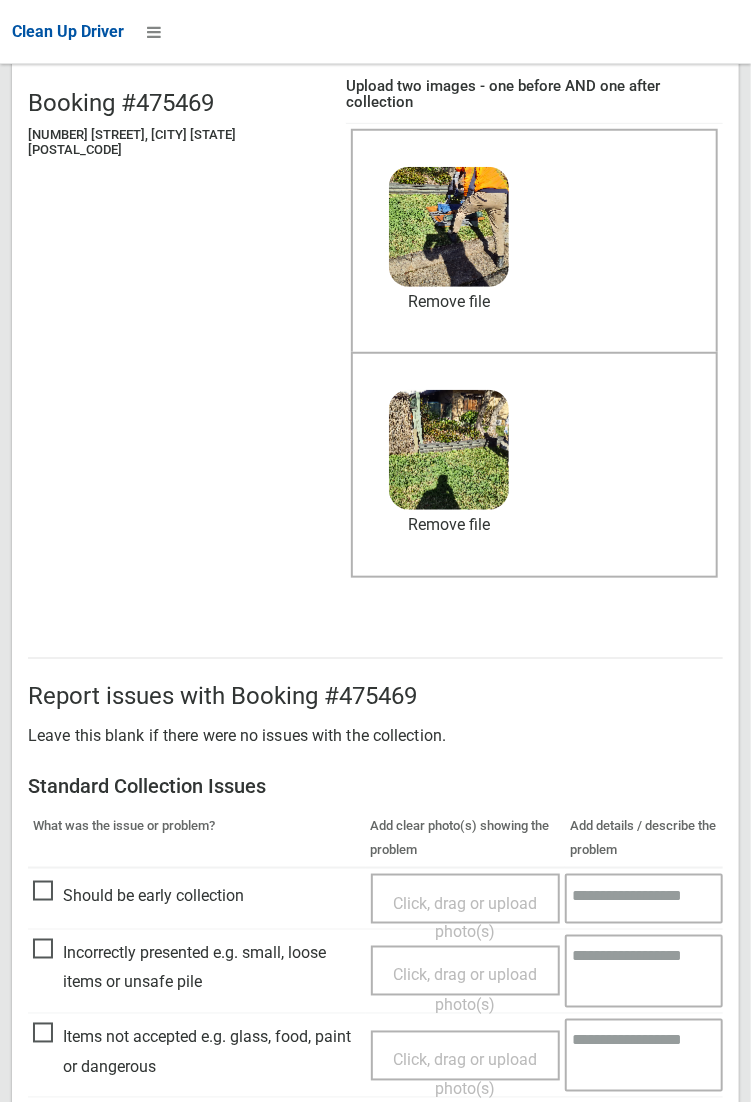 scroll, scrollTop: 1085, scrollLeft: 0, axis: vertical 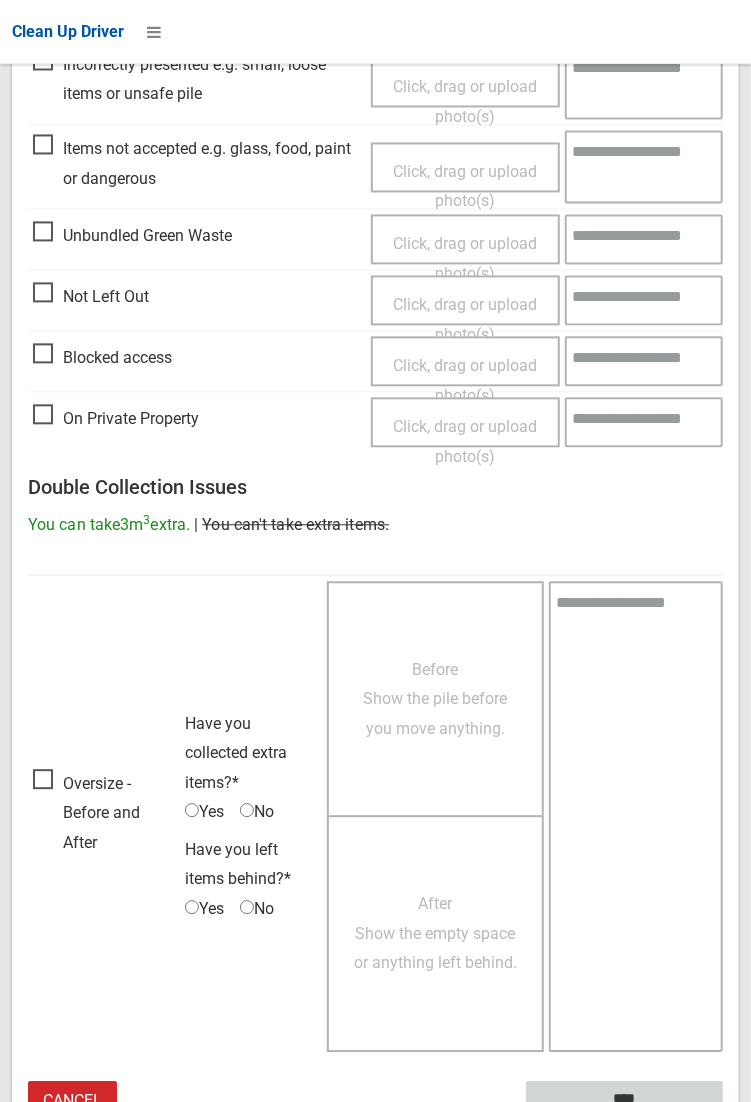 click on "****" at bounding box center (624, 1099) 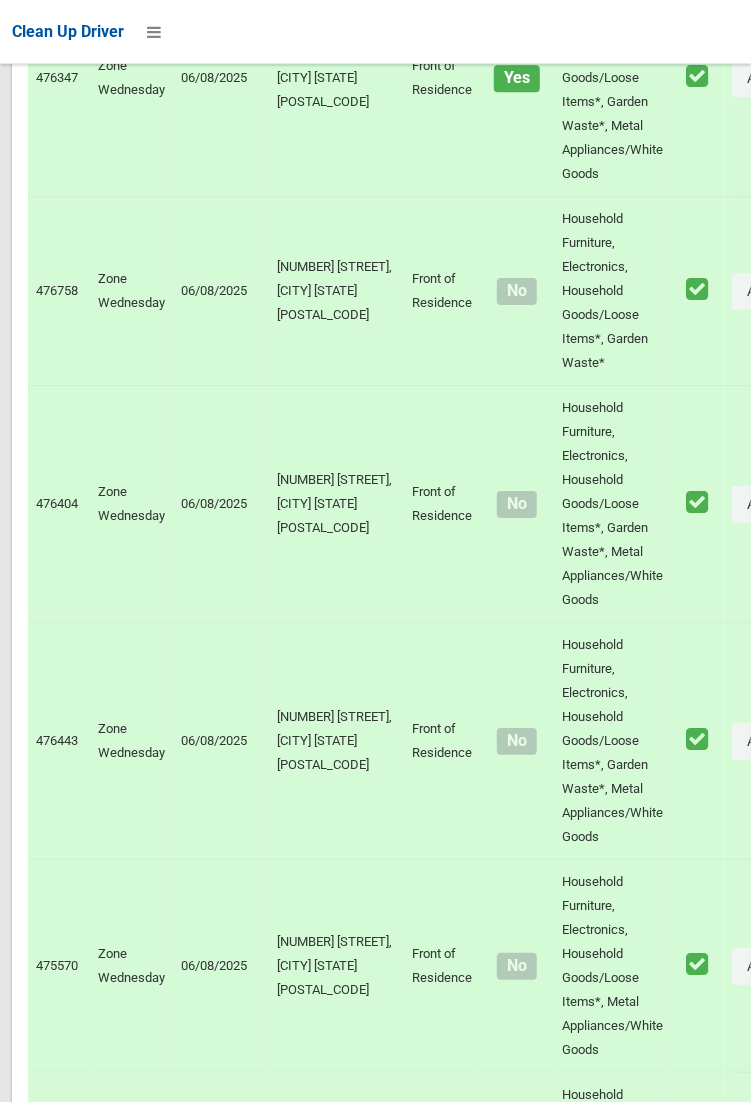 scroll, scrollTop: 12680, scrollLeft: 0, axis: vertical 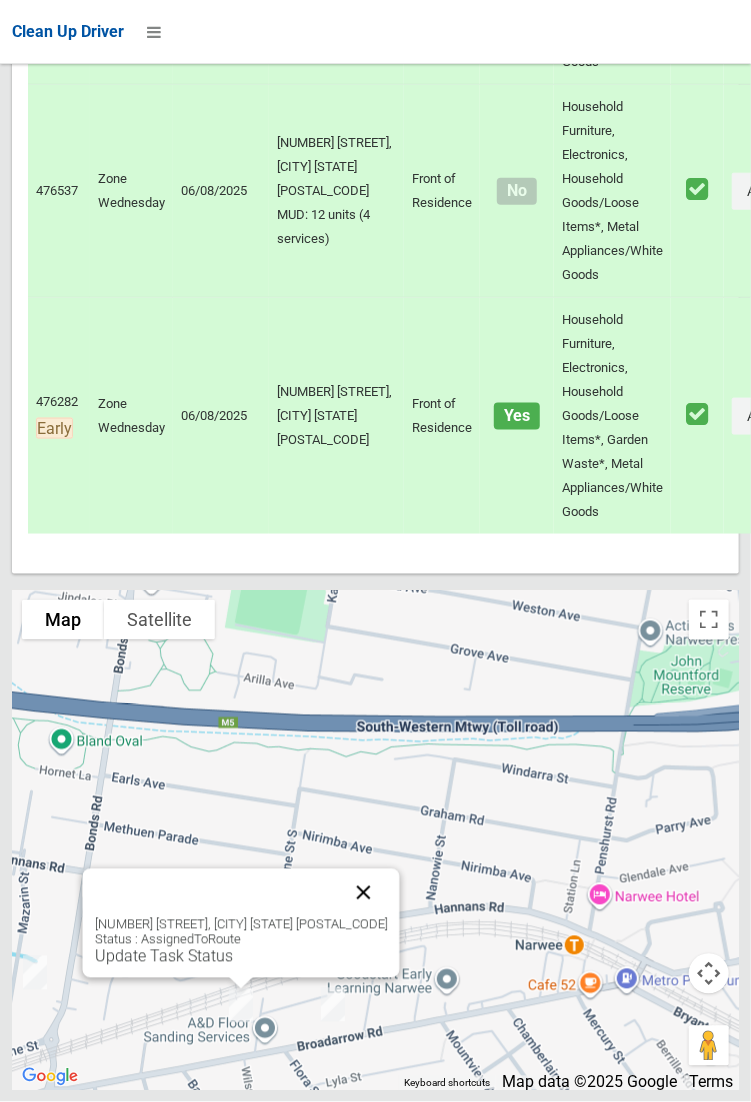 click at bounding box center (363, 893) 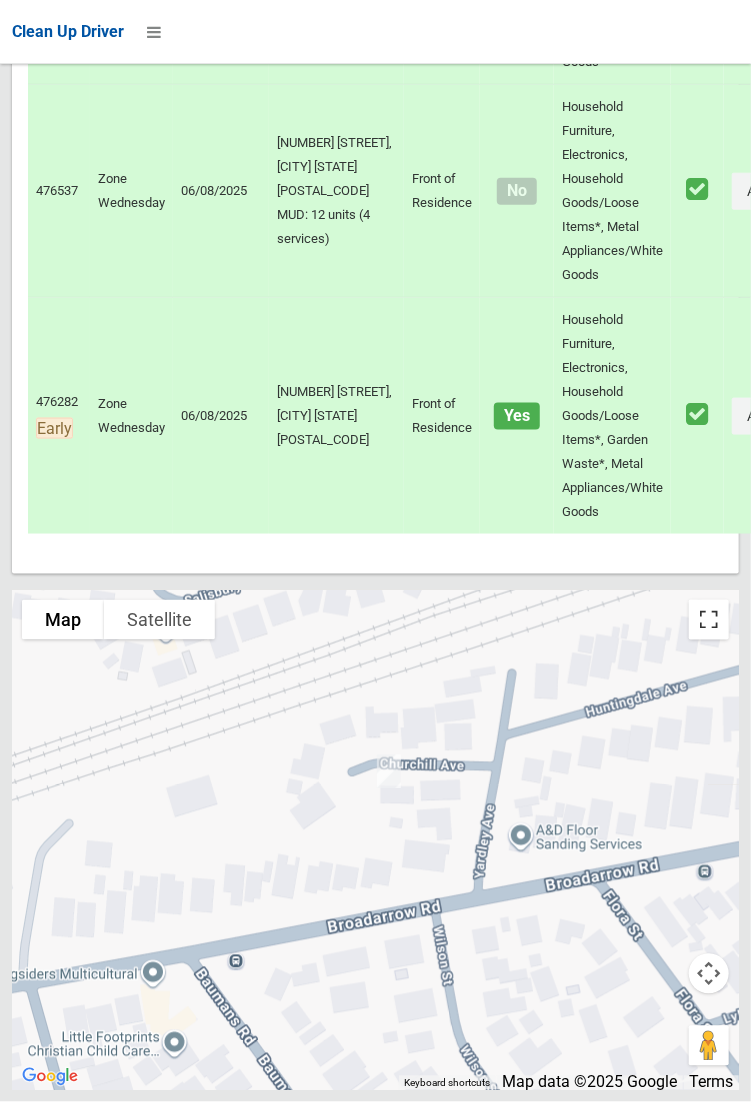 click at bounding box center [709, 620] 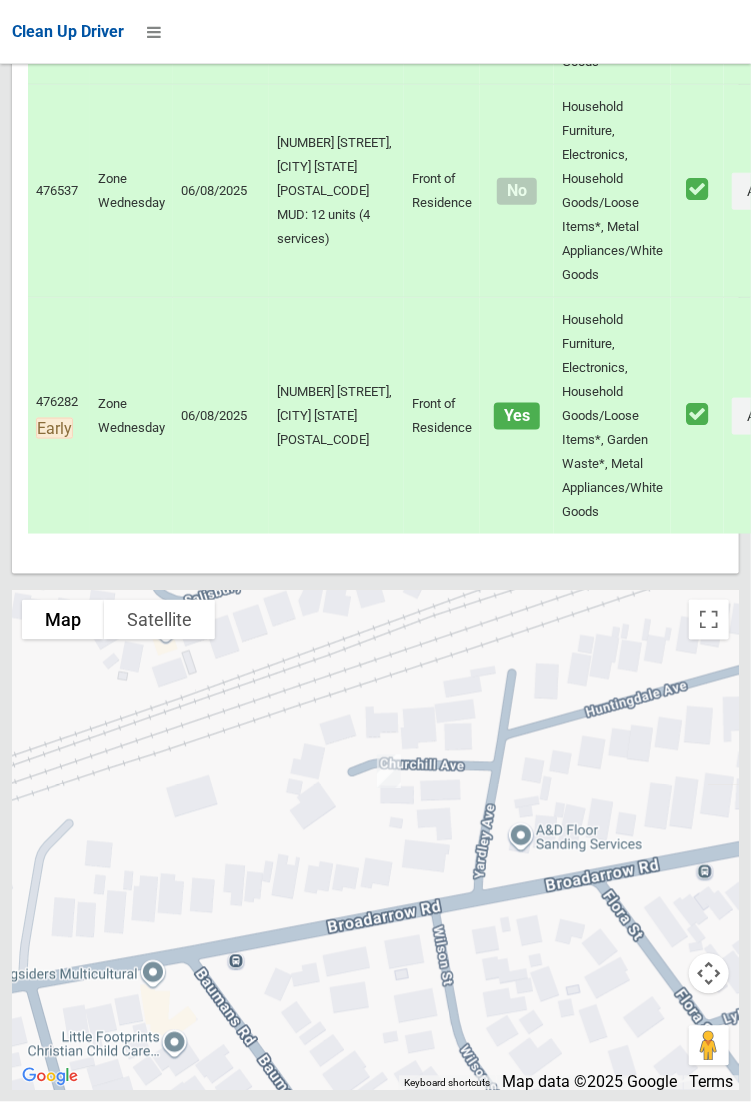 click at bounding box center (375, 840) 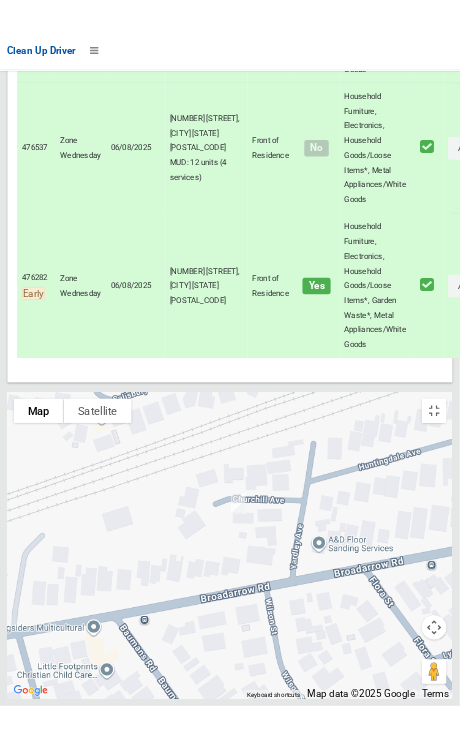 scroll, scrollTop: 12730, scrollLeft: 0, axis: vertical 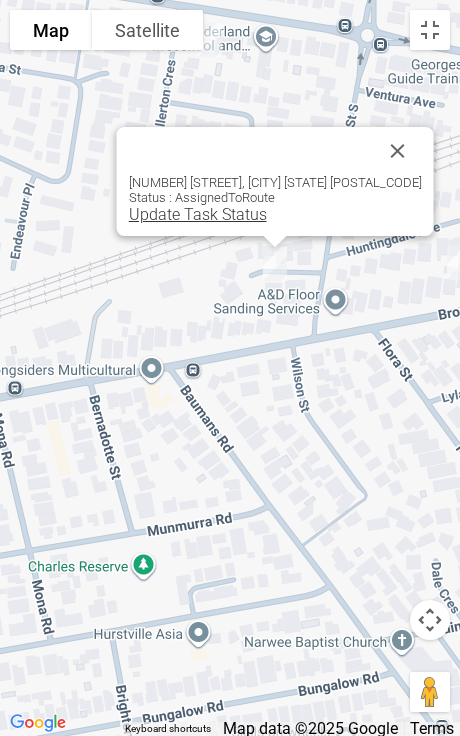 click on "Update Task Status" at bounding box center (198, 214) 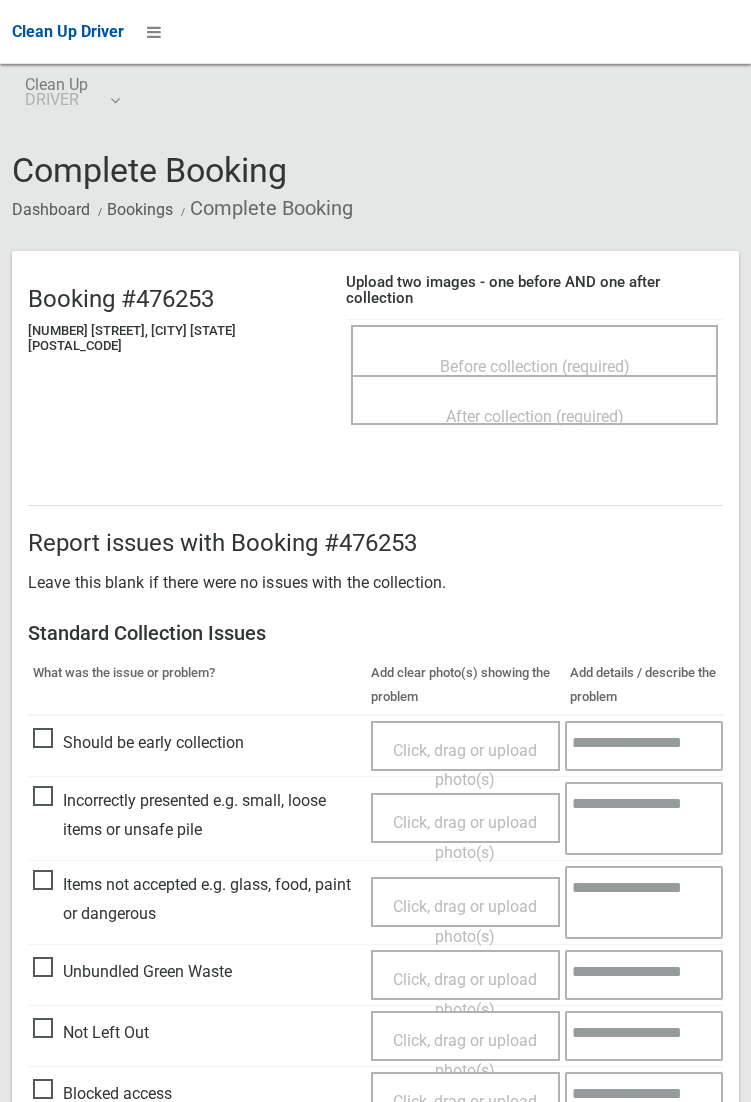 scroll, scrollTop: 0, scrollLeft: 0, axis: both 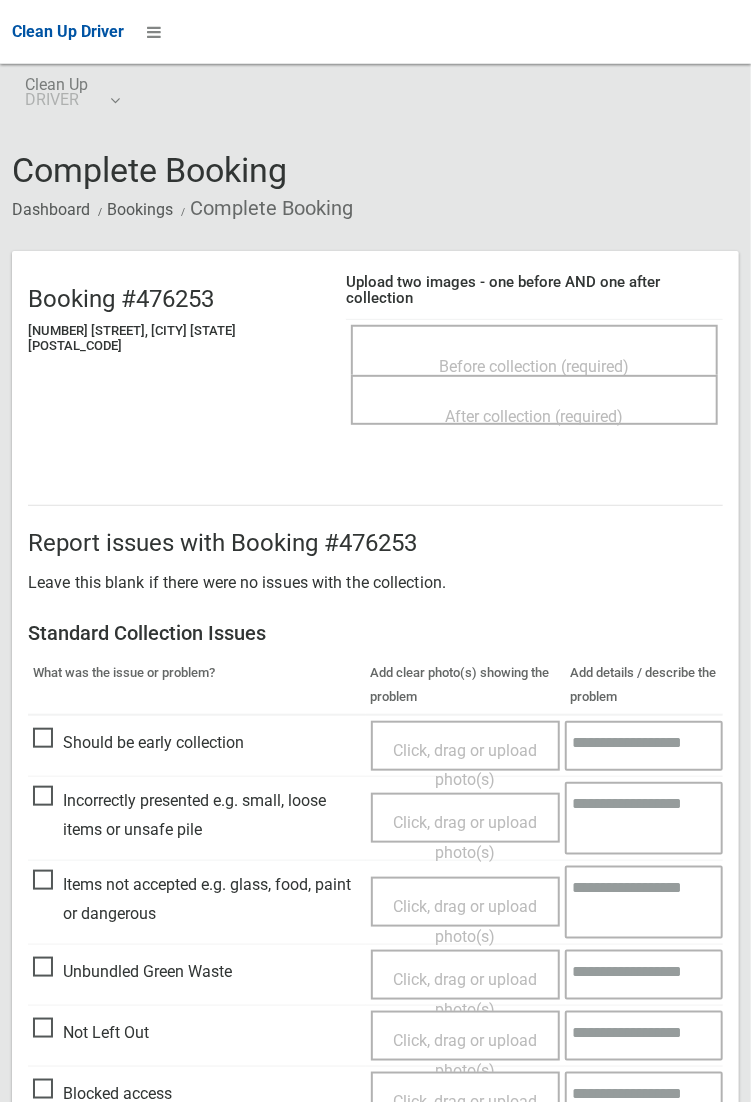 click on "Before collection (required)" at bounding box center (535, 366) 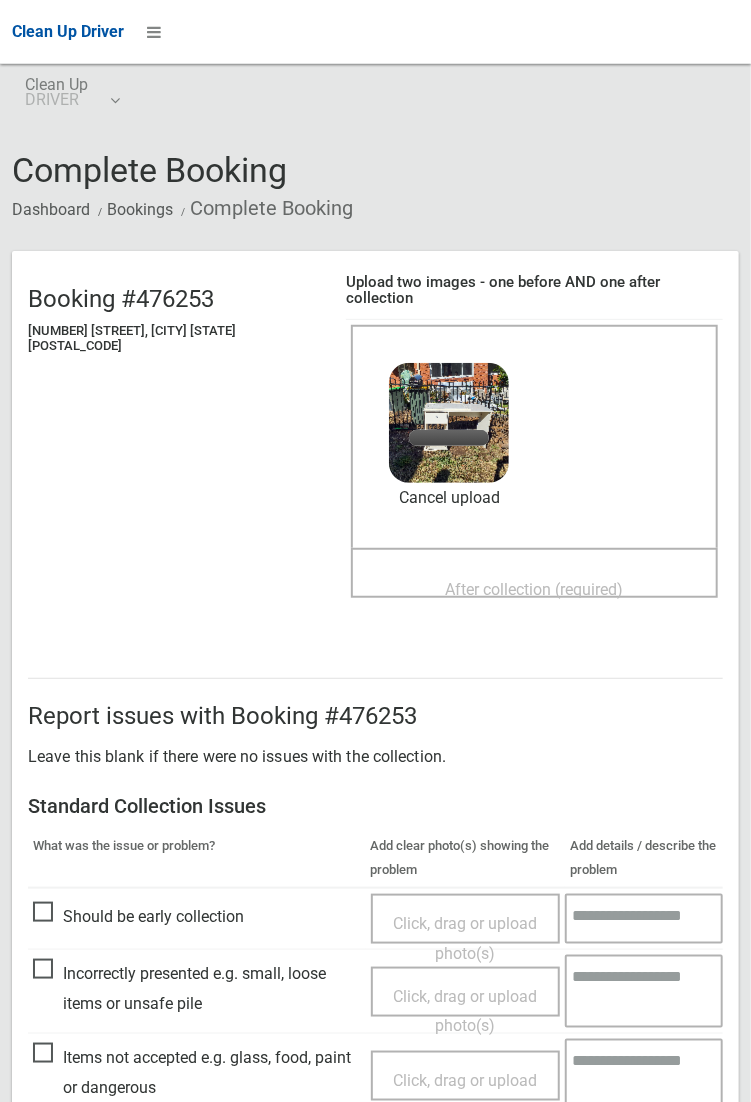 click on "After collection (required)" at bounding box center [535, 589] 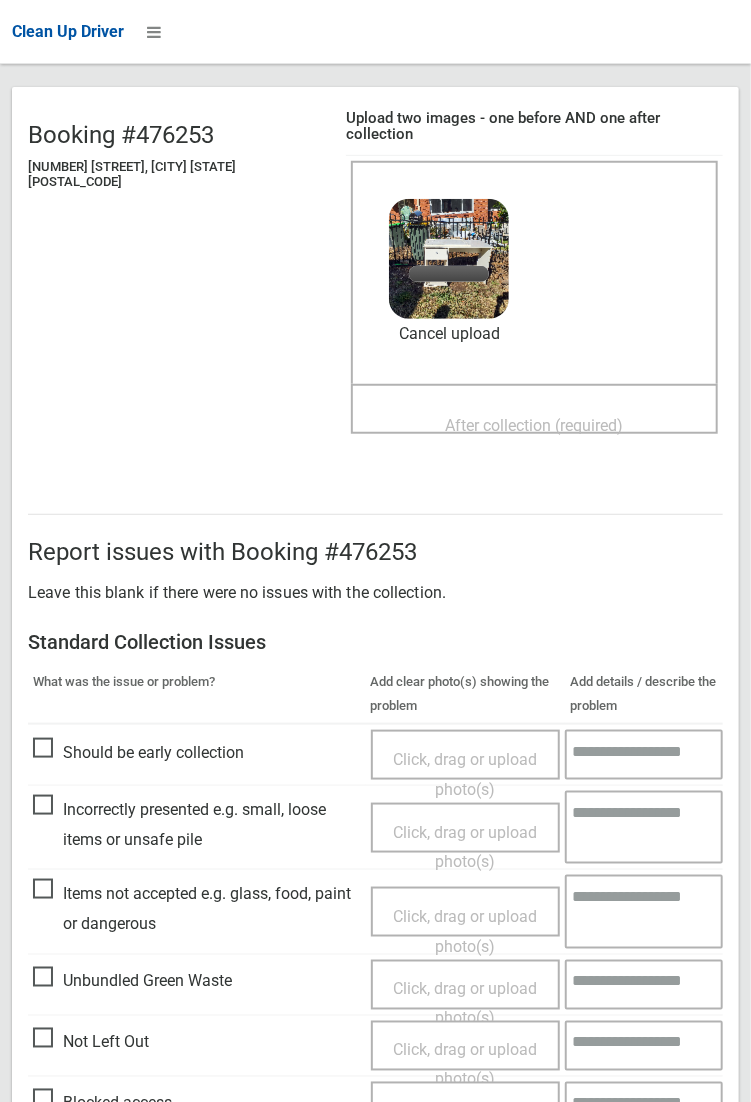 scroll, scrollTop: 170, scrollLeft: 0, axis: vertical 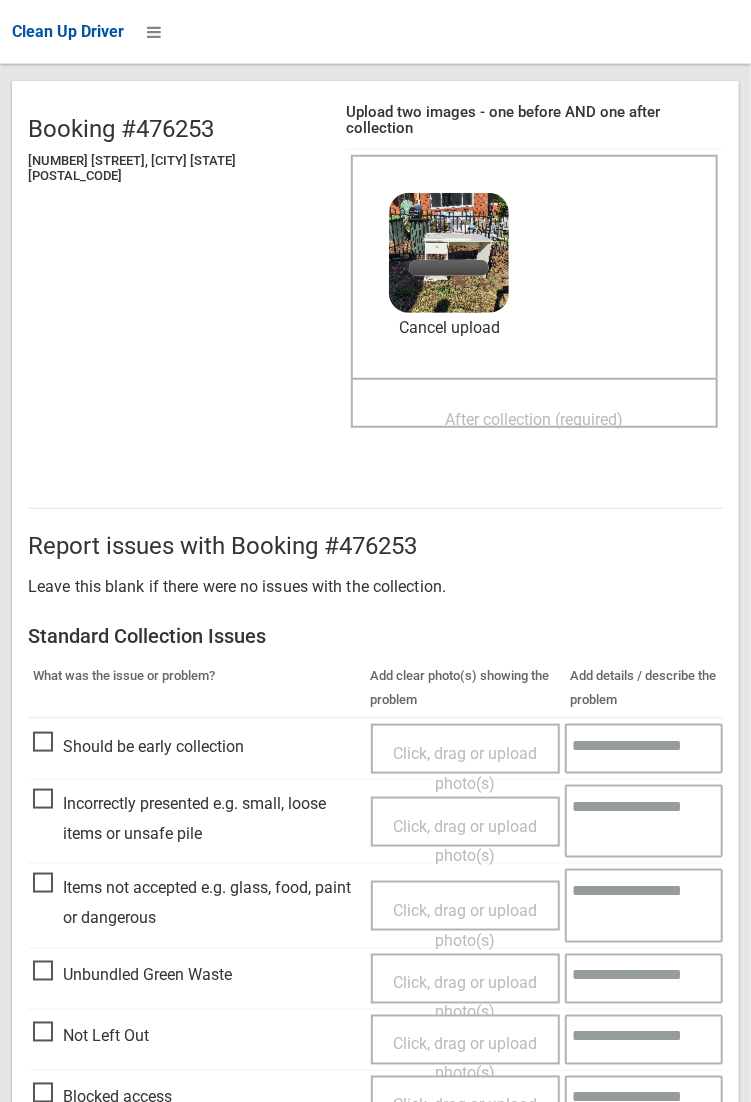 click on "Unbundled Green Waste" at bounding box center (132, 976) 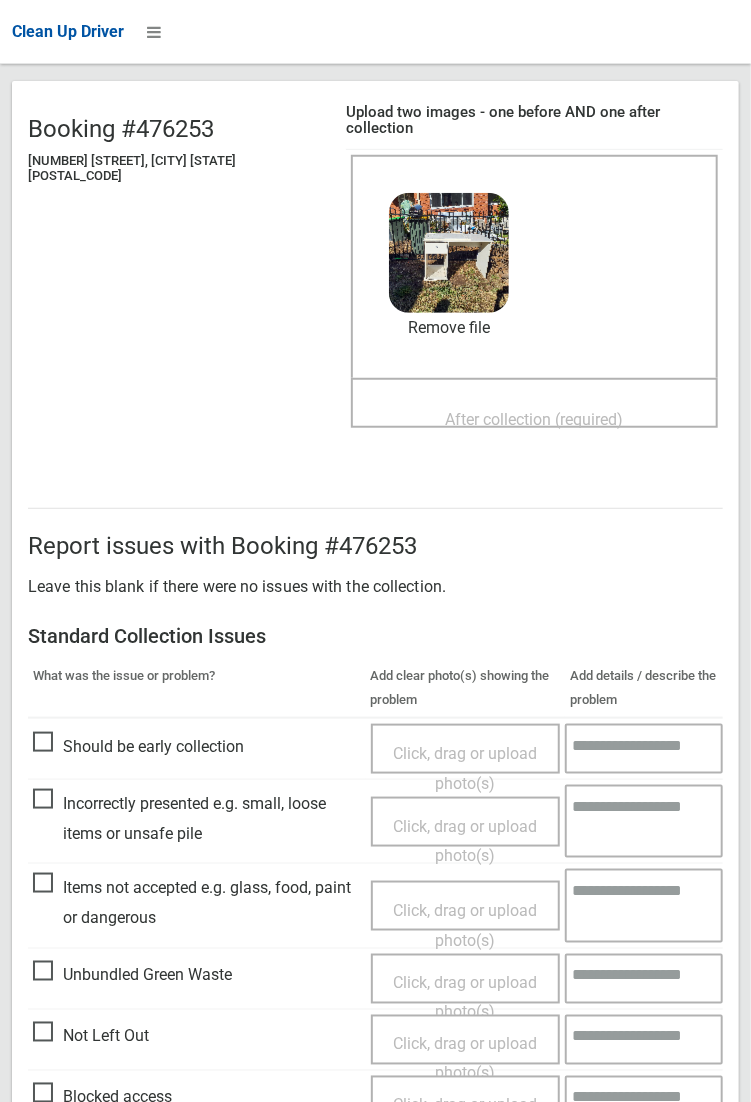 click on "Click, drag or upload photo(s)" at bounding box center [465, 998] 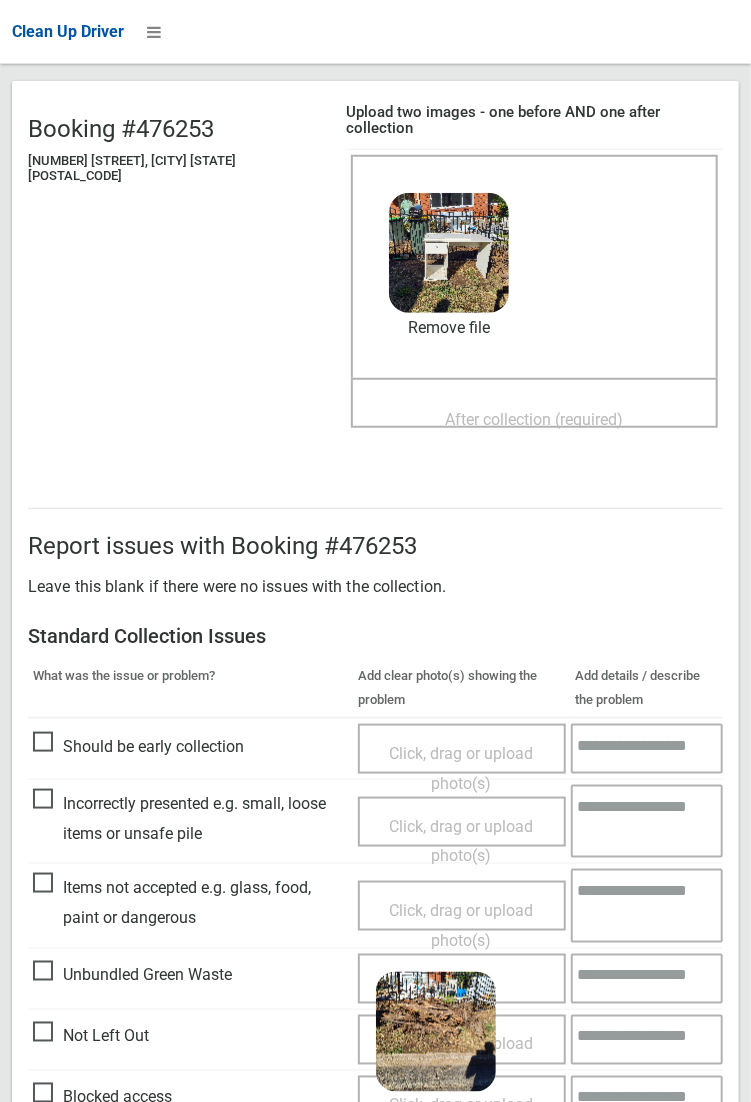 click on "After collection (required)" at bounding box center [535, 419] 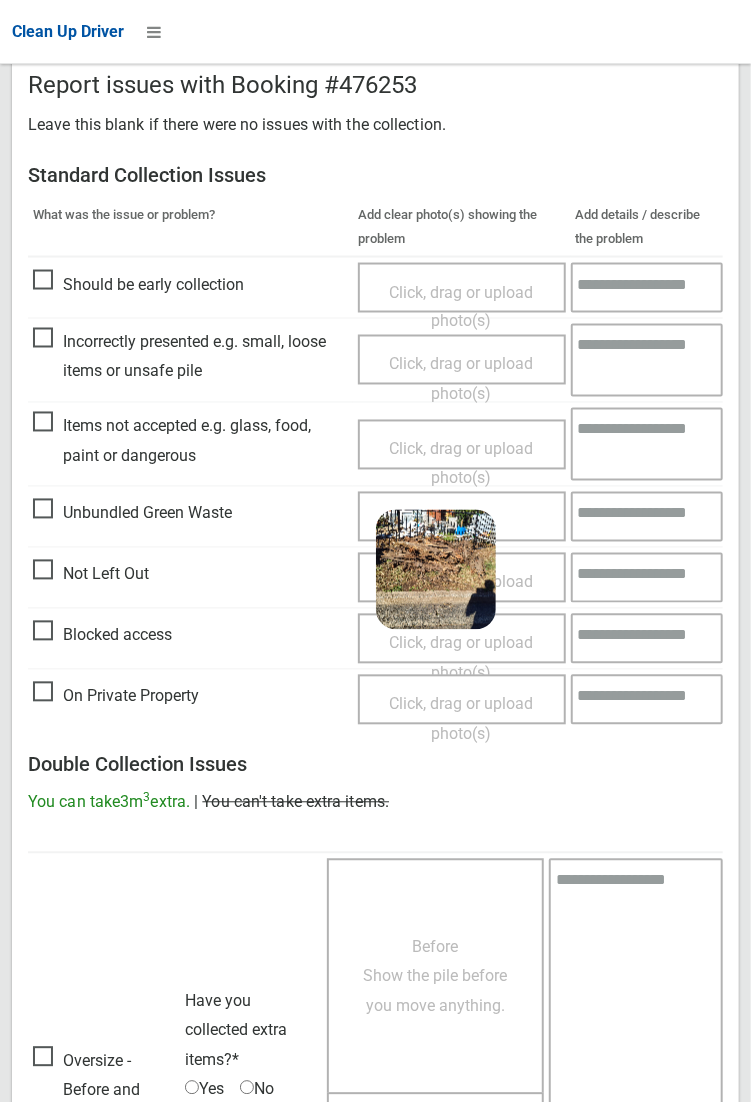scroll, scrollTop: 1085, scrollLeft: 0, axis: vertical 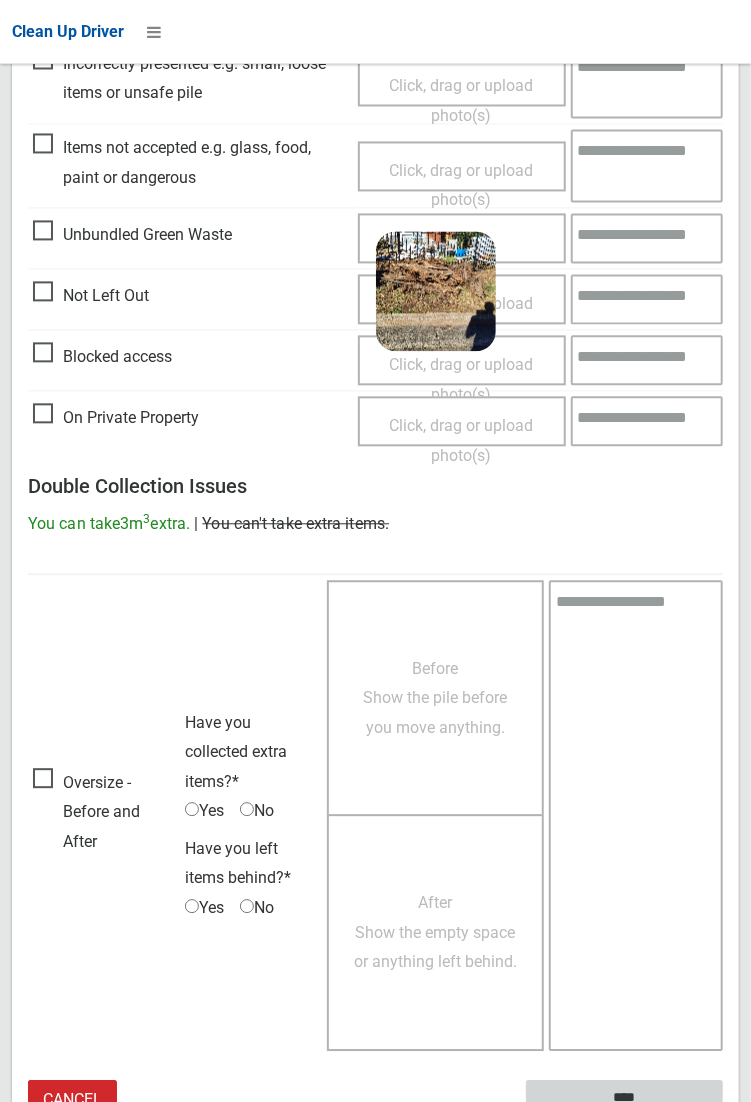 click on "****" at bounding box center (624, 1099) 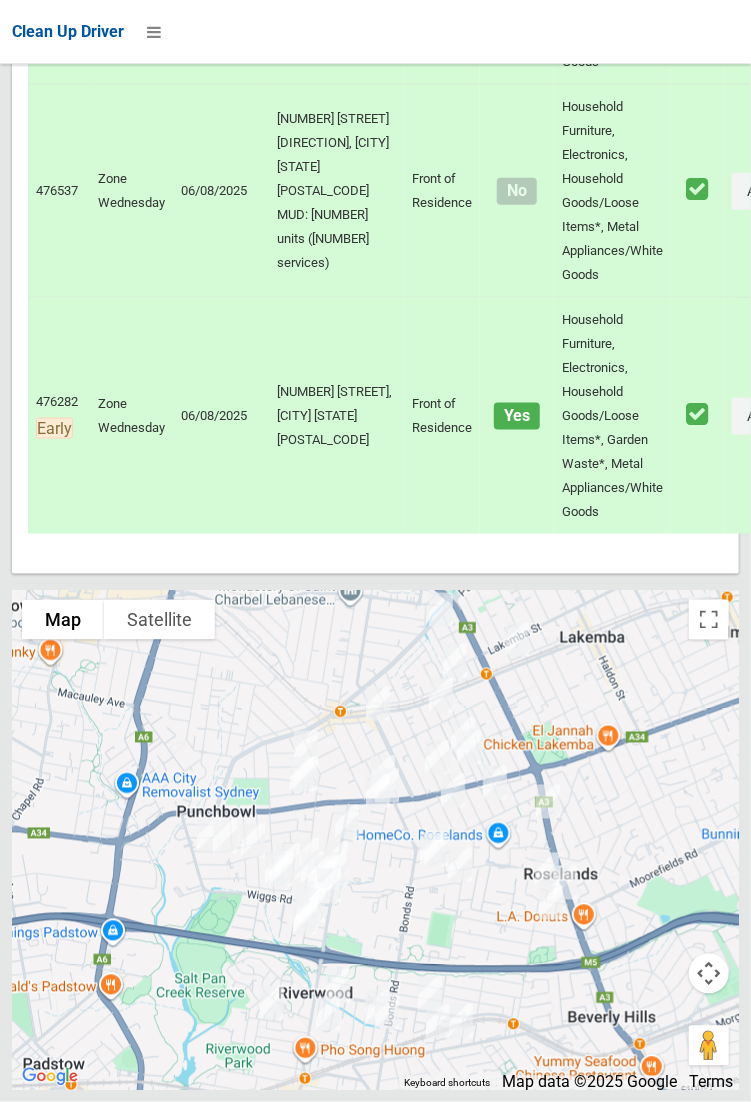 scroll, scrollTop: 12680, scrollLeft: 0, axis: vertical 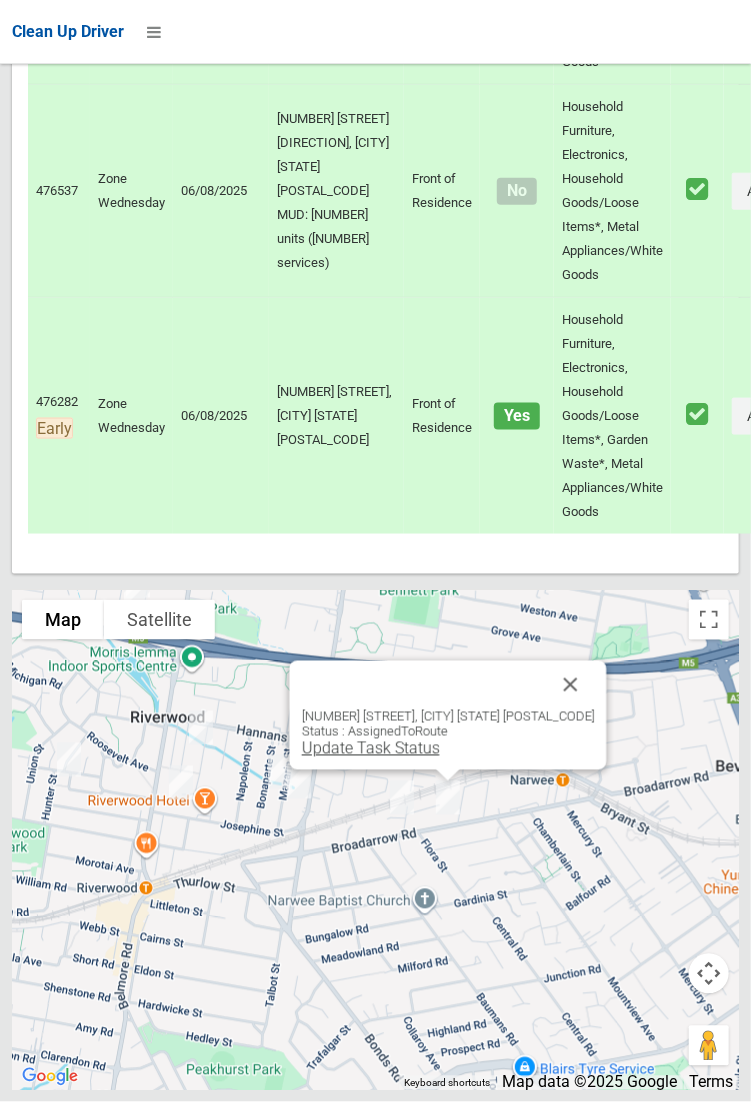click on "Update Task Status" at bounding box center [370, 748] 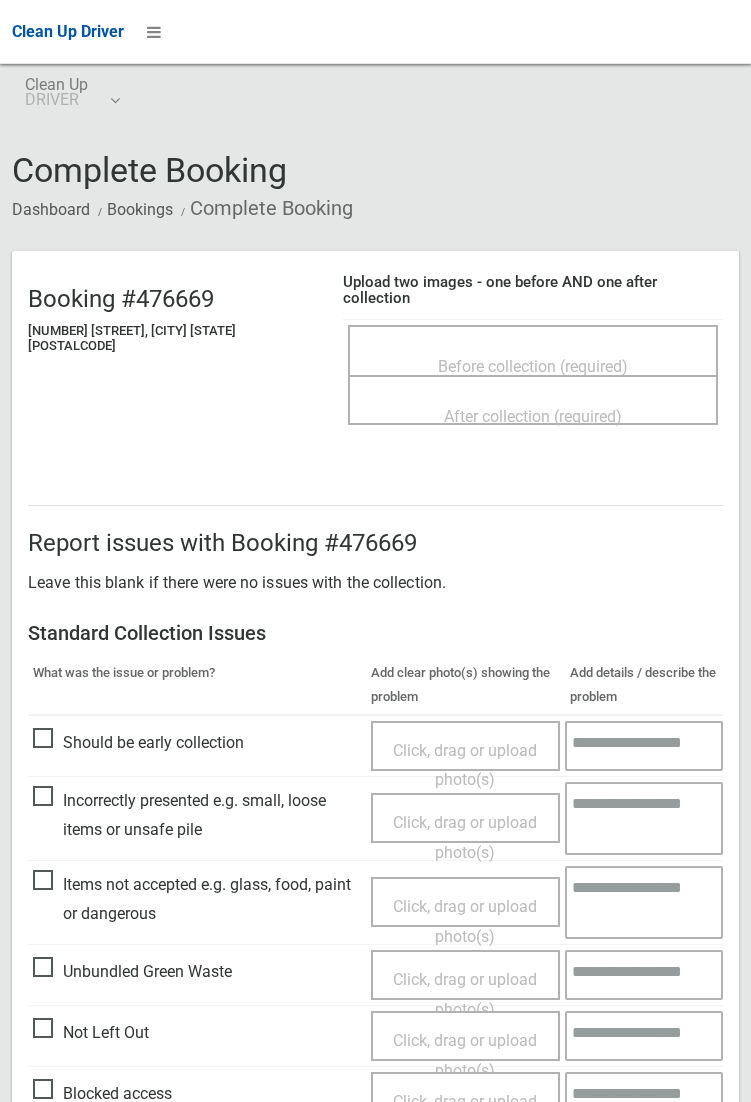scroll, scrollTop: 0, scrollLeft: 0, axis: both 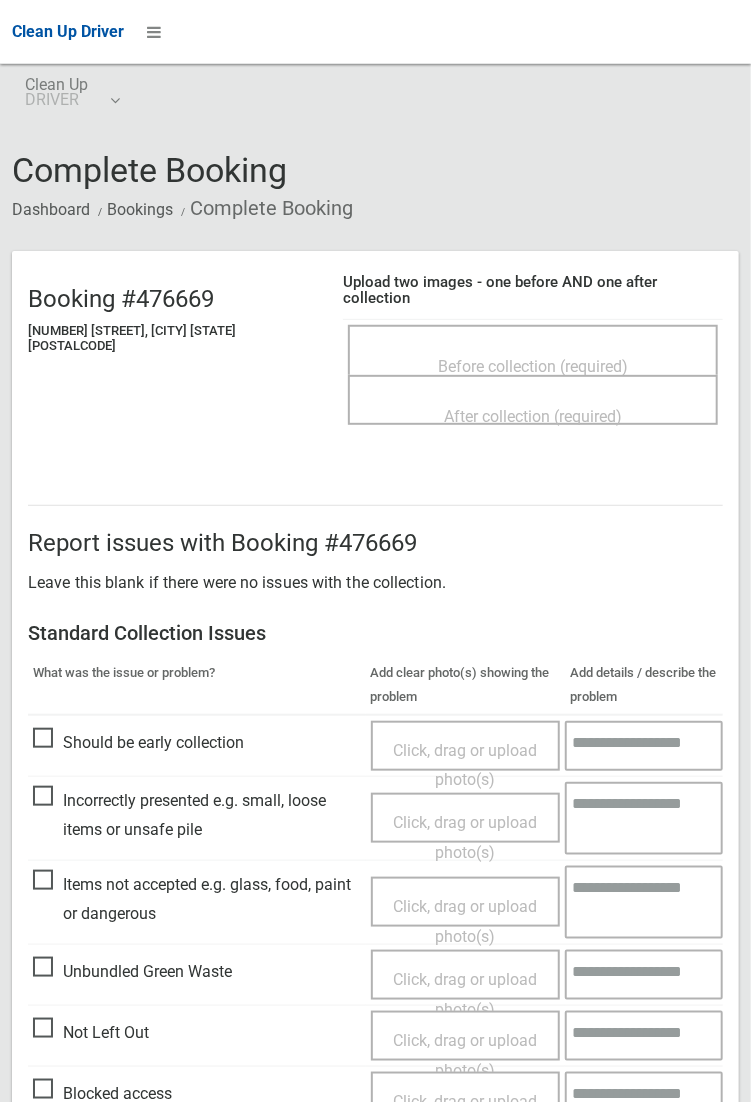 click on "Before collection (required)" at bounding box center [533, 366] 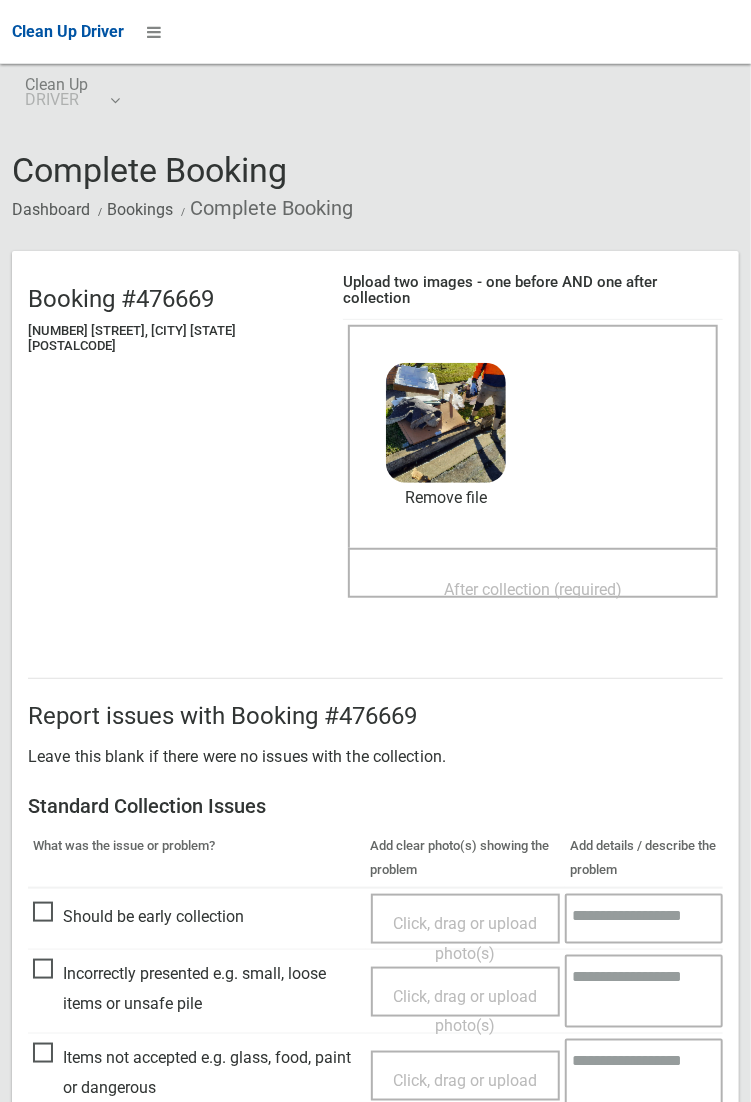 click on "After collection (required)" at bounding box center (533, 589) 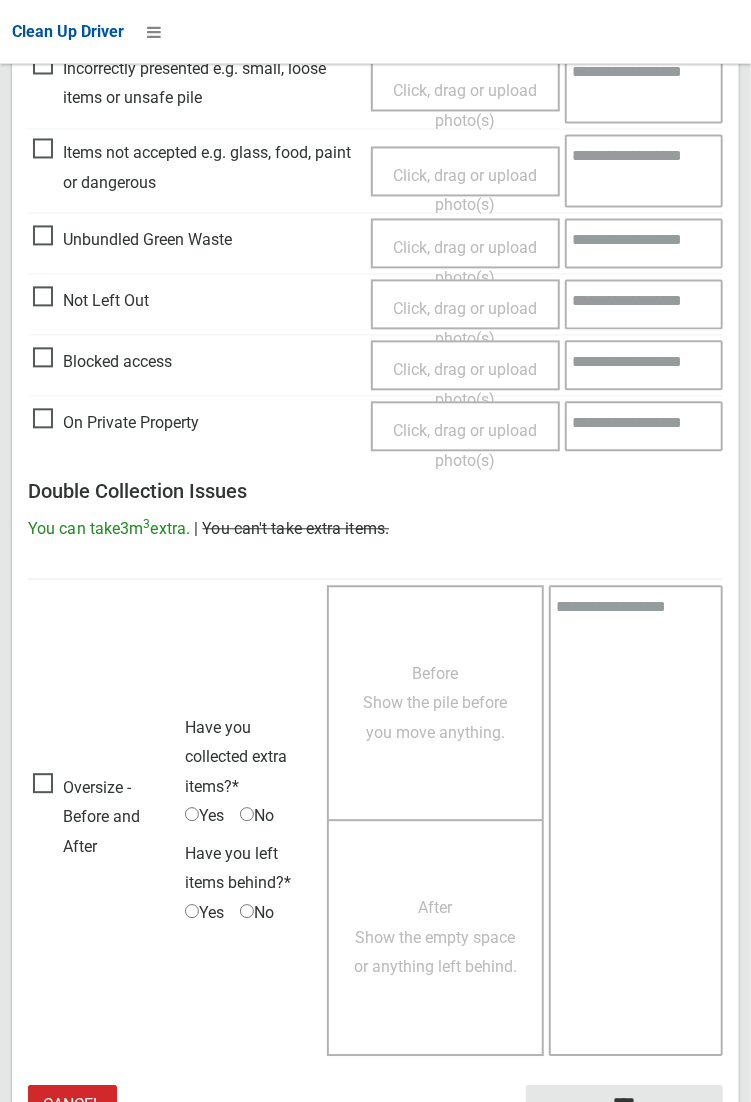 scroll, scrollTop: 1085, scrollLeft: 0, axis: vertical 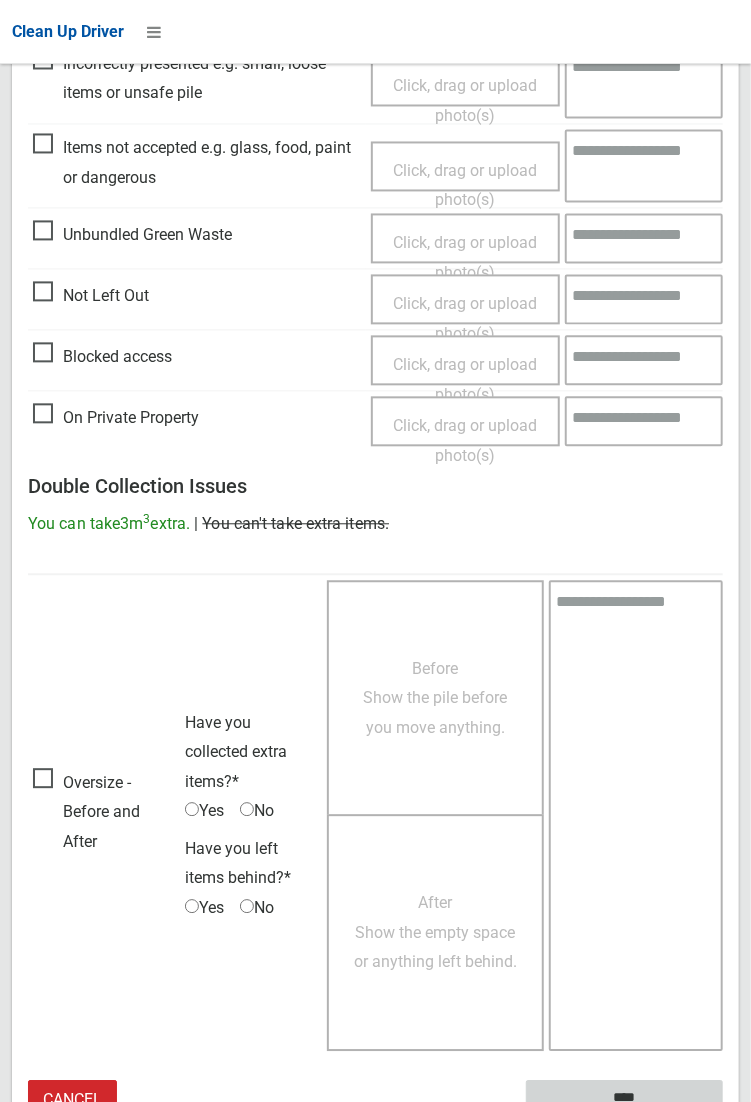 click on "****" at bounding box center [624, 1099] 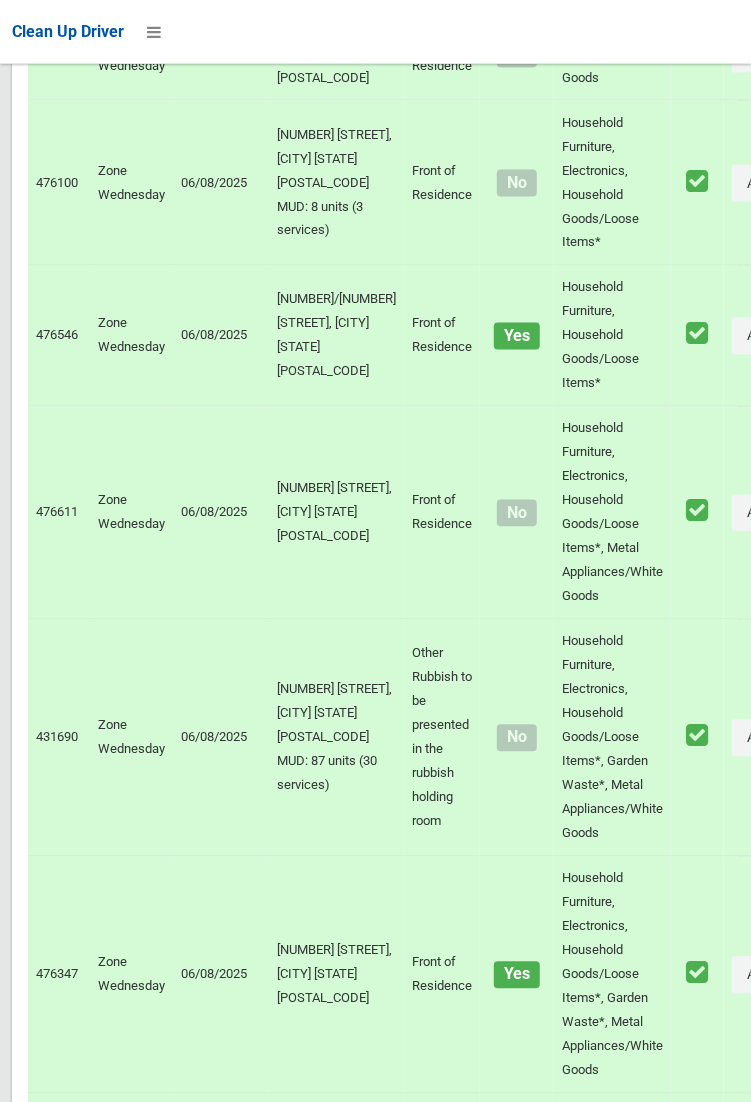 scroll, scrollTop: 12679, scrollLeft: 0, axis: vertical 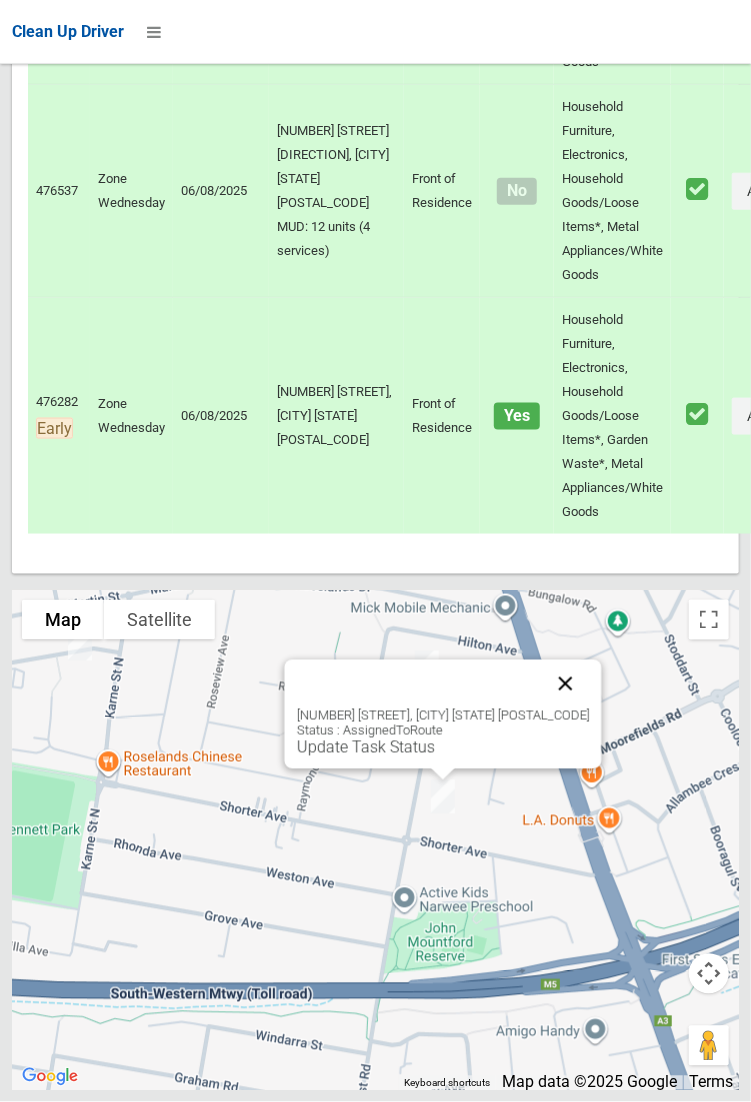 click at bounding box center (565, 684) 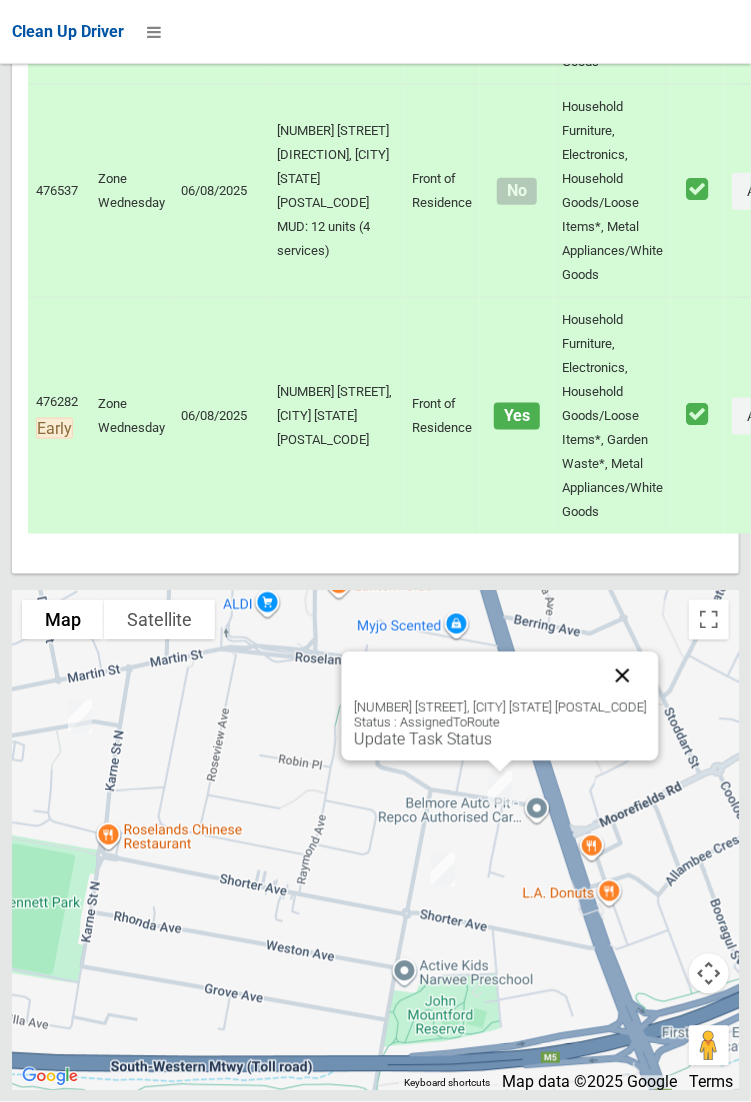 click at bounding box center (622, 676) 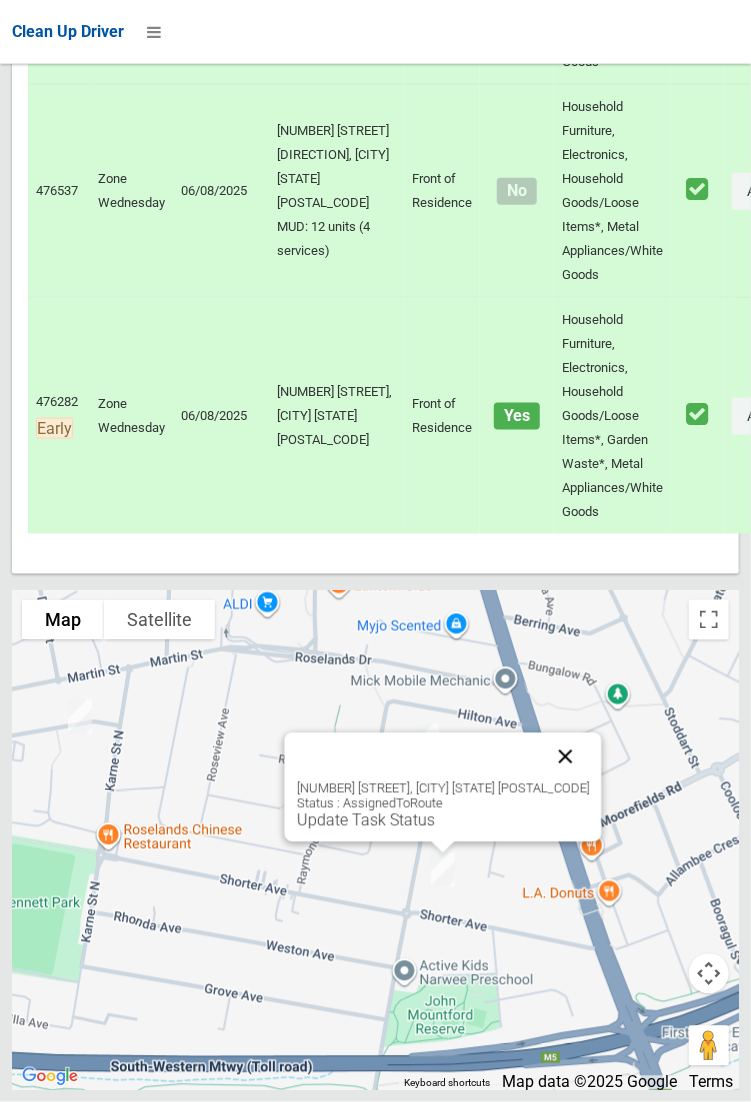 click at bounding box center [565, 757] 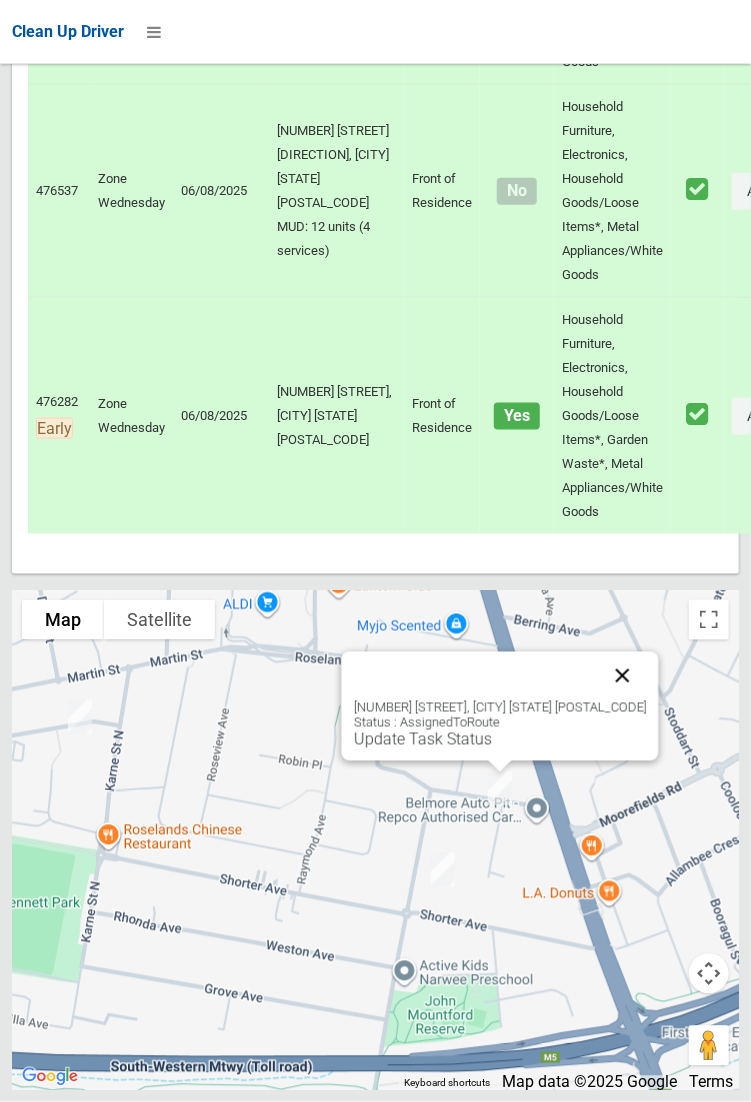 click at bounding box center (622, 676) 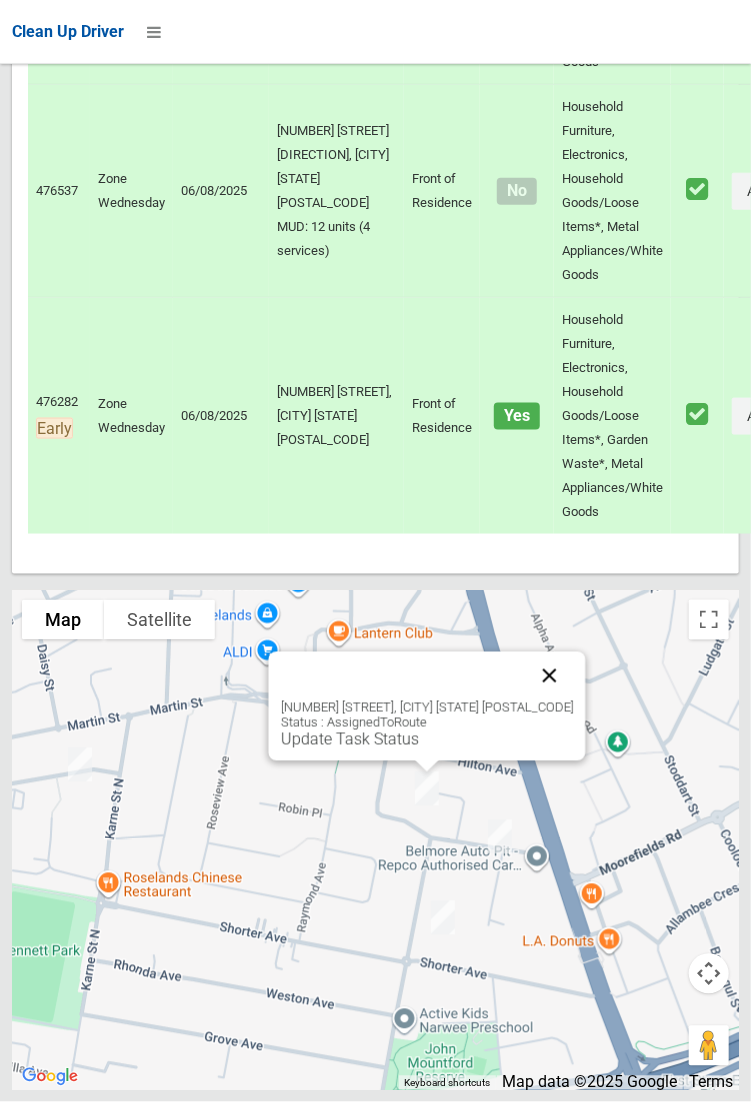 click at bounding box center (549, 676) 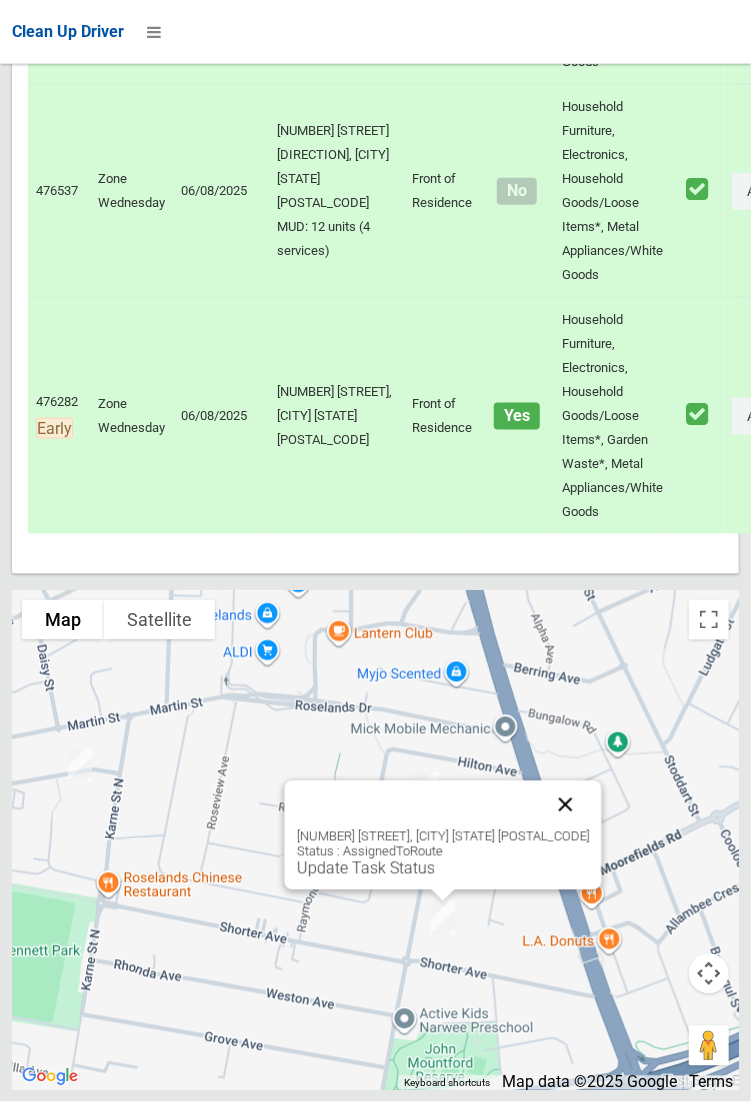 click at bounding box center [565, 805] 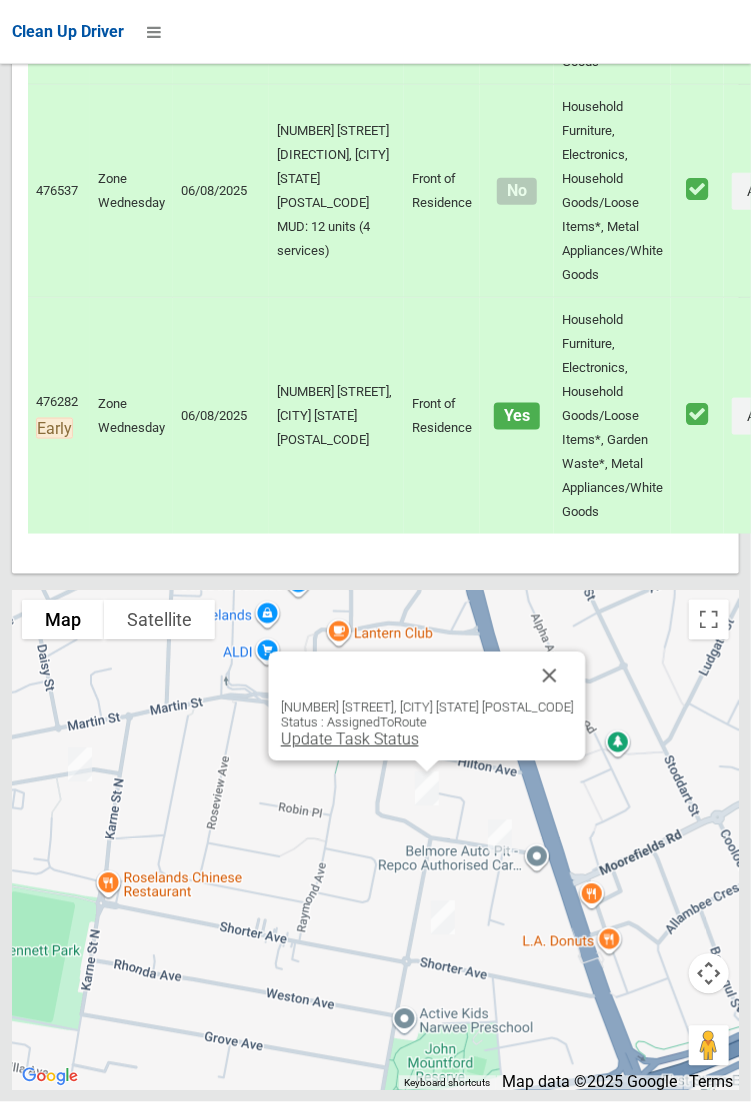 click on "Update Task Status" at bounding box center [349, 739] 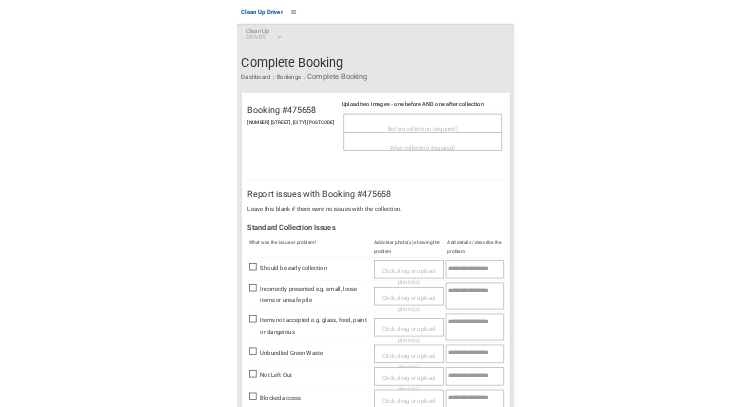 scroll, scrollTop: 0, scrollLeft: 0, axis: both 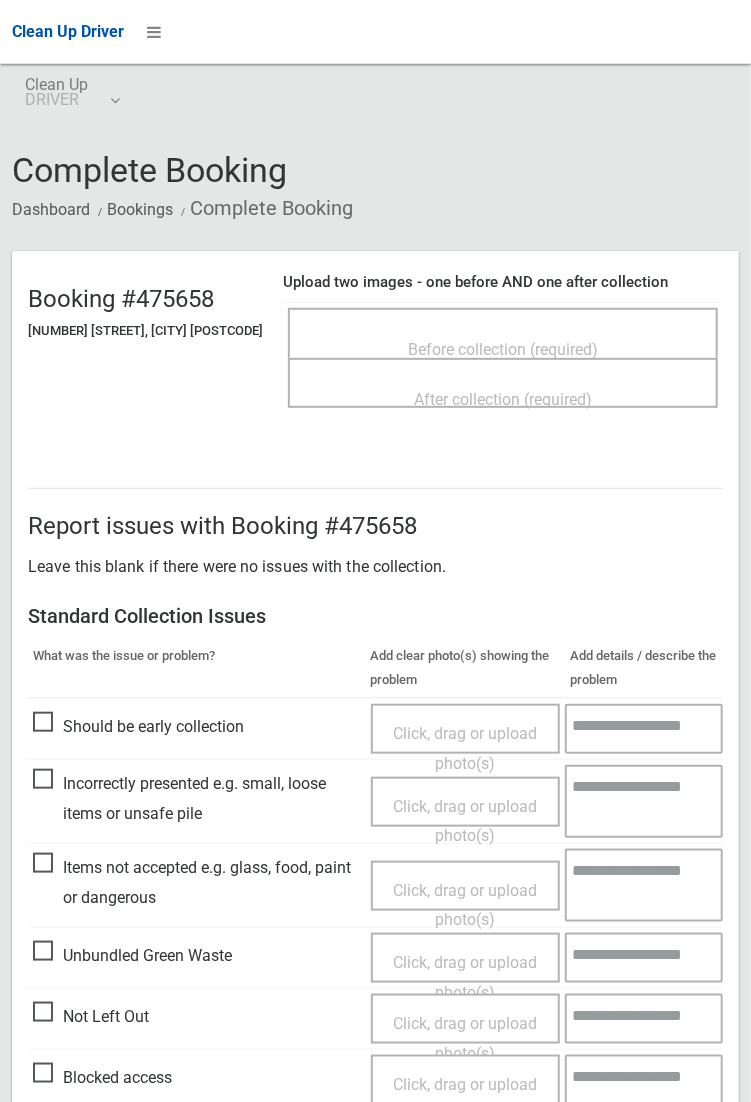 click on "Not Left Out" at bounding box center [91, 1017] 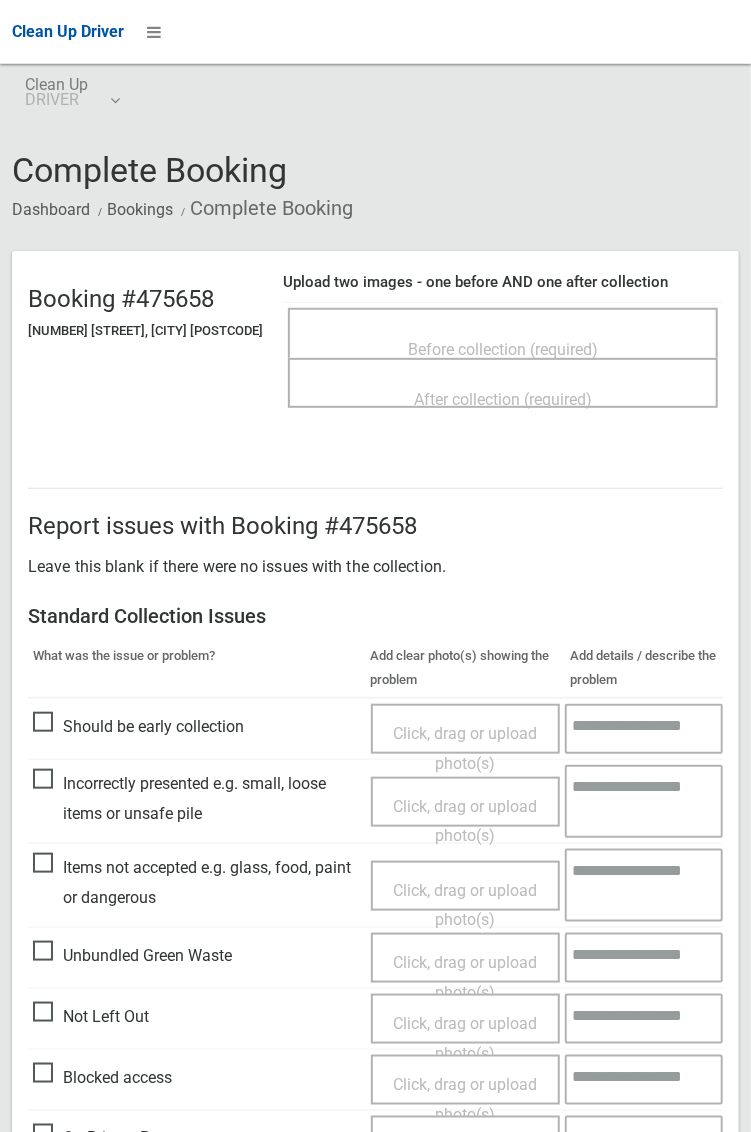 click on "Not Left Out" at bounding box center [91, 1017] 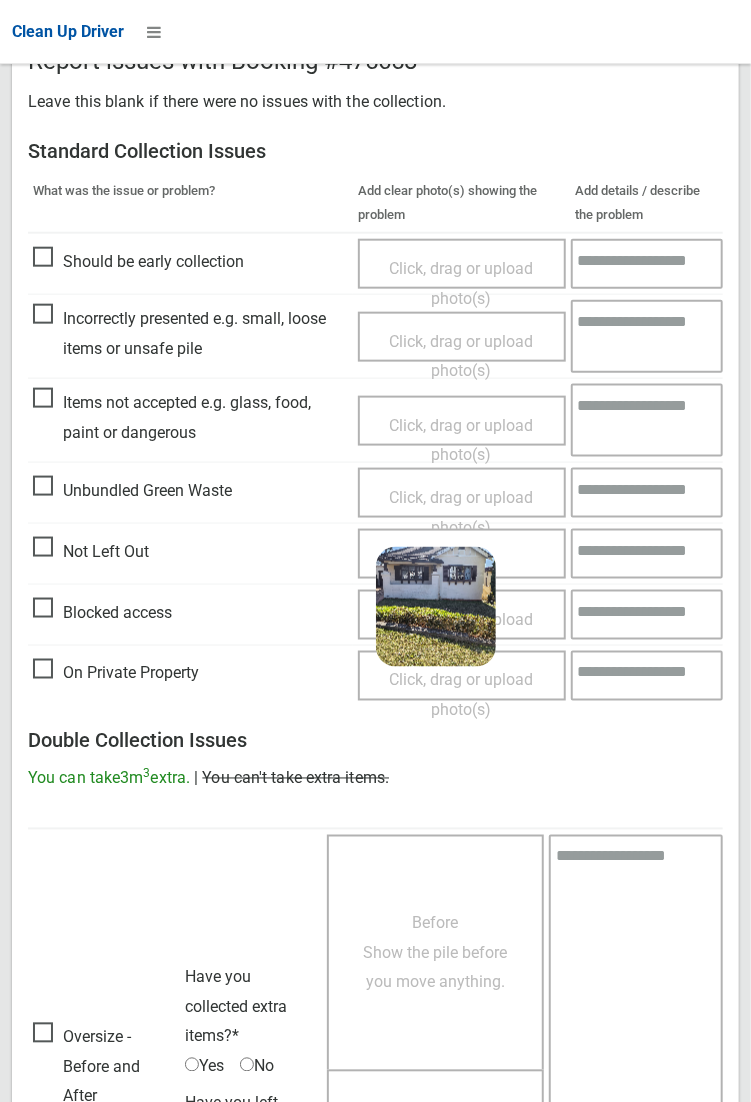 scroll, scrollTop: 736, scrollLeft: 0, axis: vertical 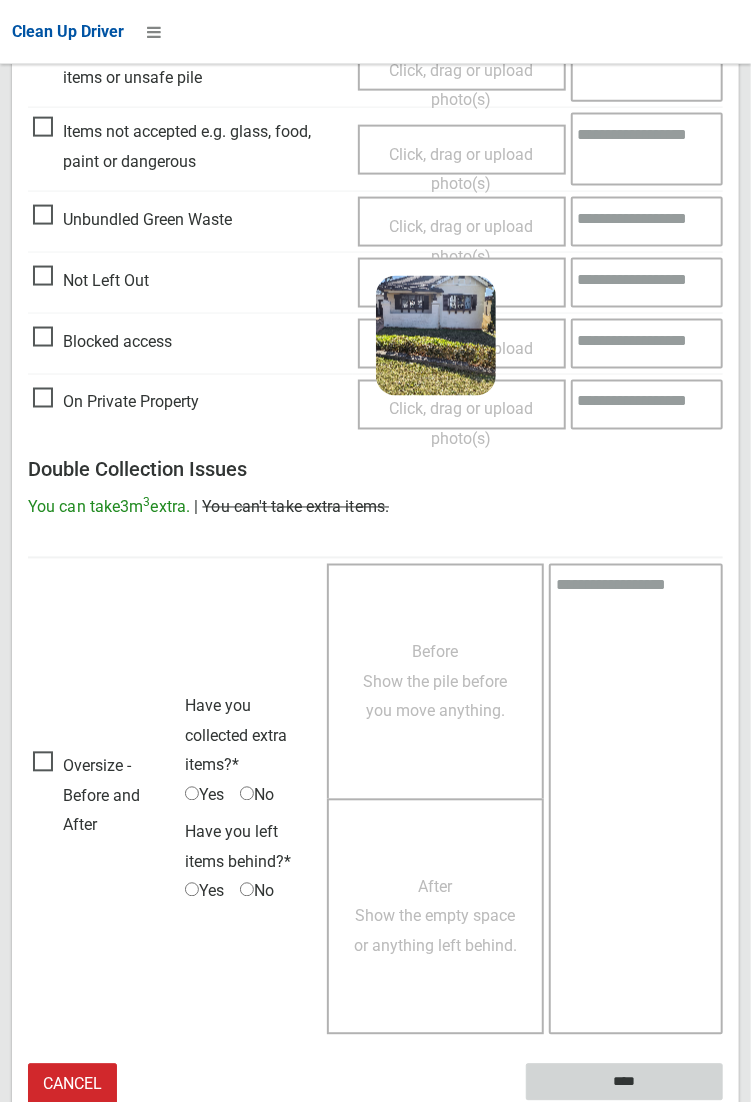 click on "****" at bounding box center (624, 1082) 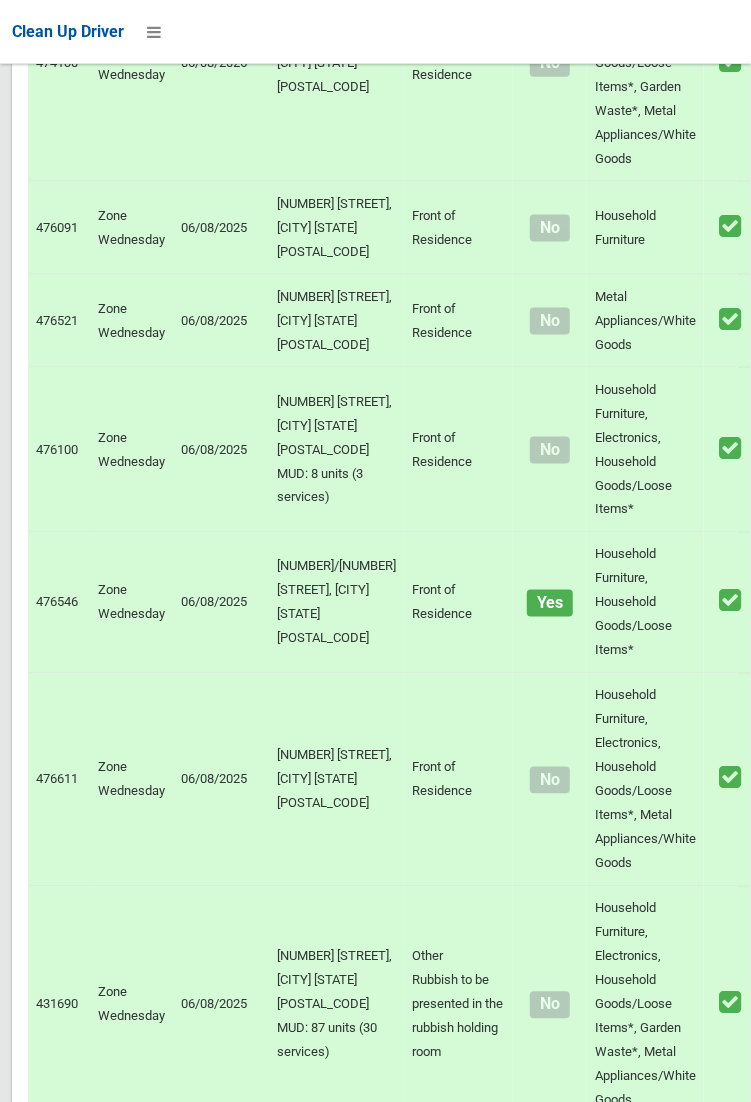 scroll, scrollTop: 7390, scrollLeft: 0, axis: vertical 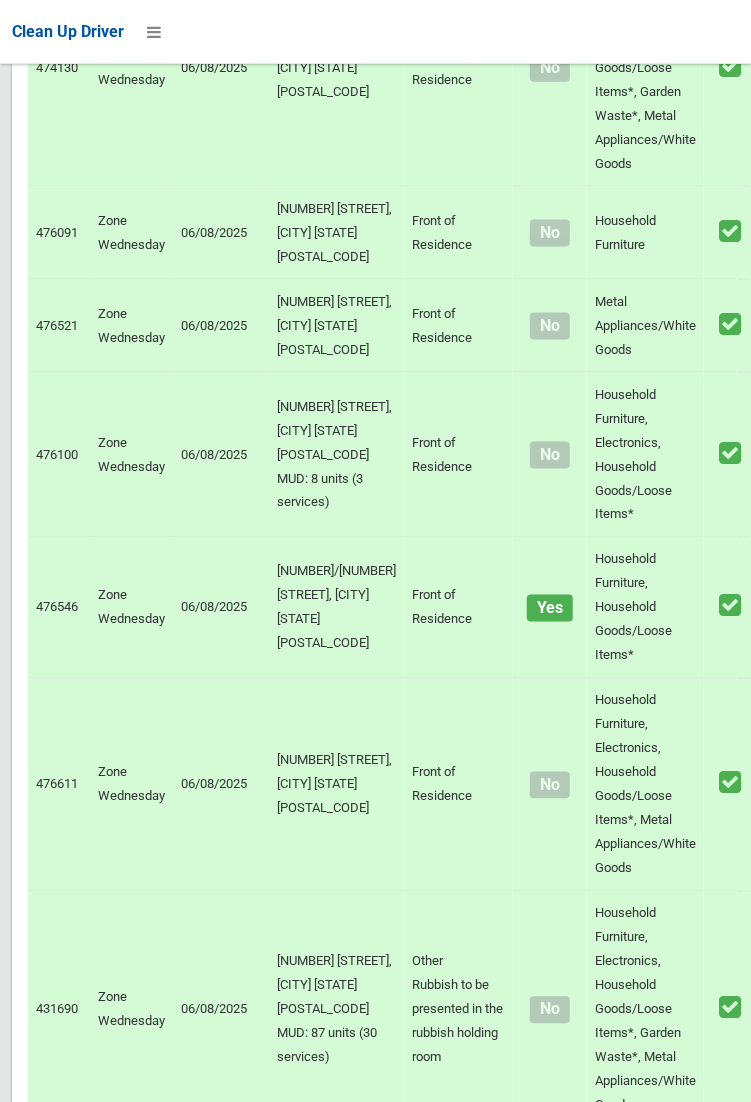 click on "Actions" at bounding box center [813, -1375] 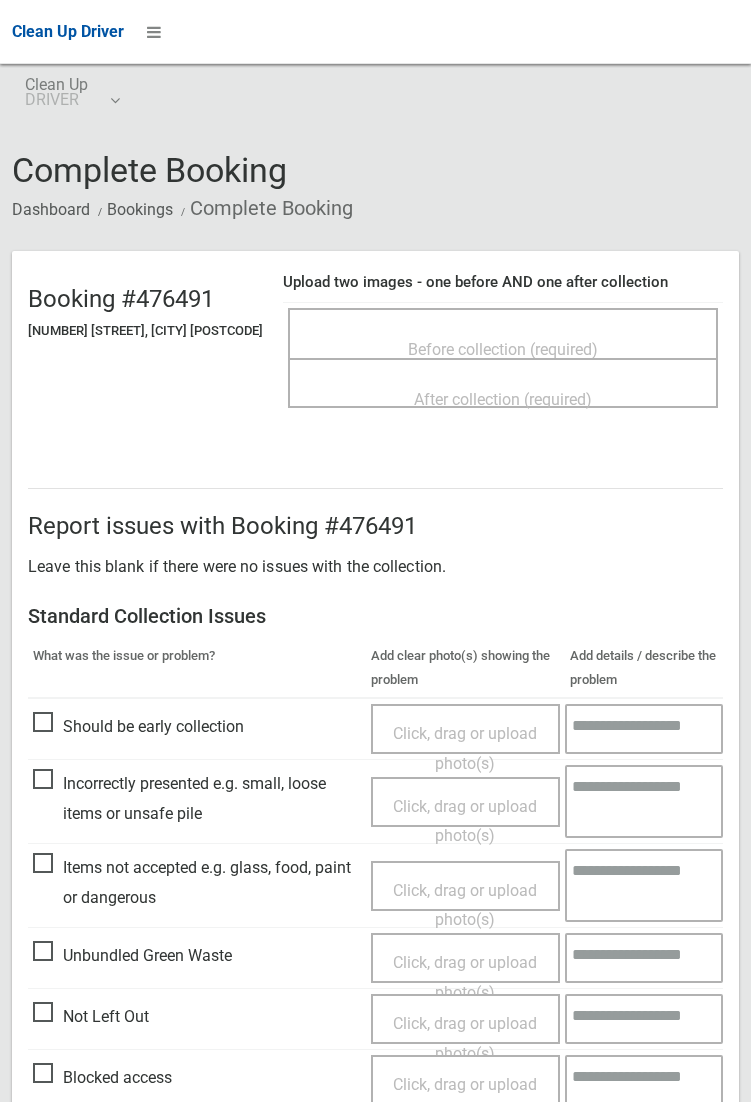 scroll, scrollTop: 0, scrollLeft: 0, axis: both 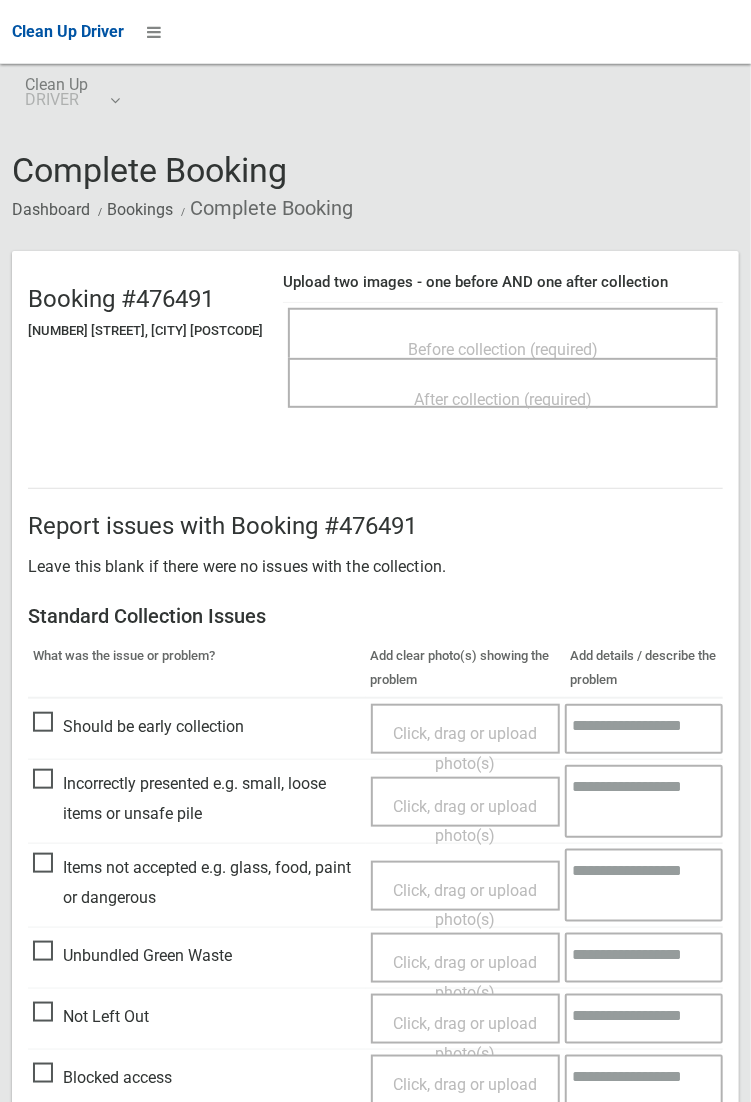 click on "Before collection (required)" at bounding box center (503, 349) 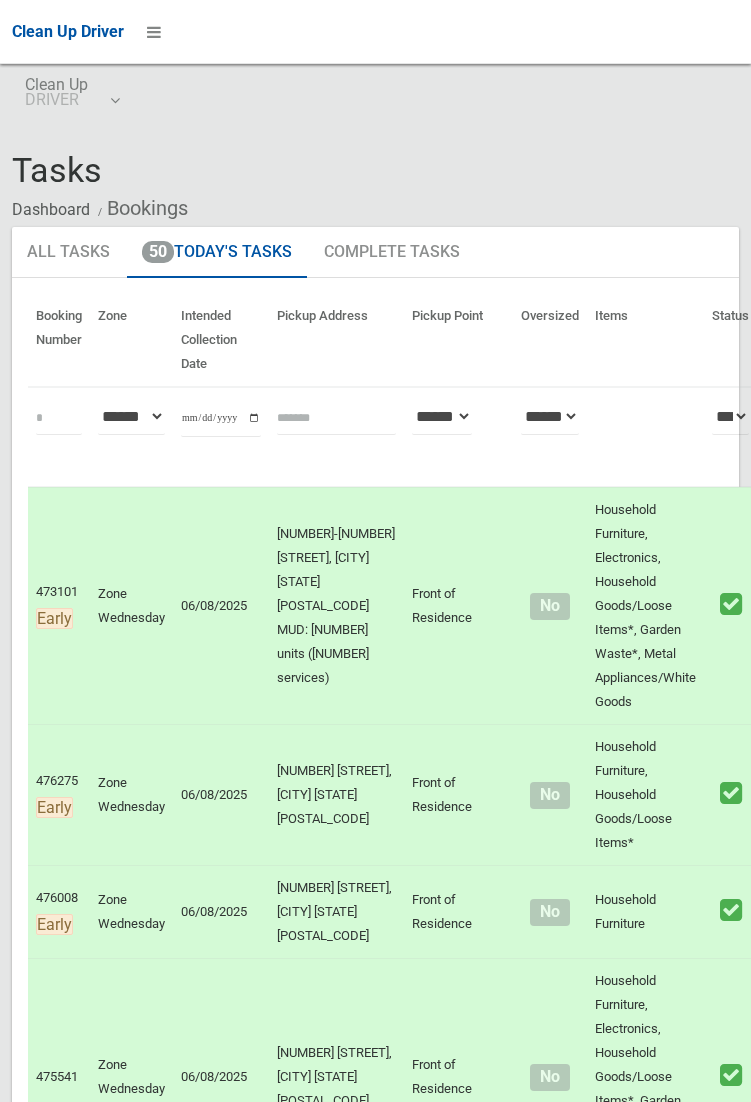 scroll, scrollTop: 7390, scrollLeft: 0, axis: vertical 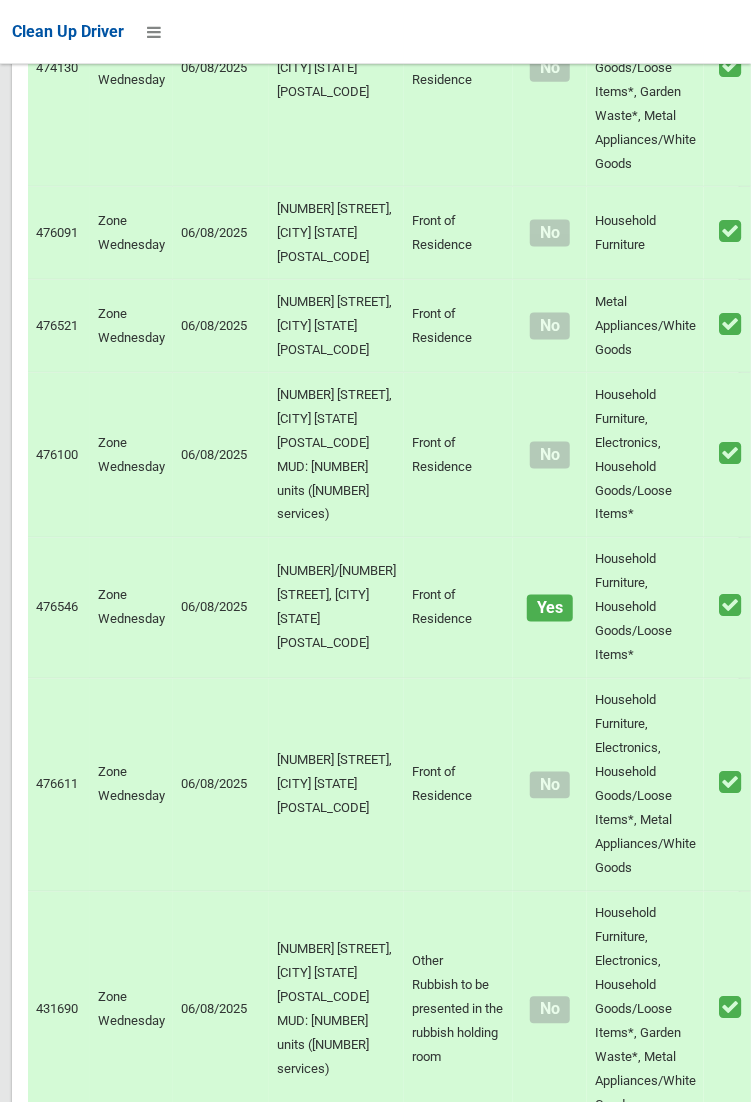 click on "Actions" at bounding box center (813, -1375) 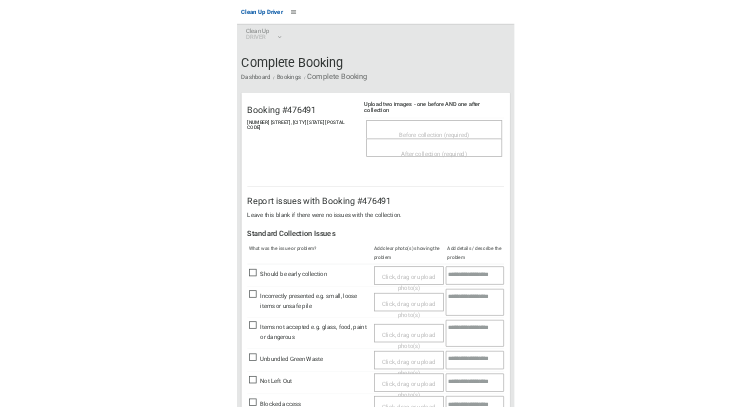 scroll, scrollTop: 0, scrollLeft: 0, axis: both 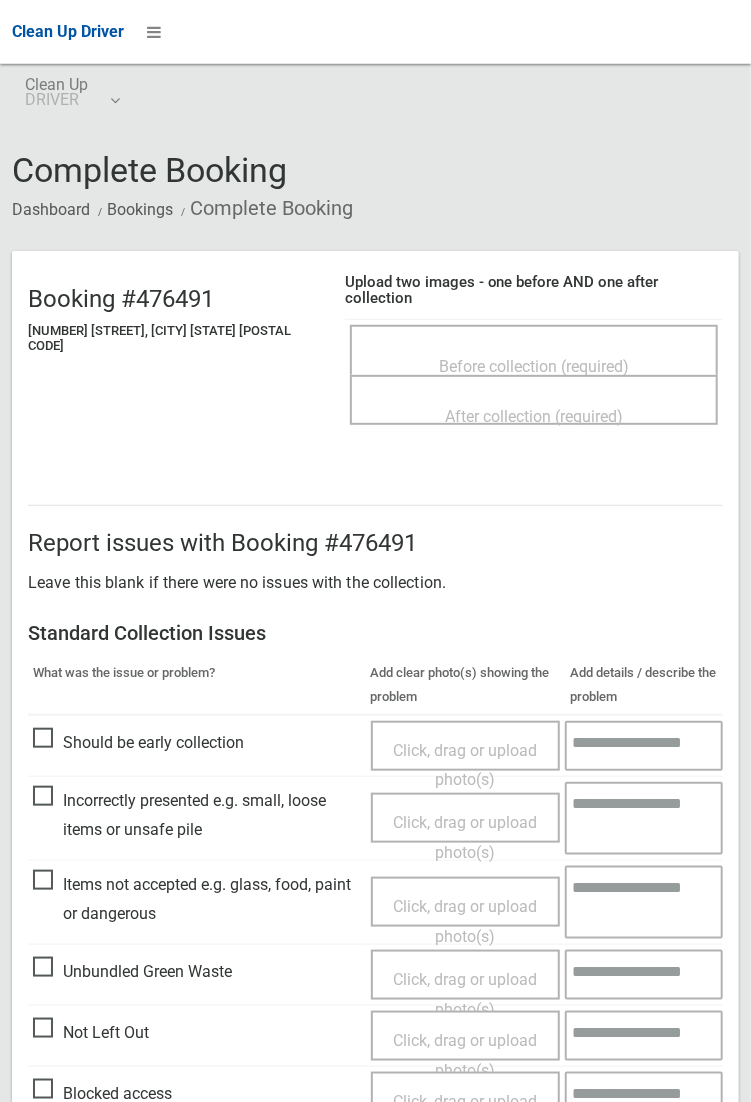 click on "Before collection (required)" at bounding box center (534, 366) 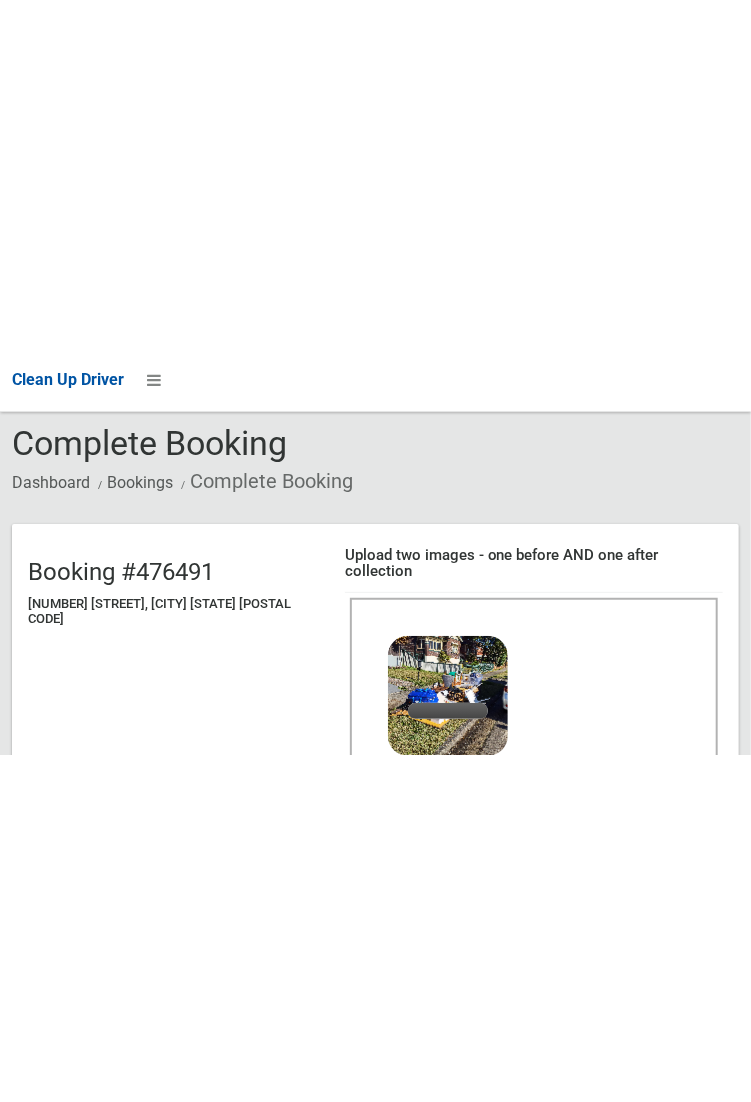 scroll, scrollTop: 89, scrollLeft: 0, axis: vertical 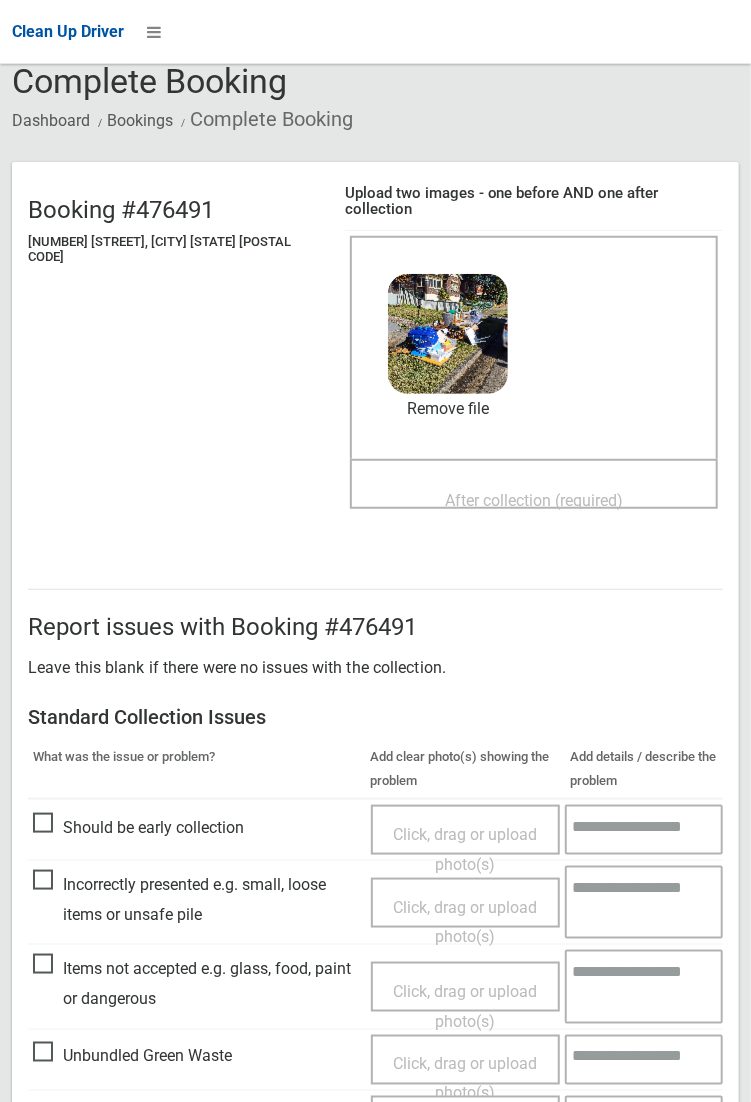 click on "After collection (required)" at bounding box center [534, 500] 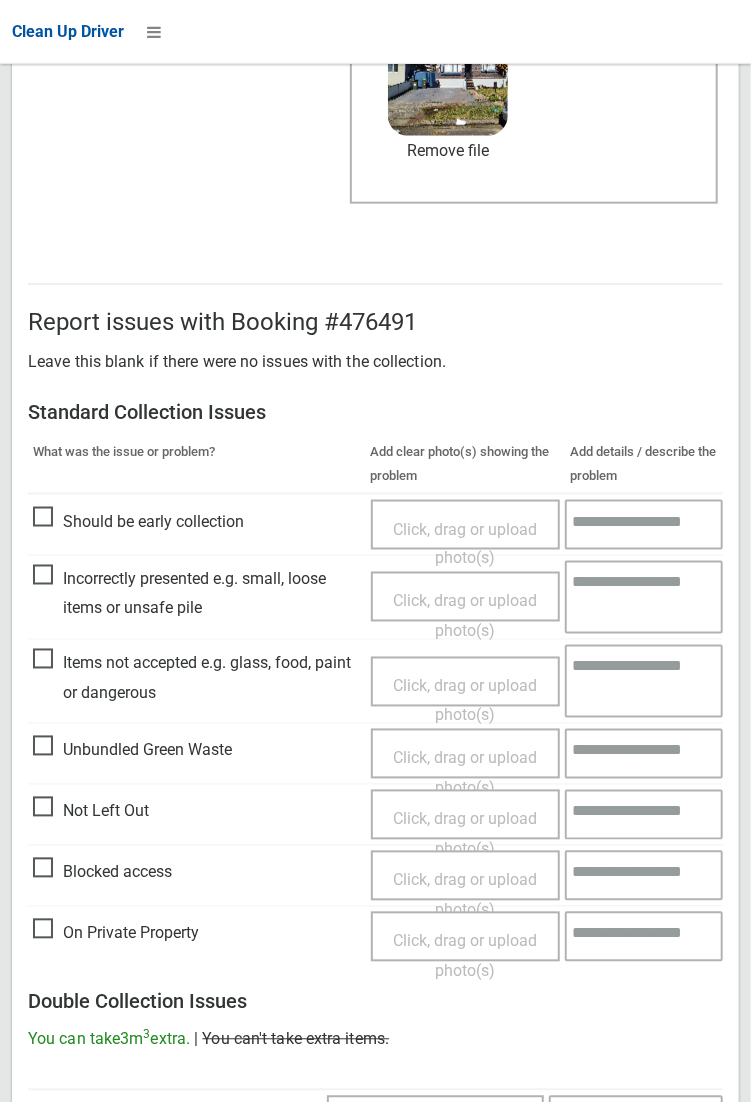 scroll, scrollTop: 1084, scrollLeft: 0, axis: vertical 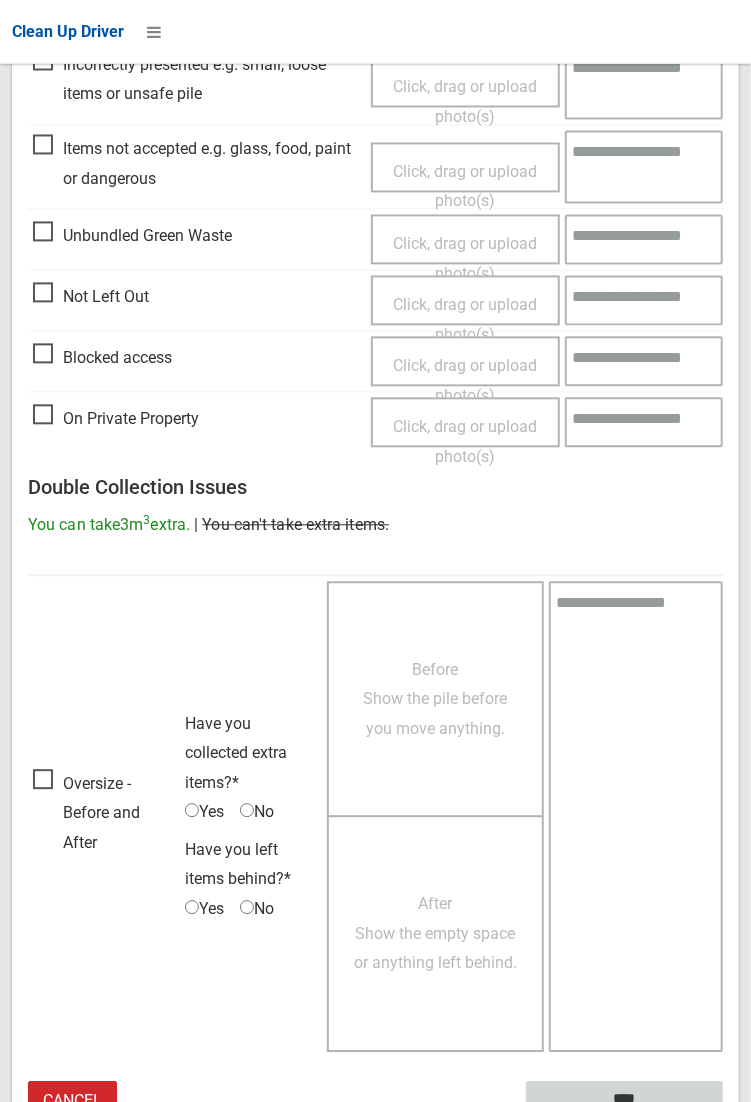 click on "****" at bounding box center (624, 1100) 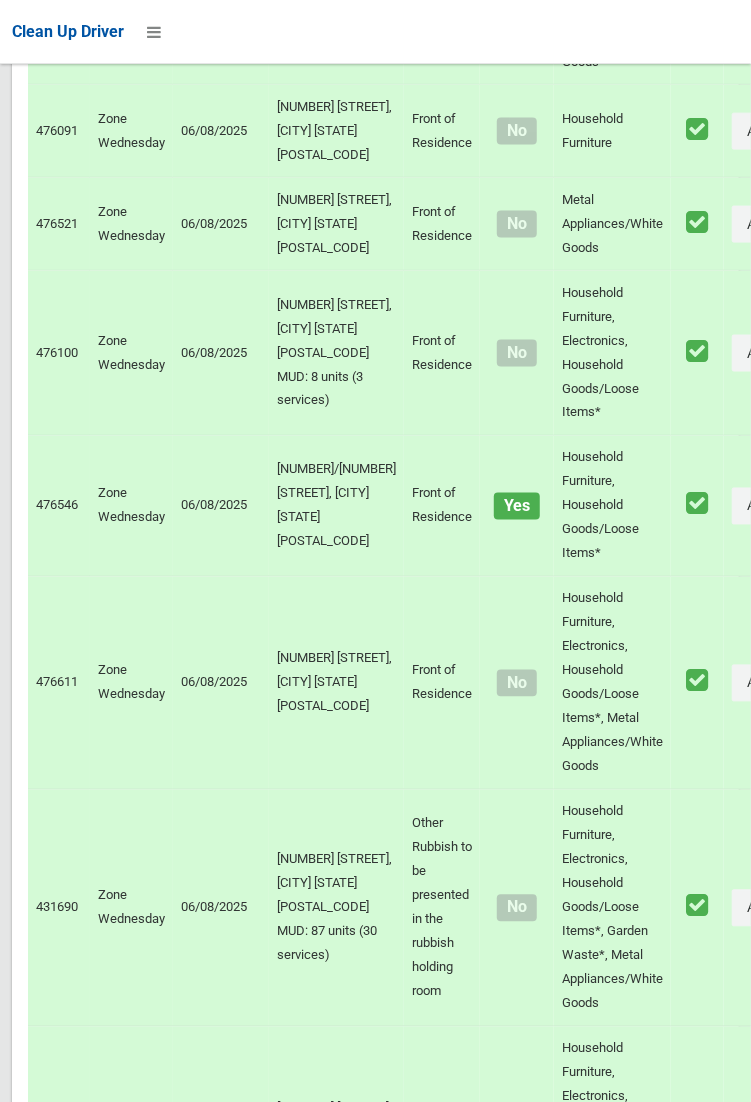 scroll, scrollTop: 12680, scrollLeft: 0, axis: vertical 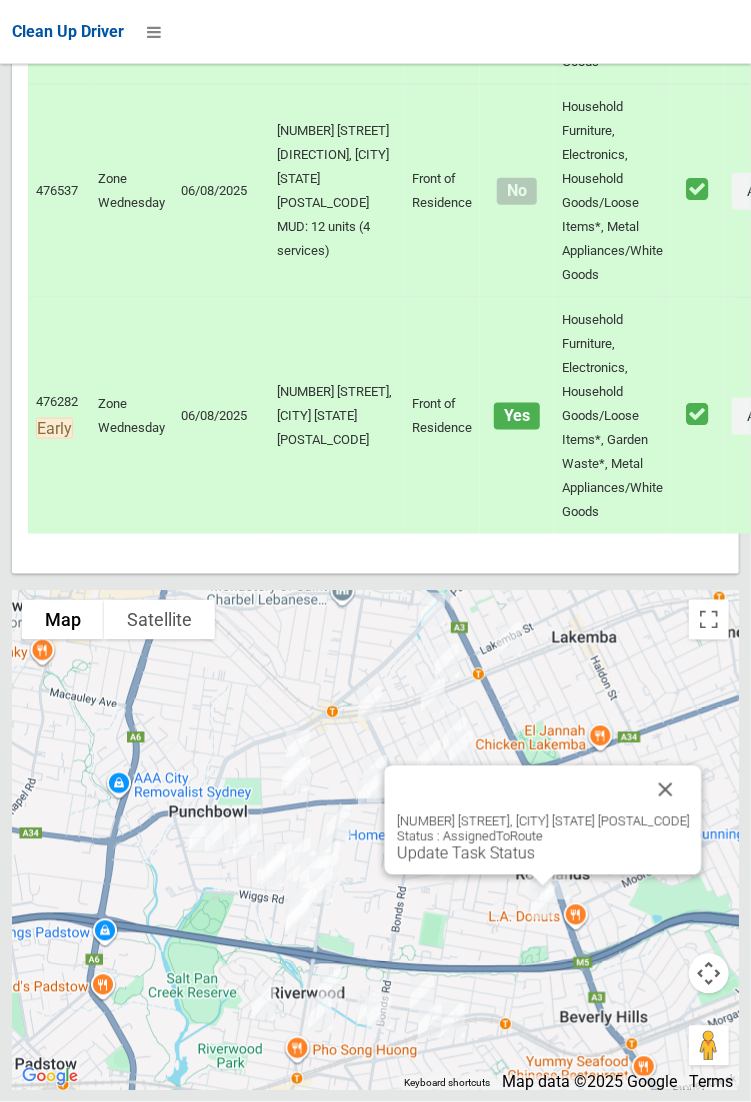 click on "[NUMBER] [STREET], [CITY] [STATE] [POSTAL_CODE] Status : AssignedToRoute Update Task Status" at bounding box center (542, 820) 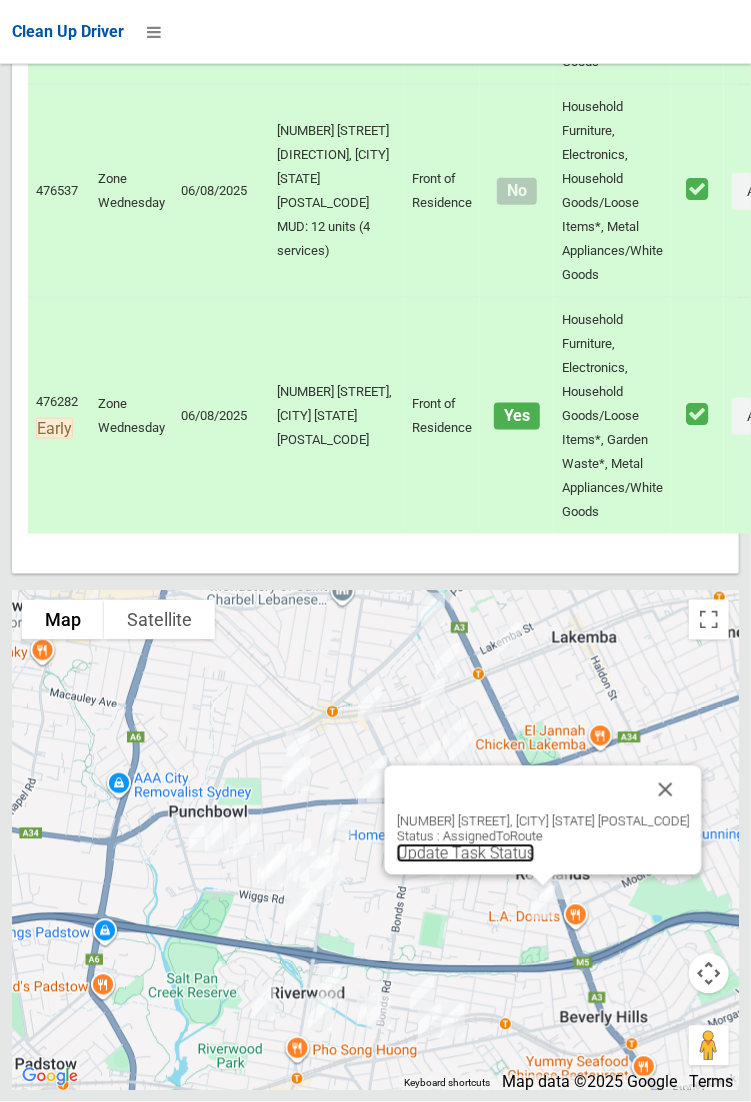 click on "Update Task Status" at bounding box center (465, 853) 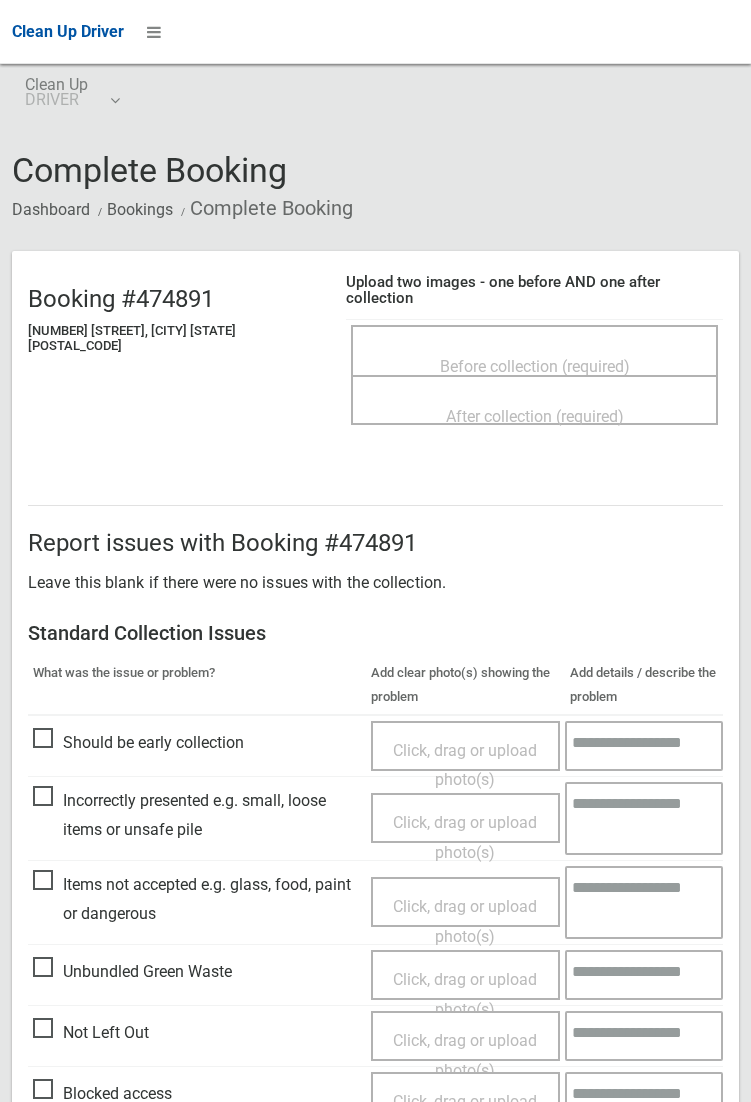scroll, scrollTop: 0, scrollLeft: 0, axis: both 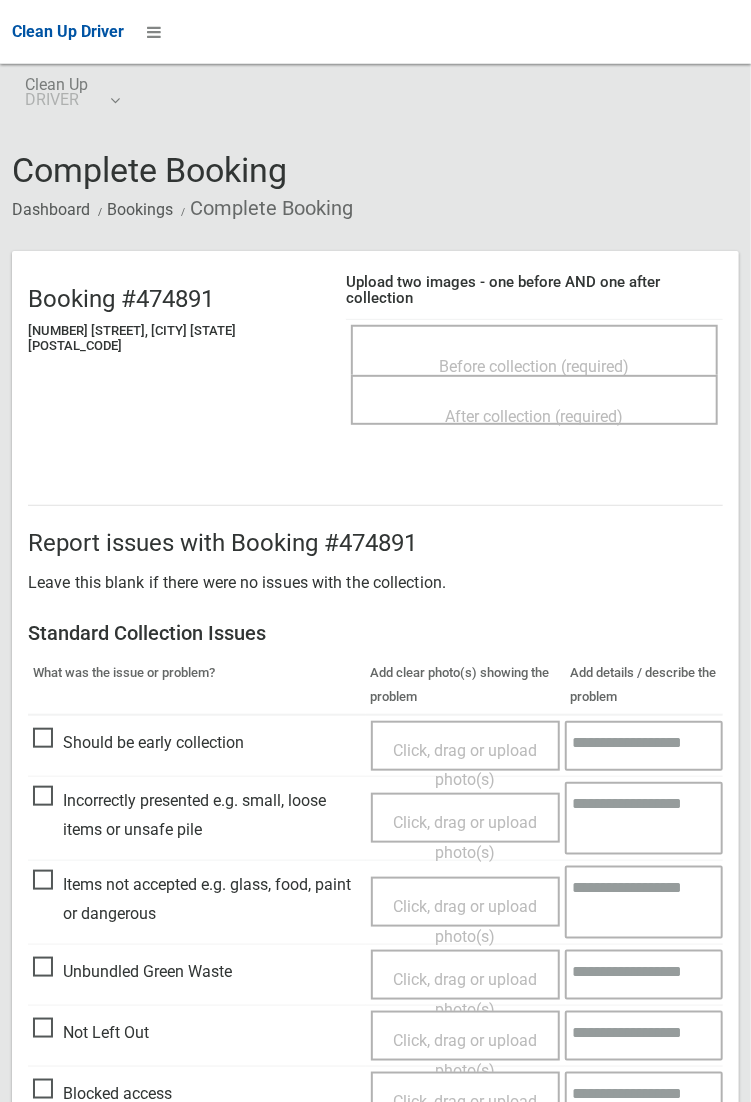 click on "Before collection (required)" at bounding box center [534, 365] 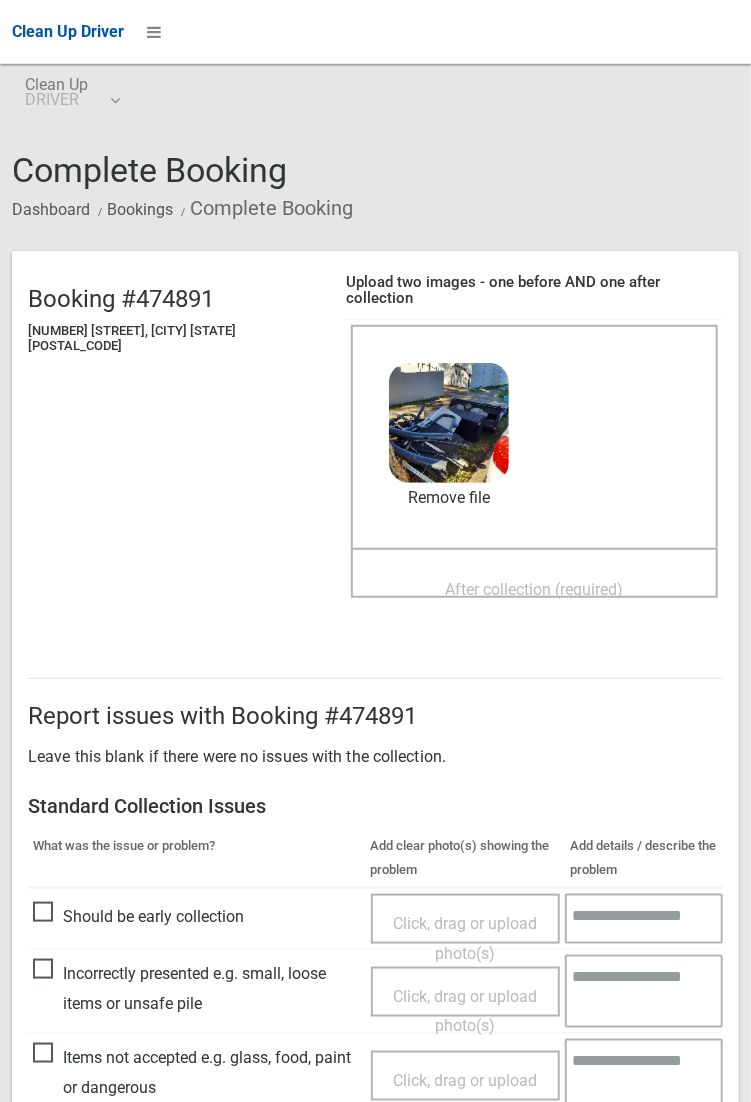 click on "After collection (required)" at bounding box center (535, 589) 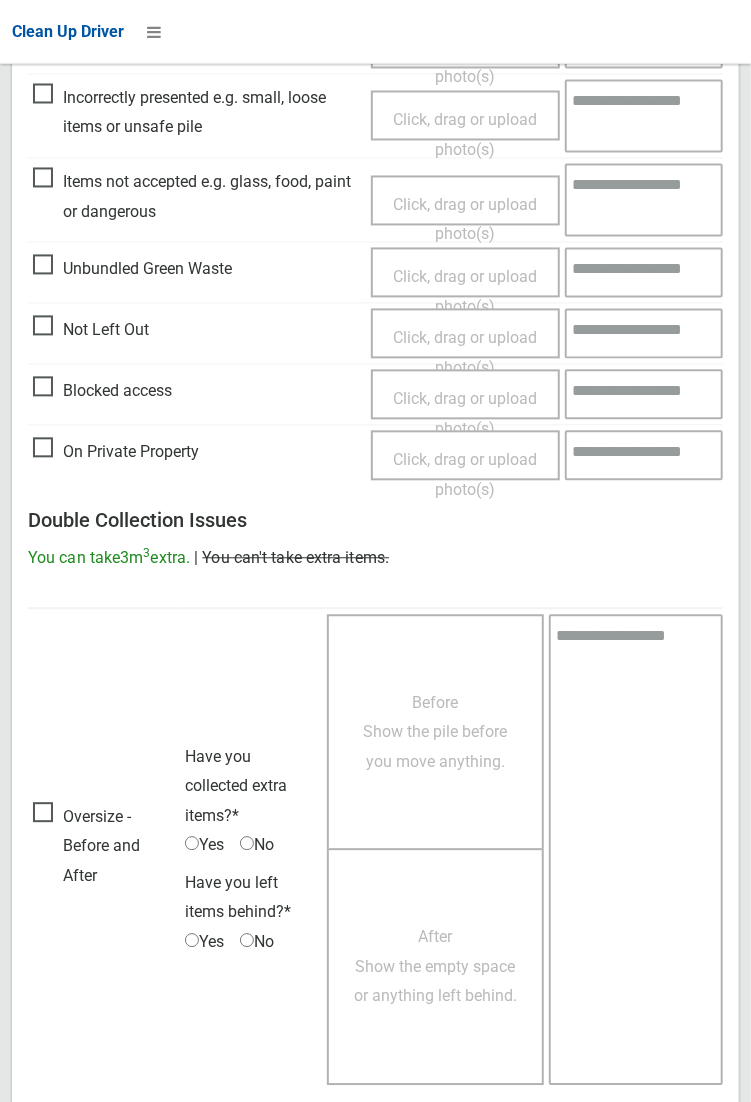 scroll, scrollTop: 1084, scrollLeft: 0, axis: vertical 